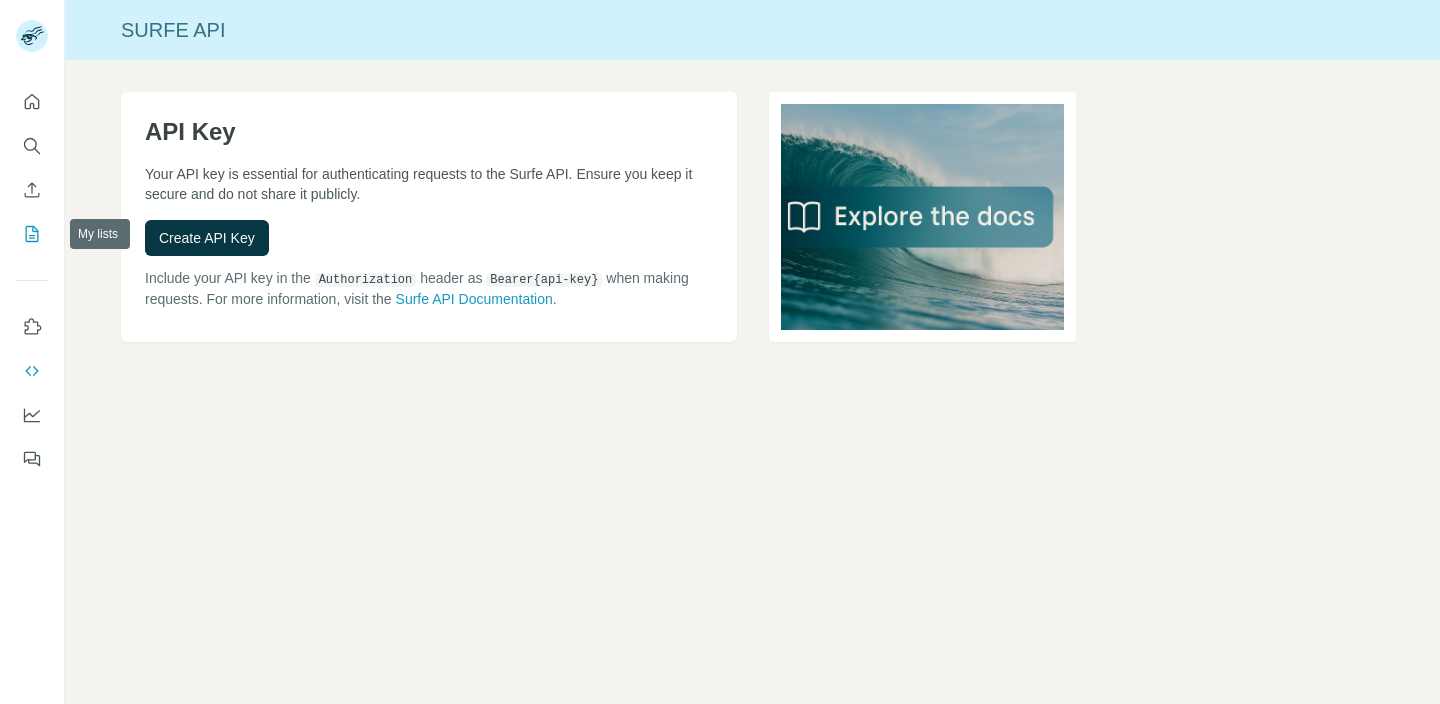 scroll, scrollTop: 0, scrollLeft: 0, axis: both 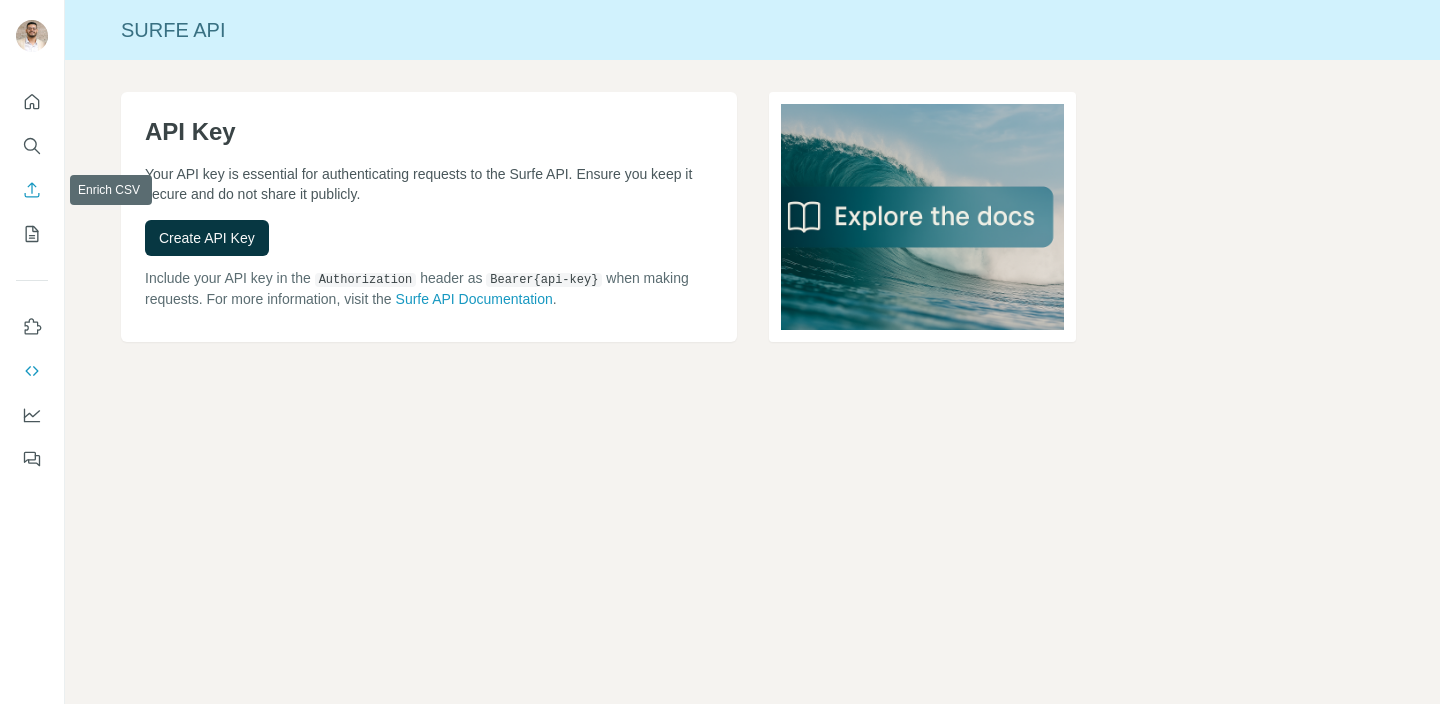 click 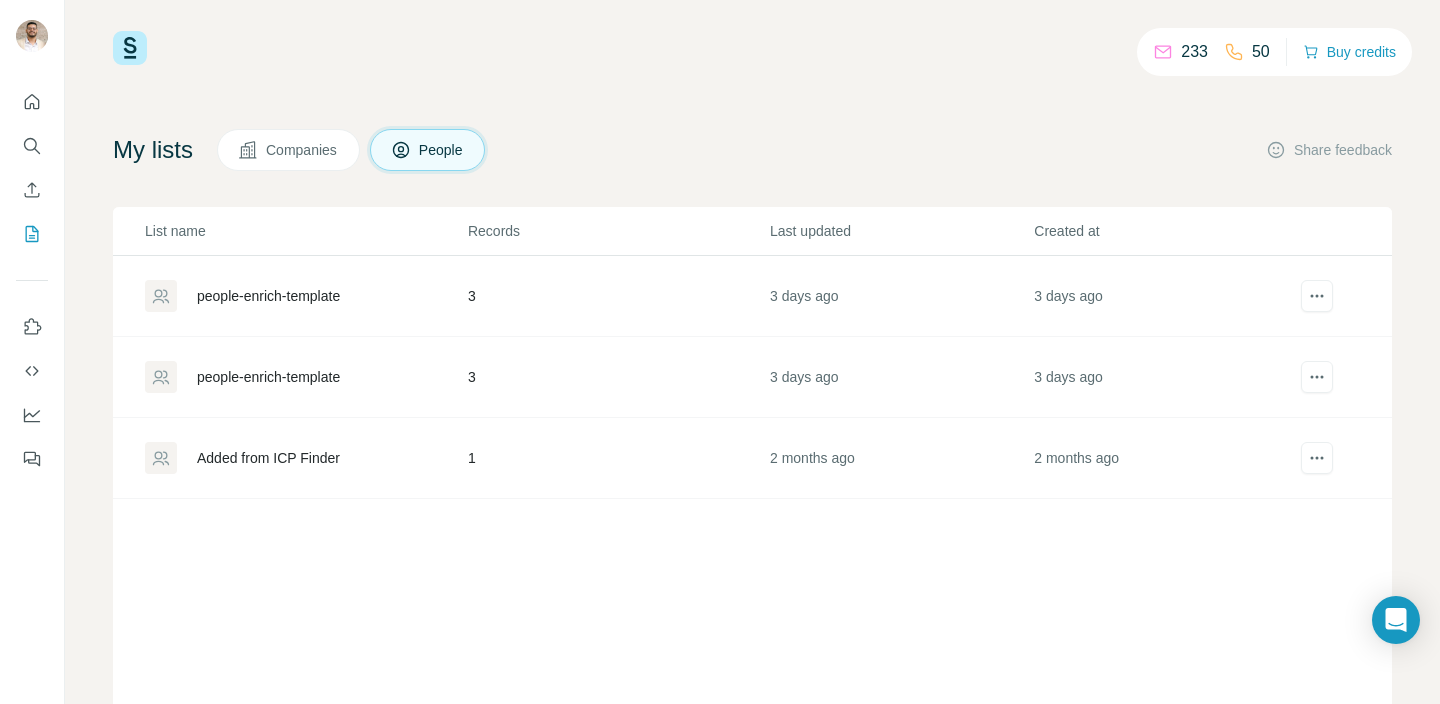 scroll, scrollTop: 21, scrollLeft: 0, axis: vertical 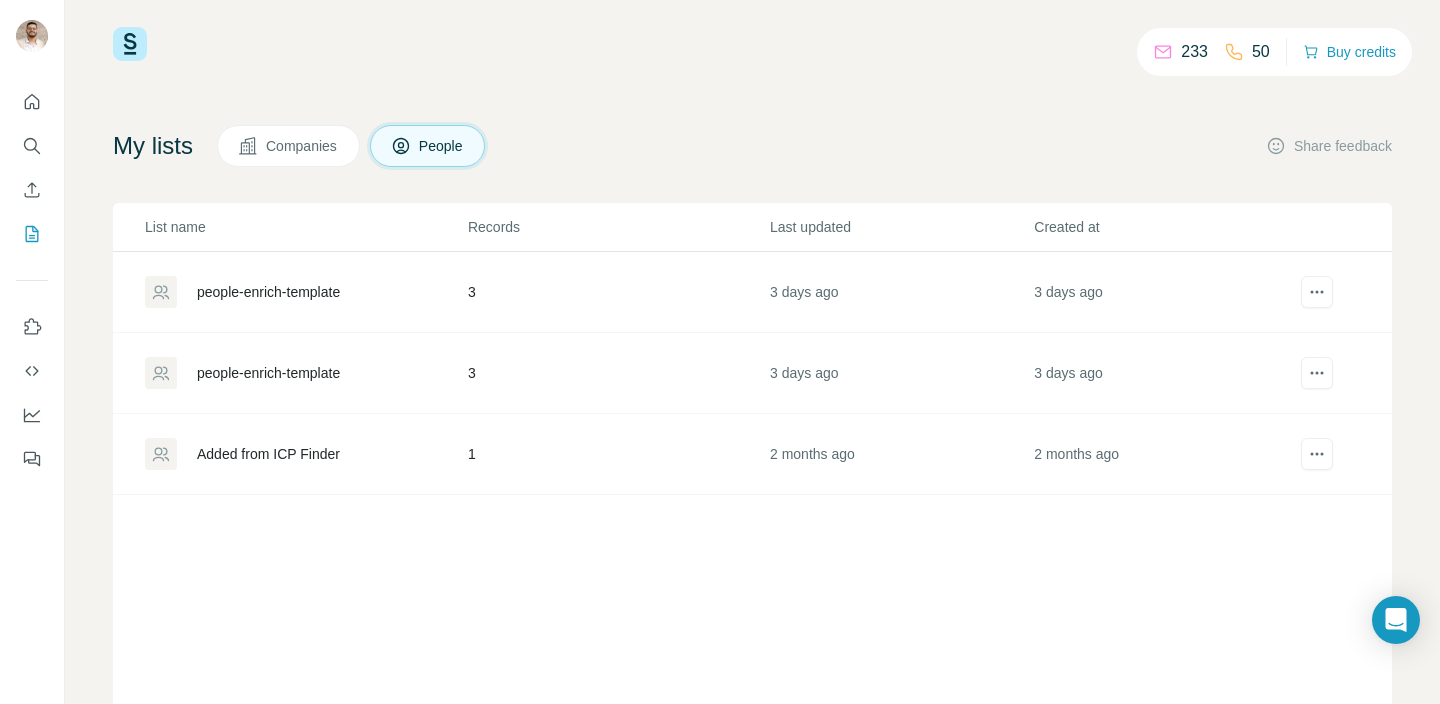 click on "Companies" at bounding box center [288, 146] 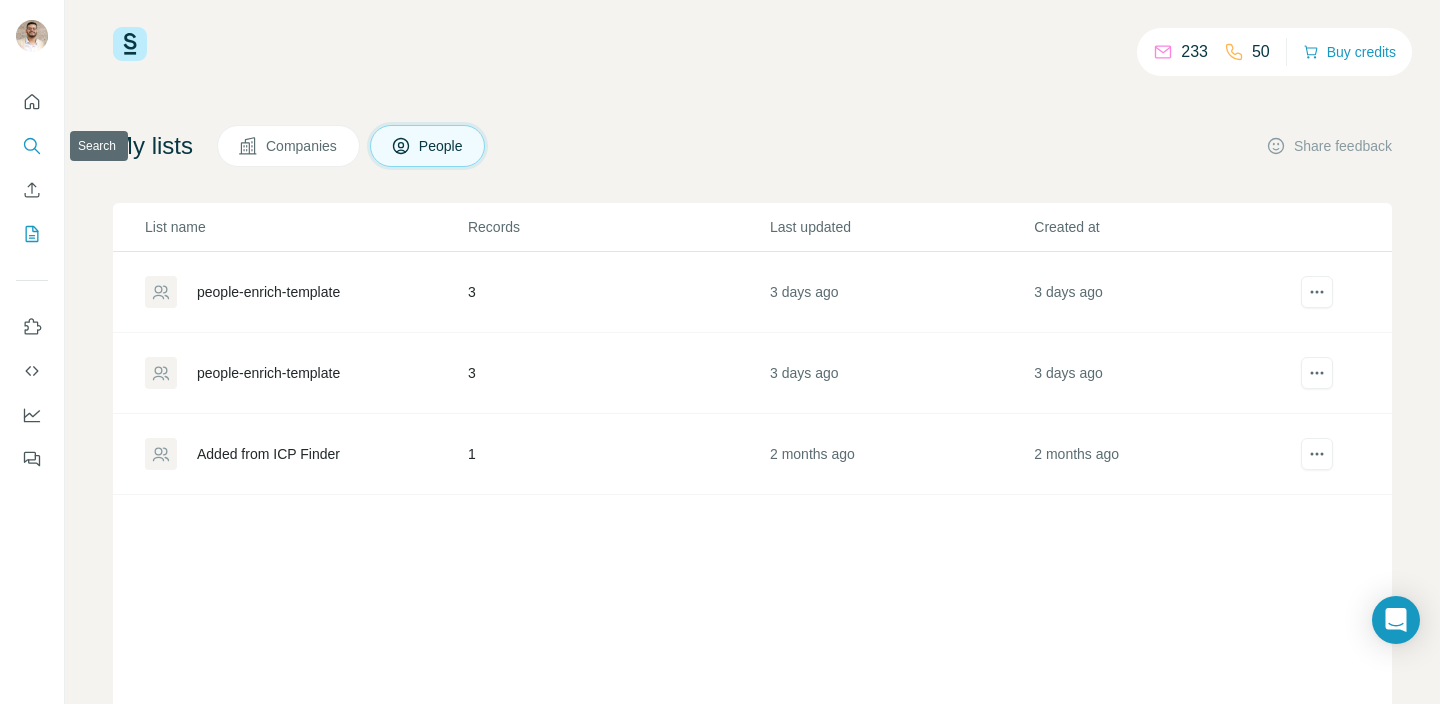 click at bounding box center (32, 146) 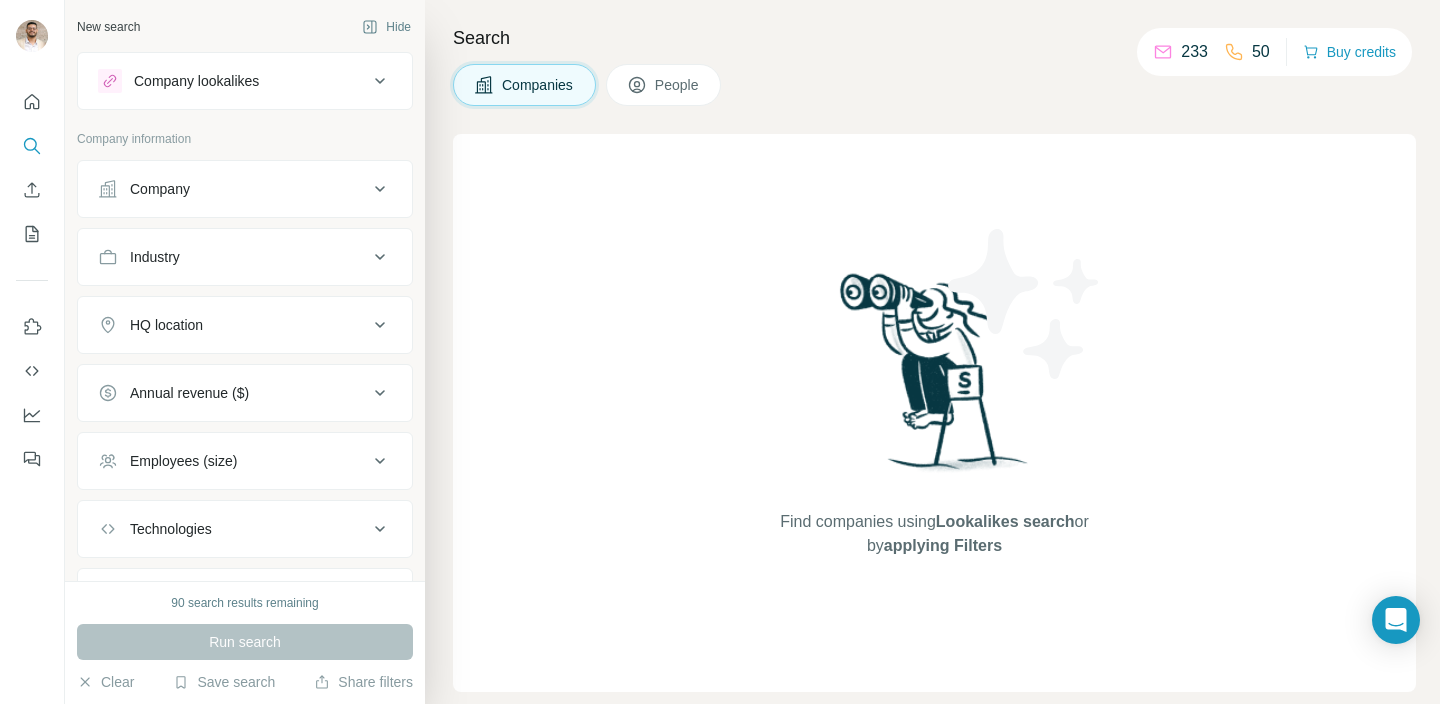 click on "Company" at bounding box center (233, 189) 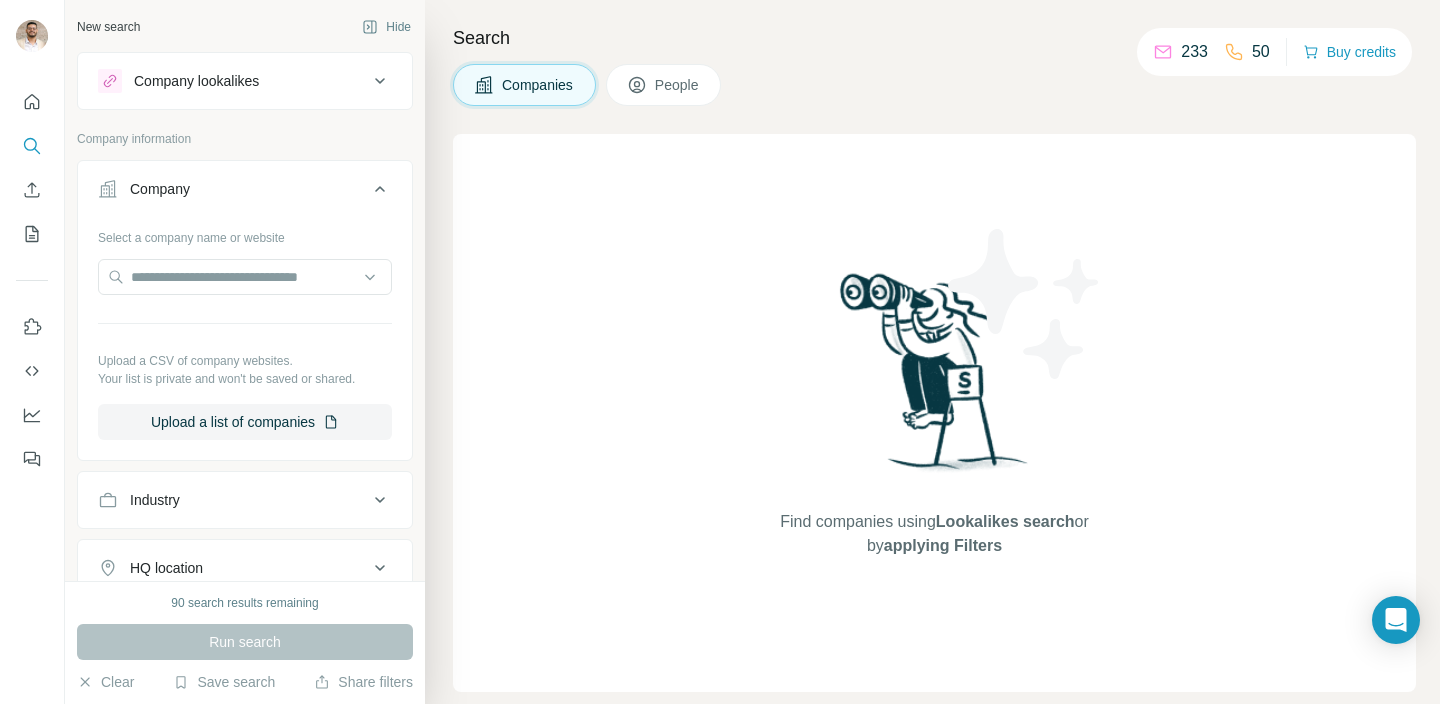 click on "Search Companies People Find companies using  Lookalikes search  or by  applying Filters" at bounding box center (932, 352) 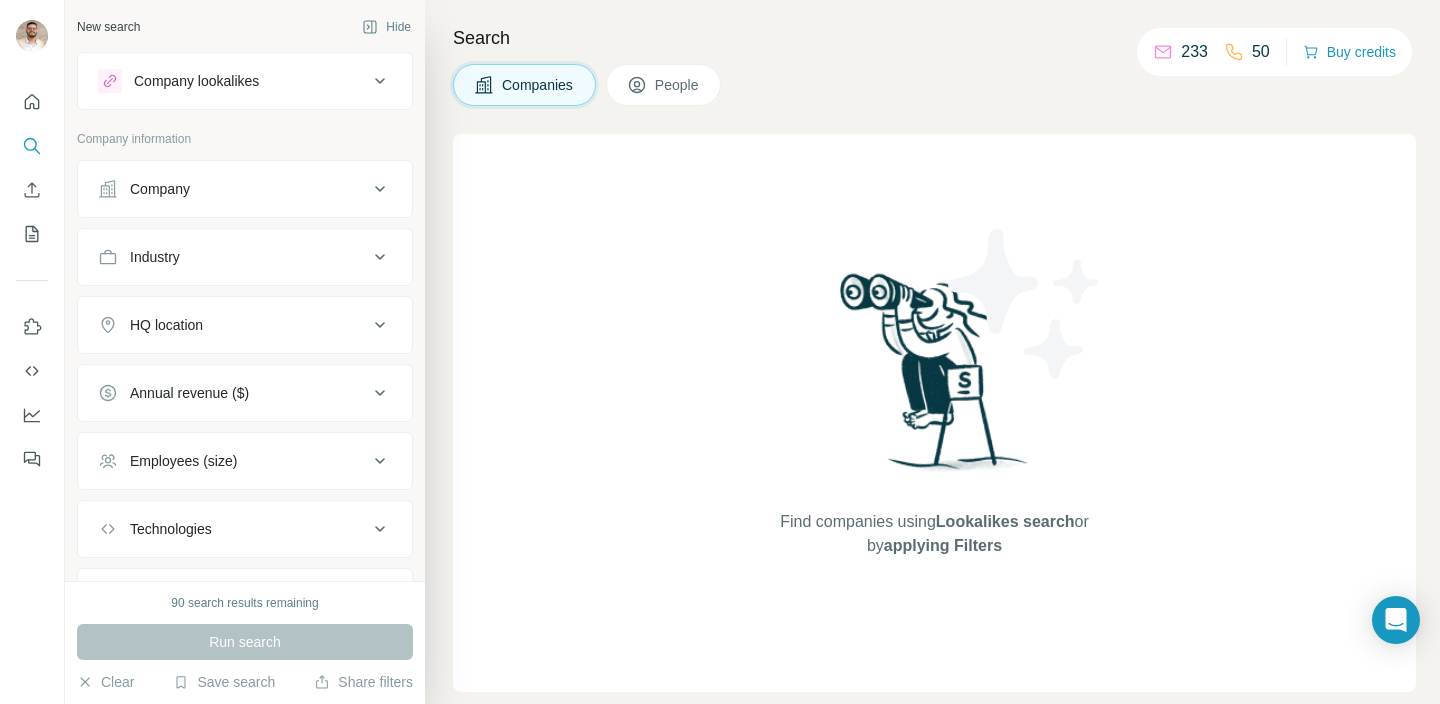 click on "Industry" at bounding box center (245, 257) 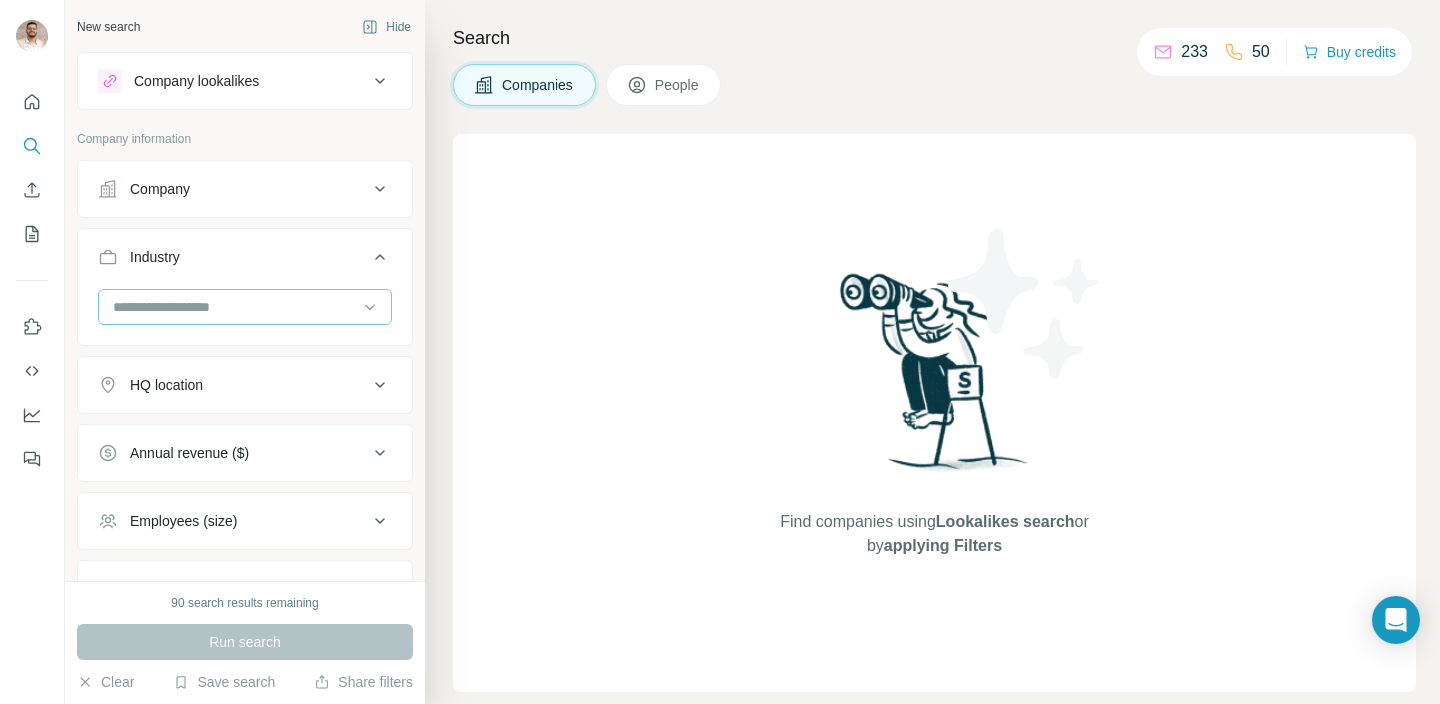 click at bounding box center (234, 307) 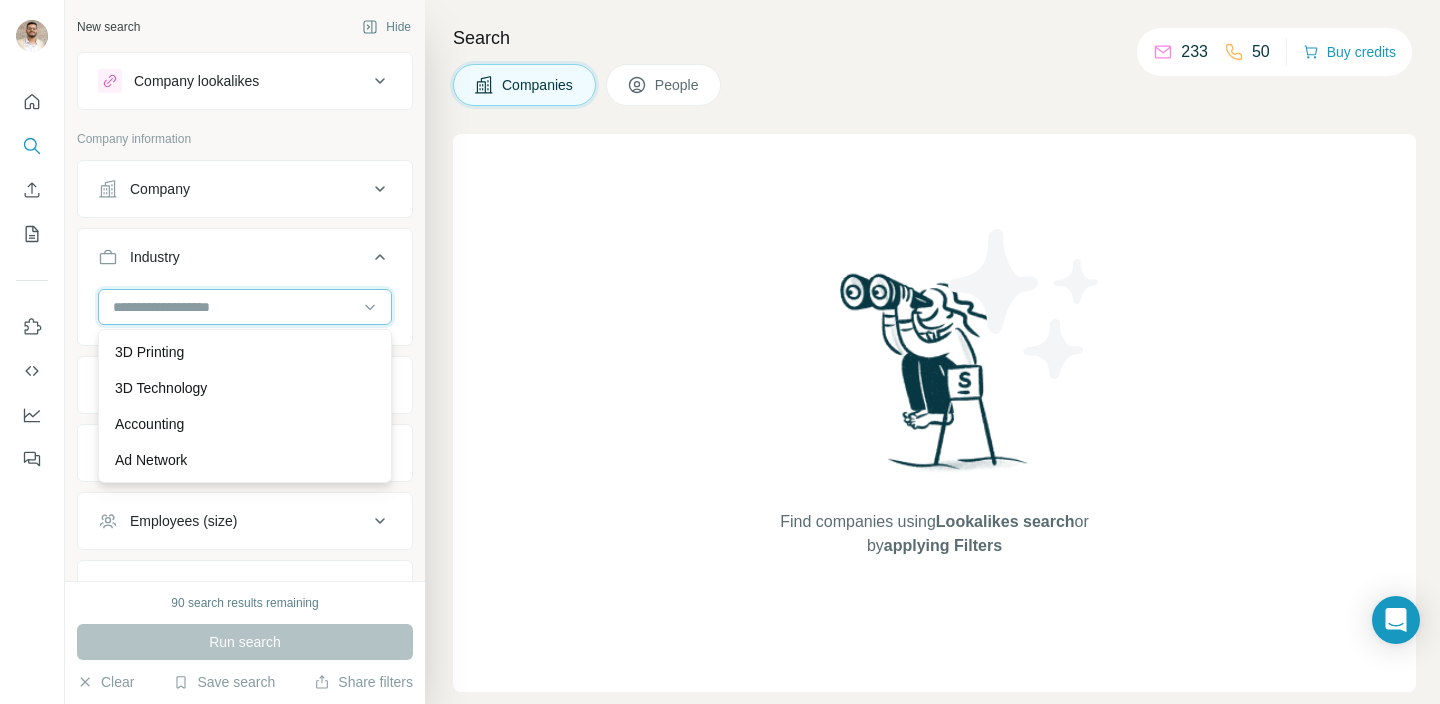 click at bounding box center (234, 307) 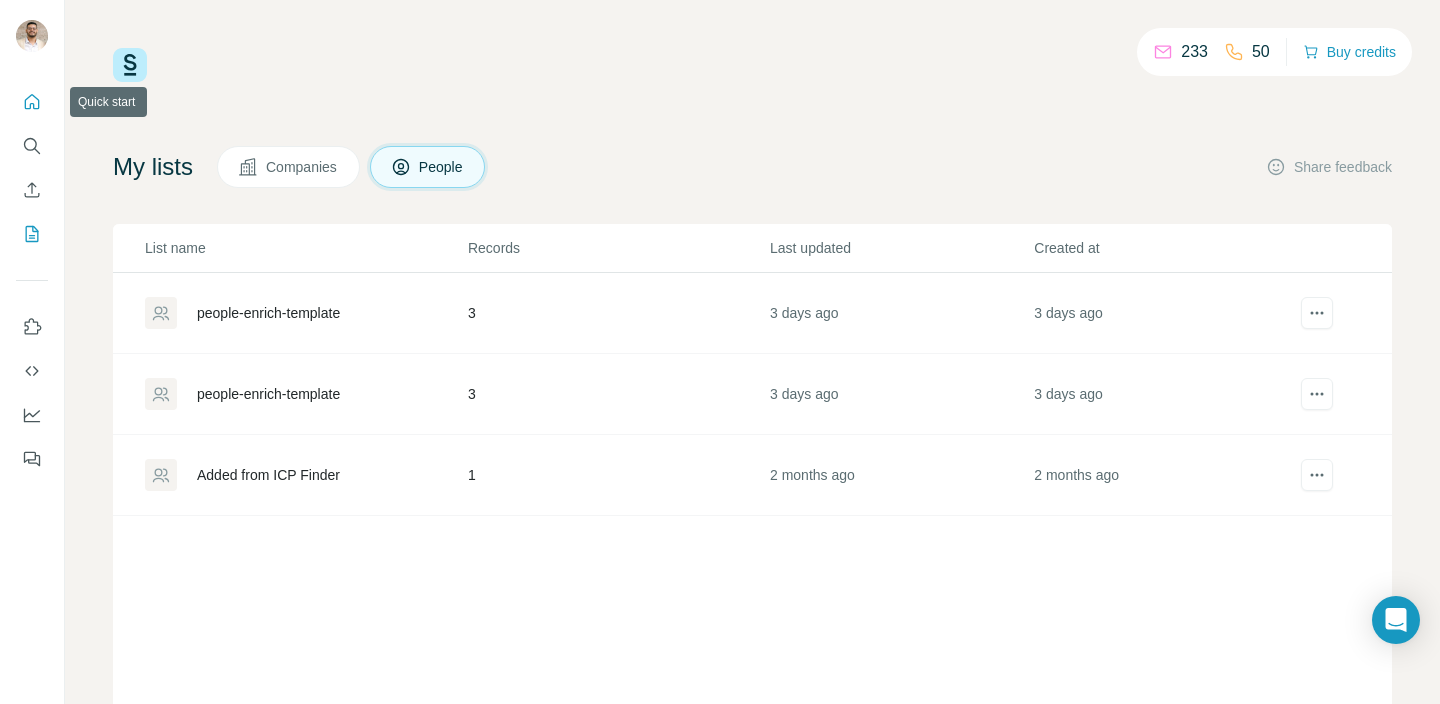 click 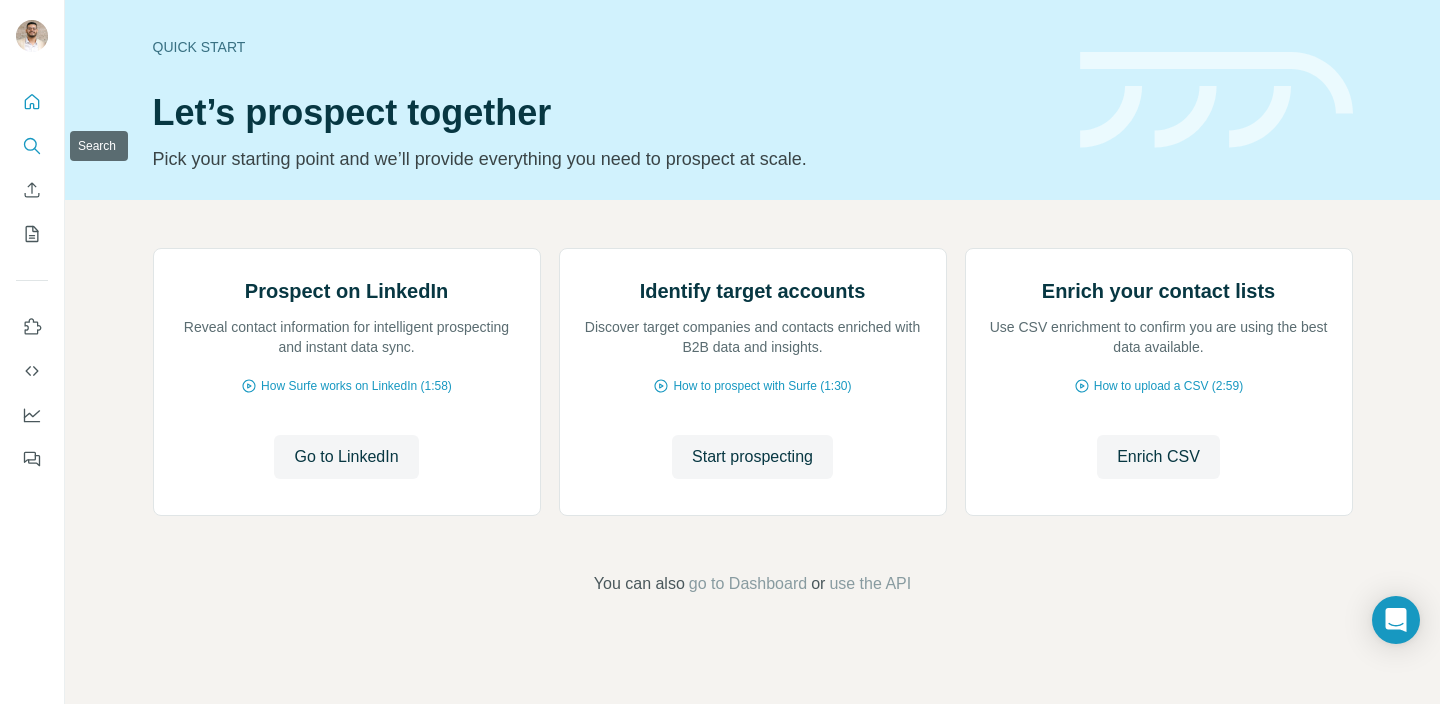 click 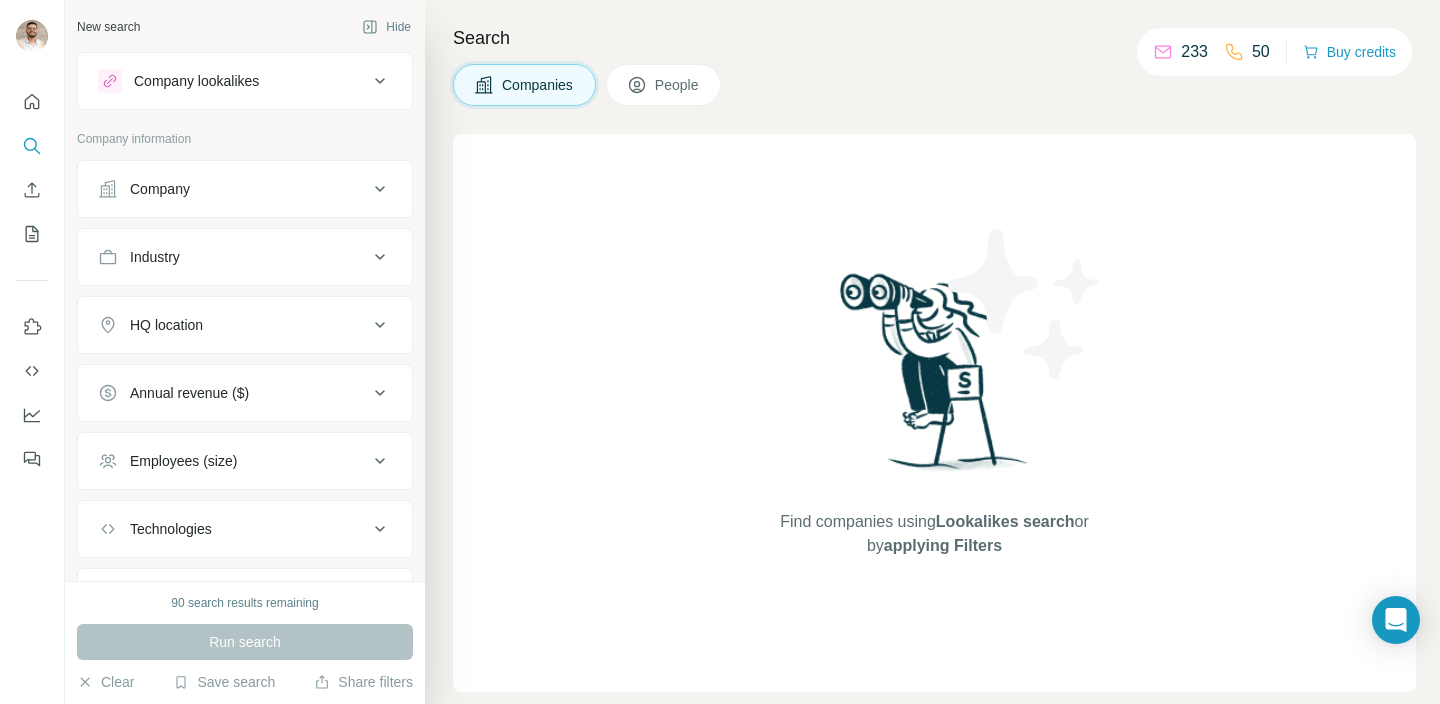 click on "Industry" at bounding box center [233, 257] 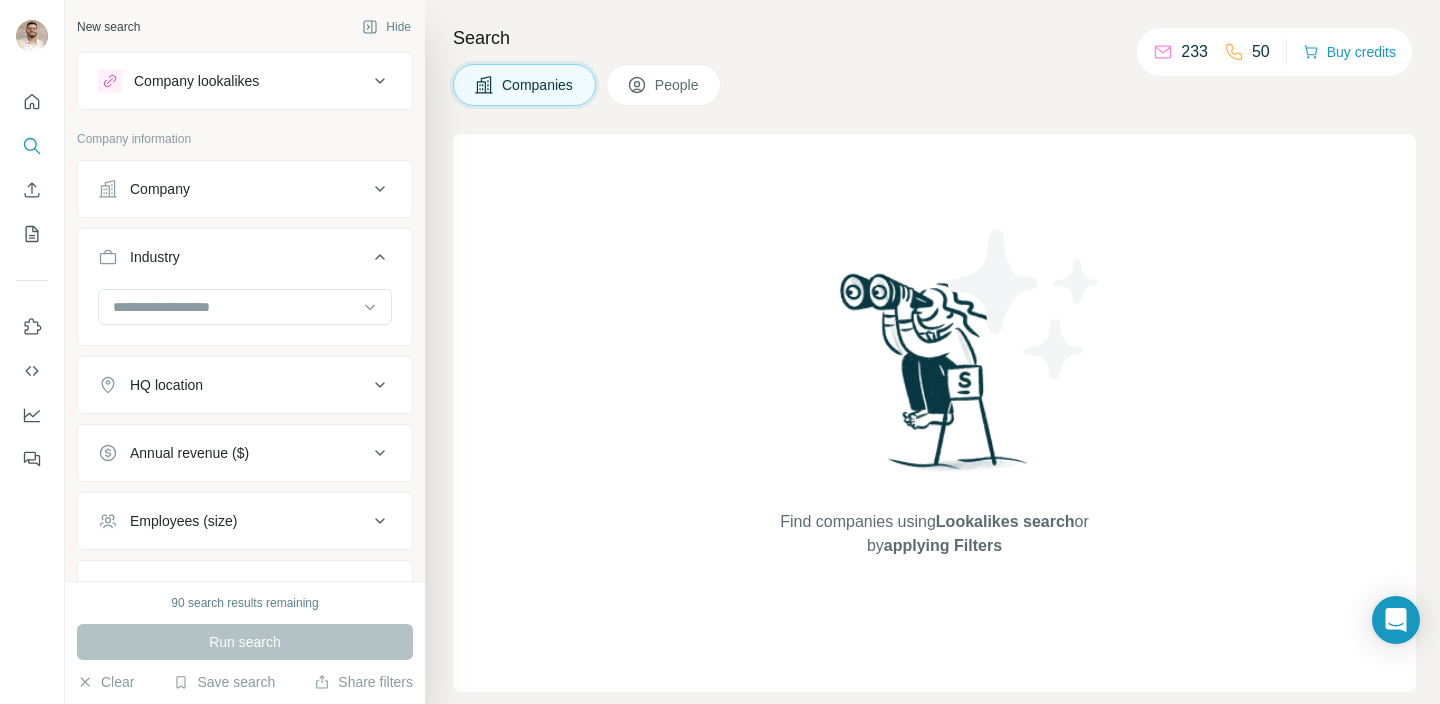click on "Industry" at bounding box center [233, 257] 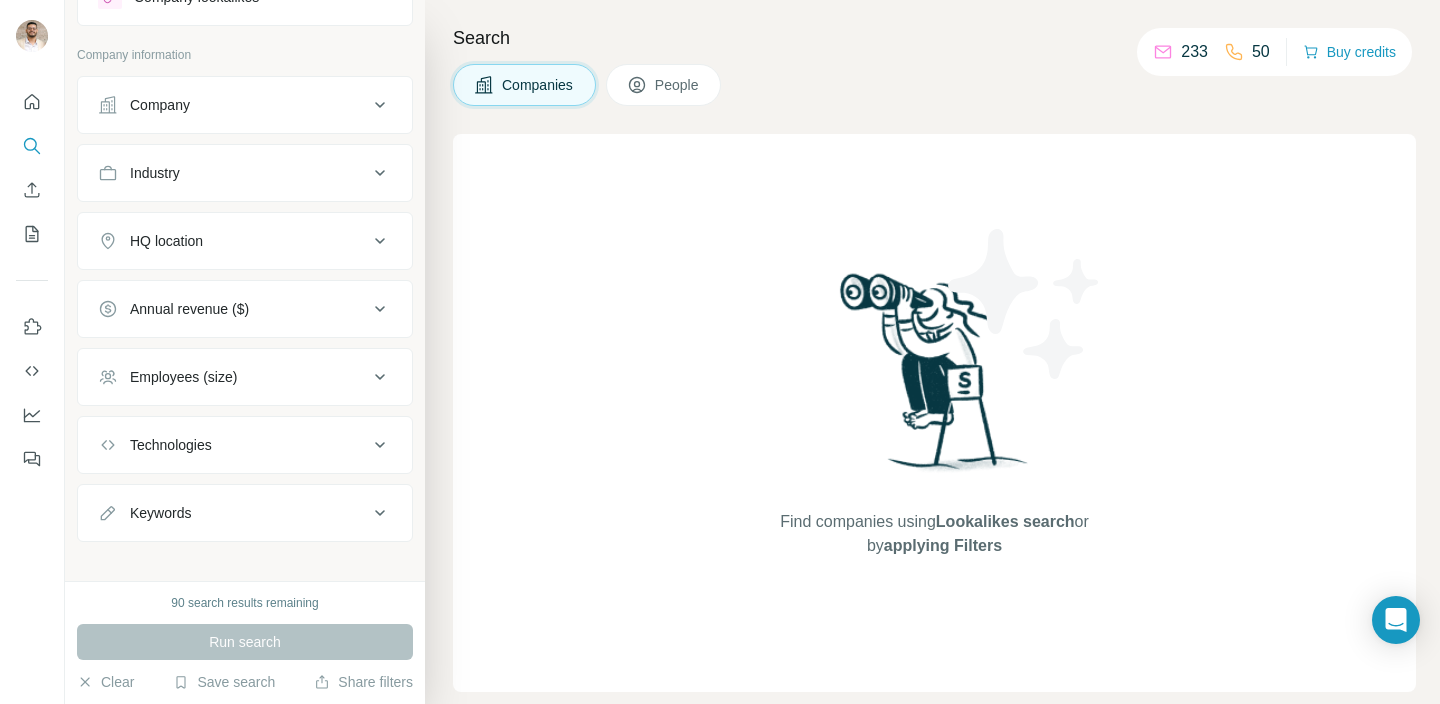 scroll, scrollTop: 101, scrollLeft: 0, axis: vertical 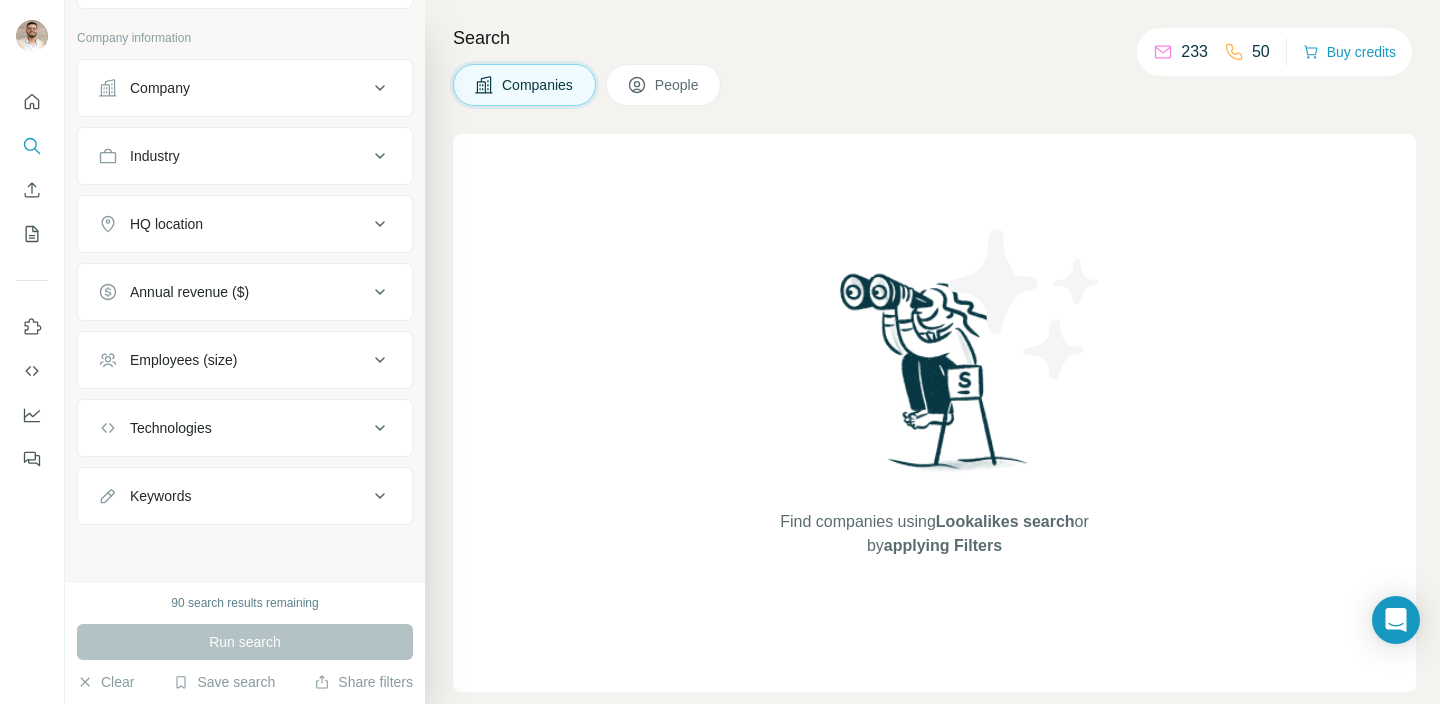 click on "Keywords" at bounding box center [233, 496] 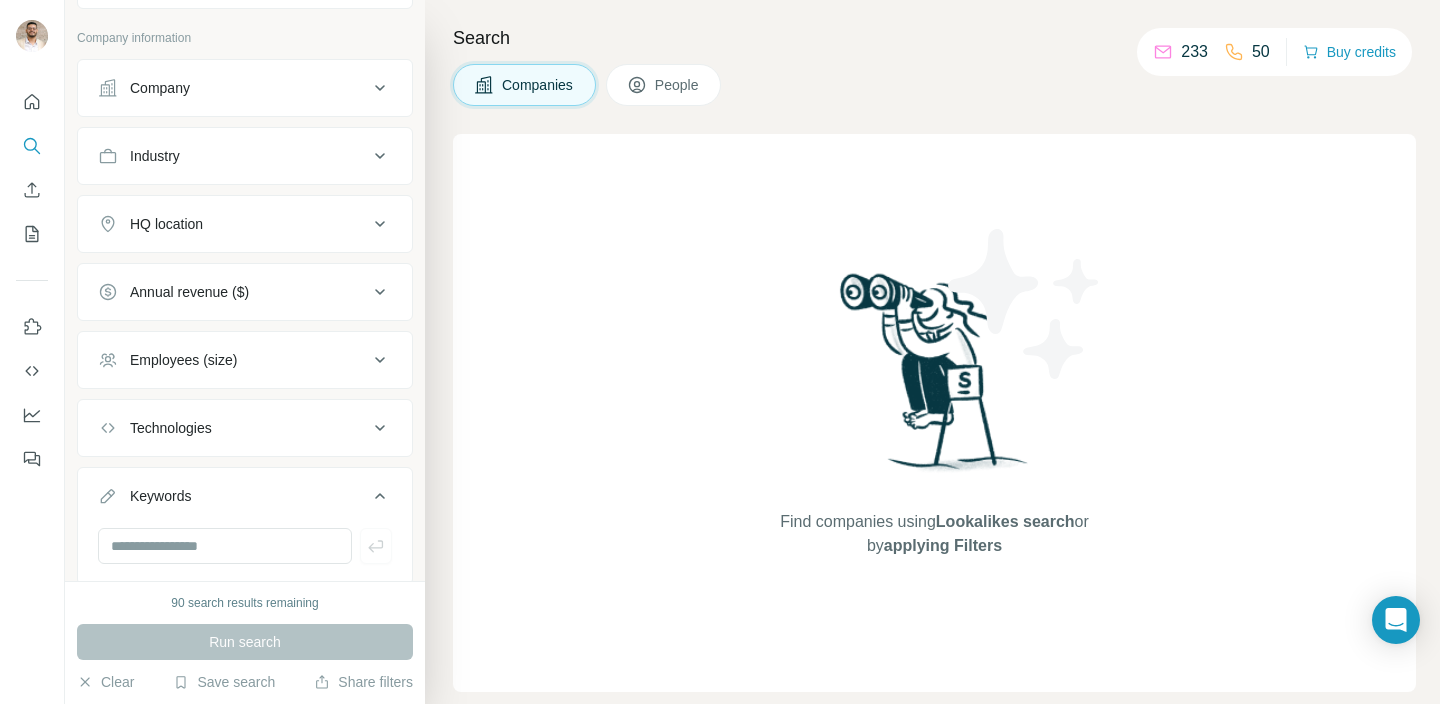 scroll, scrollTop: 161, scrollLeft: 0, axis: vertical 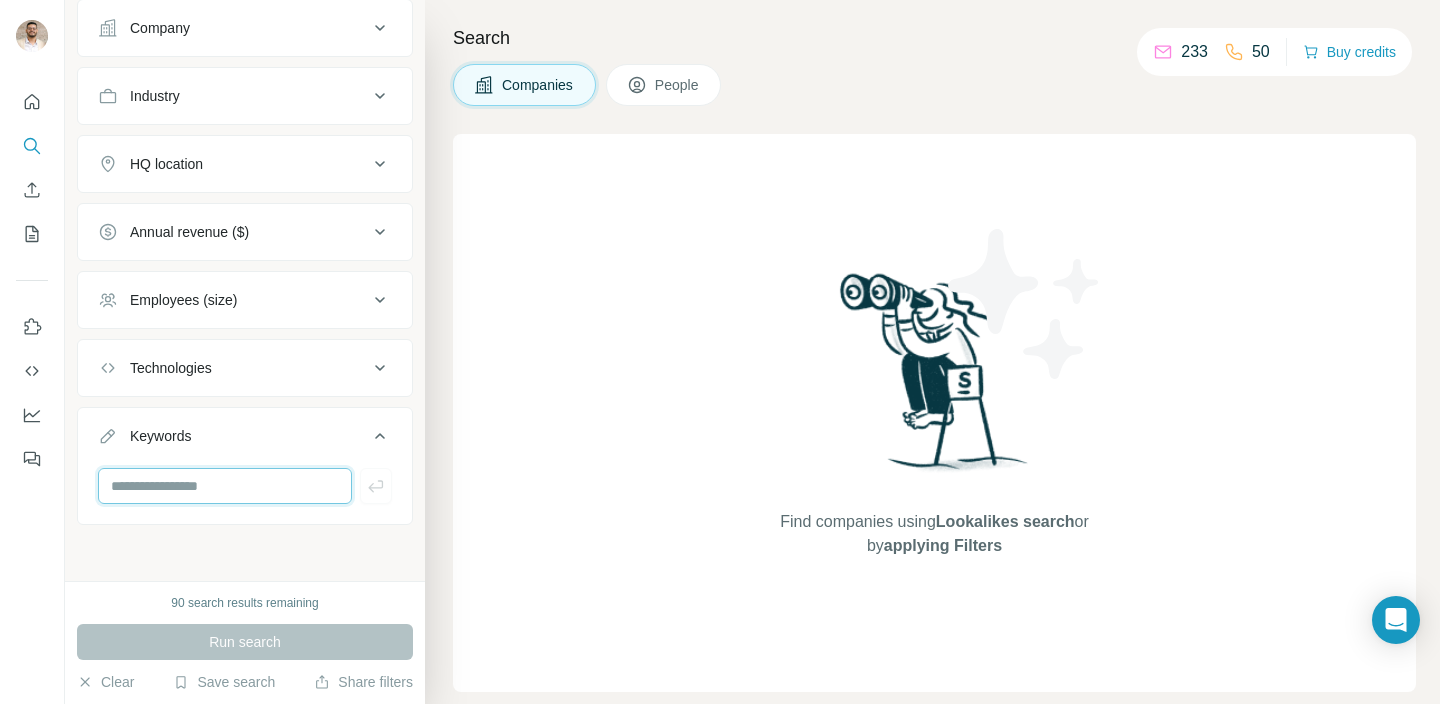 click at bounding box center (225, 486) 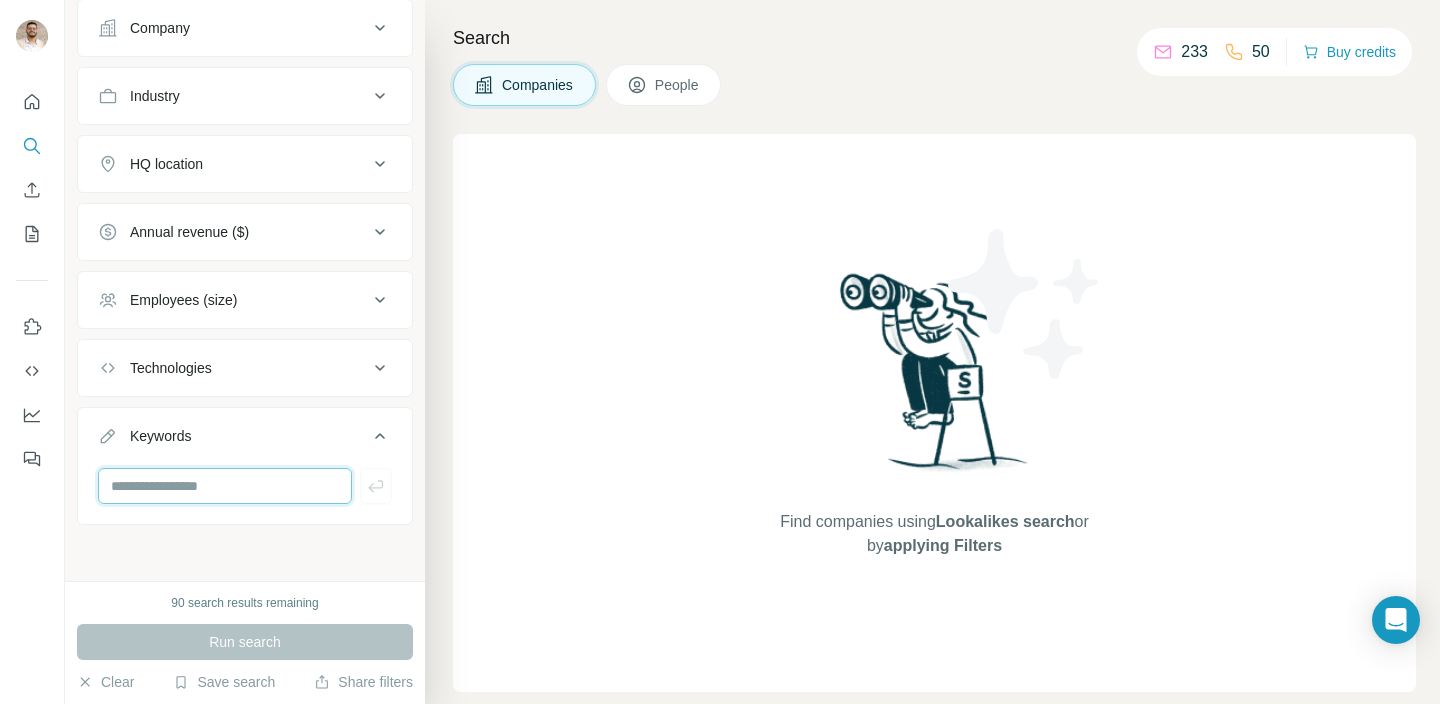 scroll, scrollTop: 0, scrollLeft: 0, axis: both 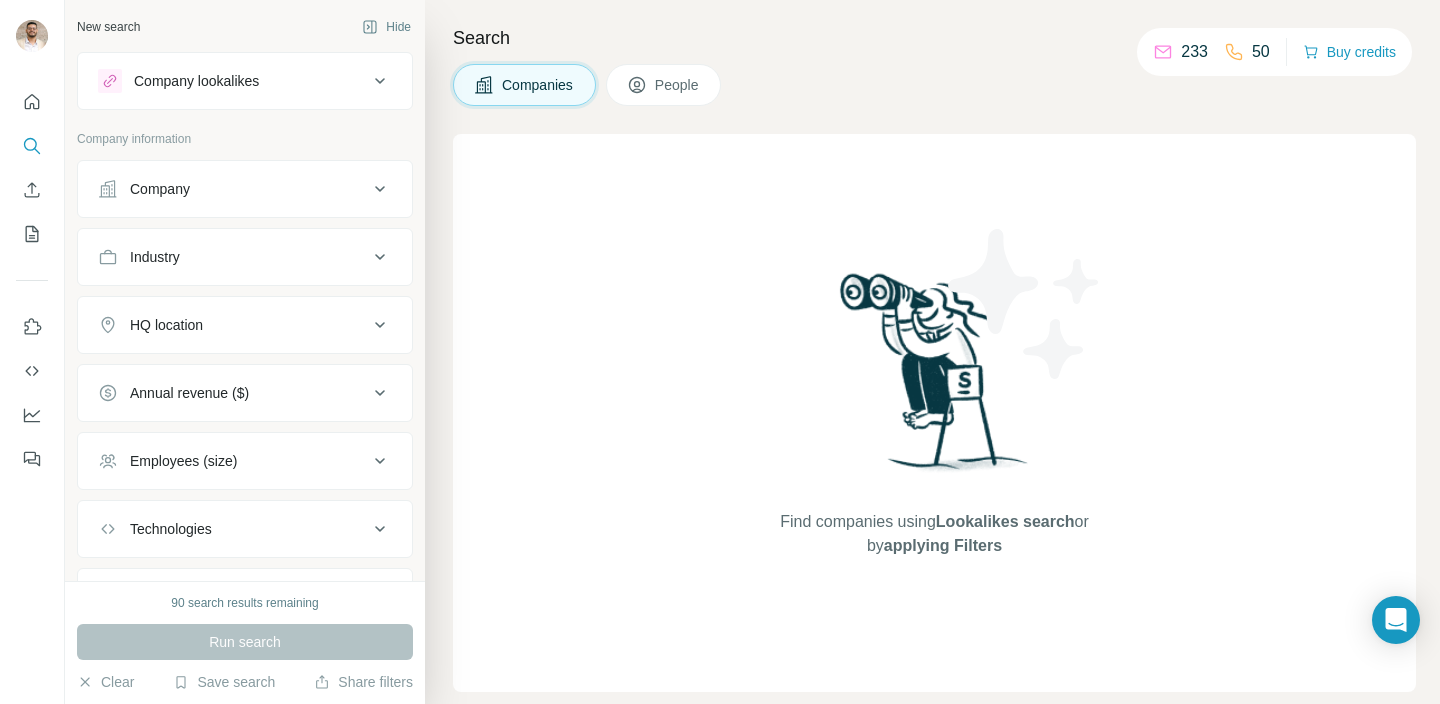 click on "Company lookalikes" at bounding box center [233, 81] 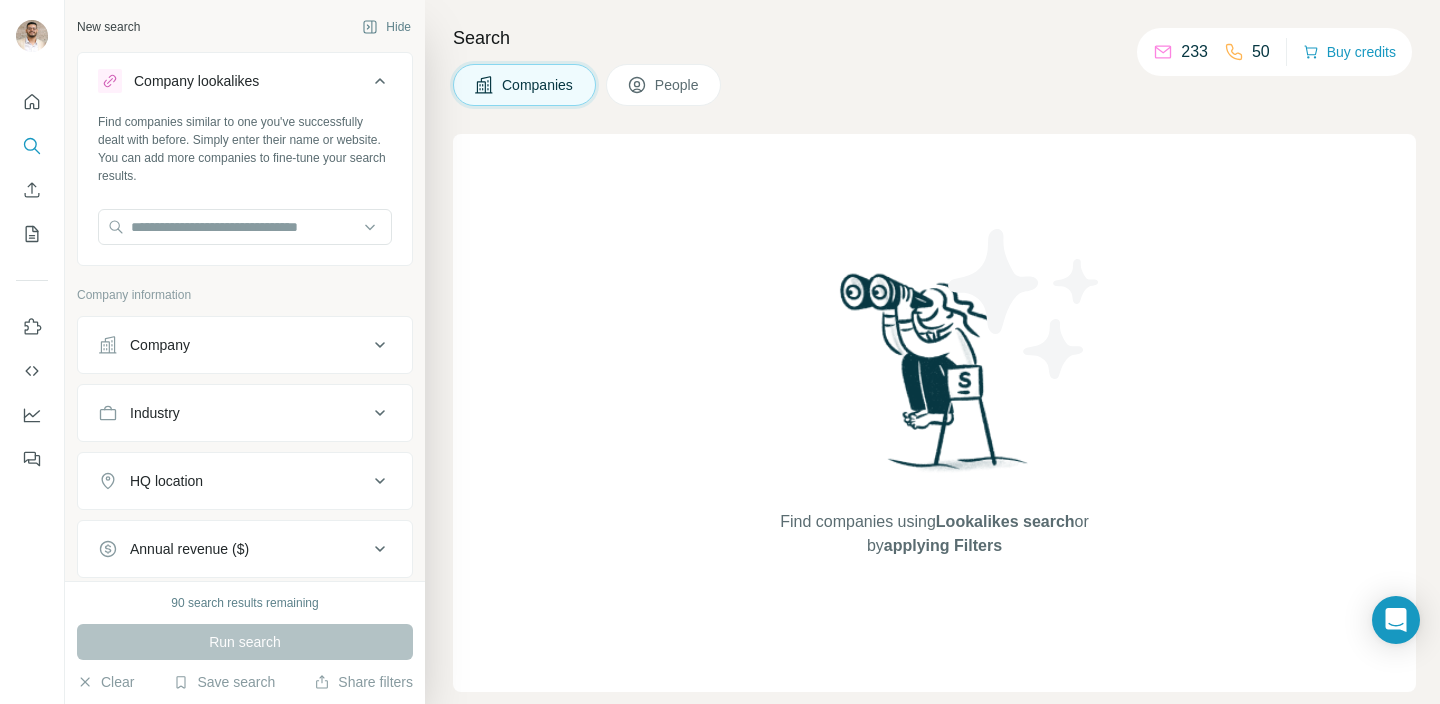 click on "Company lookalikes" at bounding box center (233, 81) 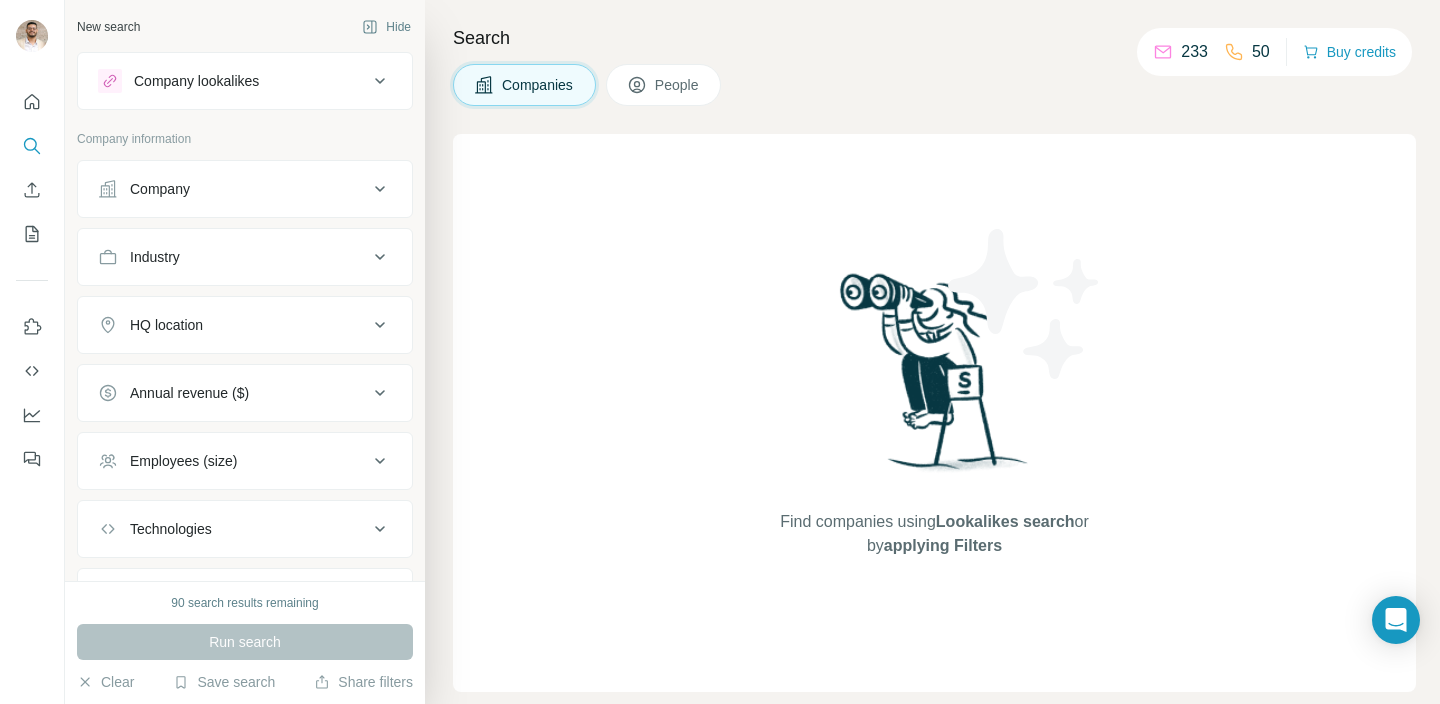 click on "Company lookalikes" at bounding box center [233, 81] 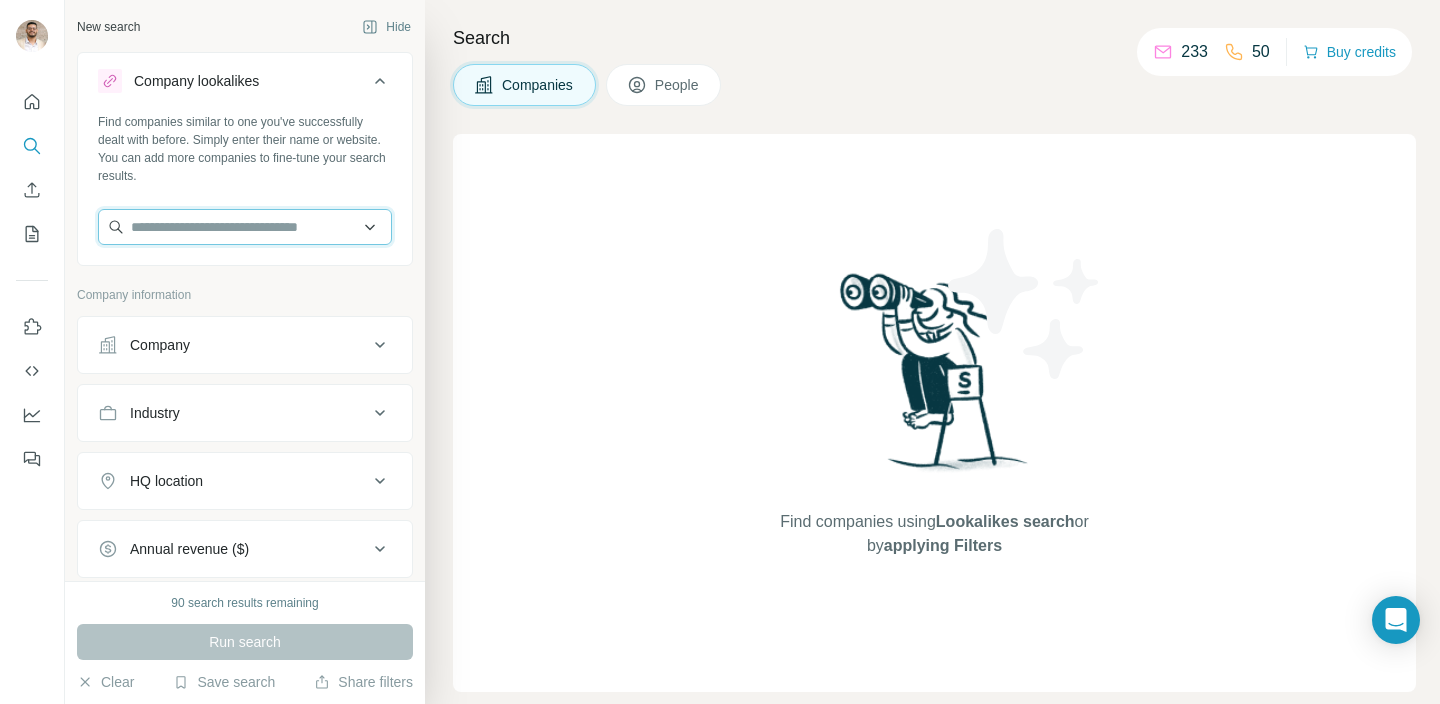 click at bounding box center (245, 227) 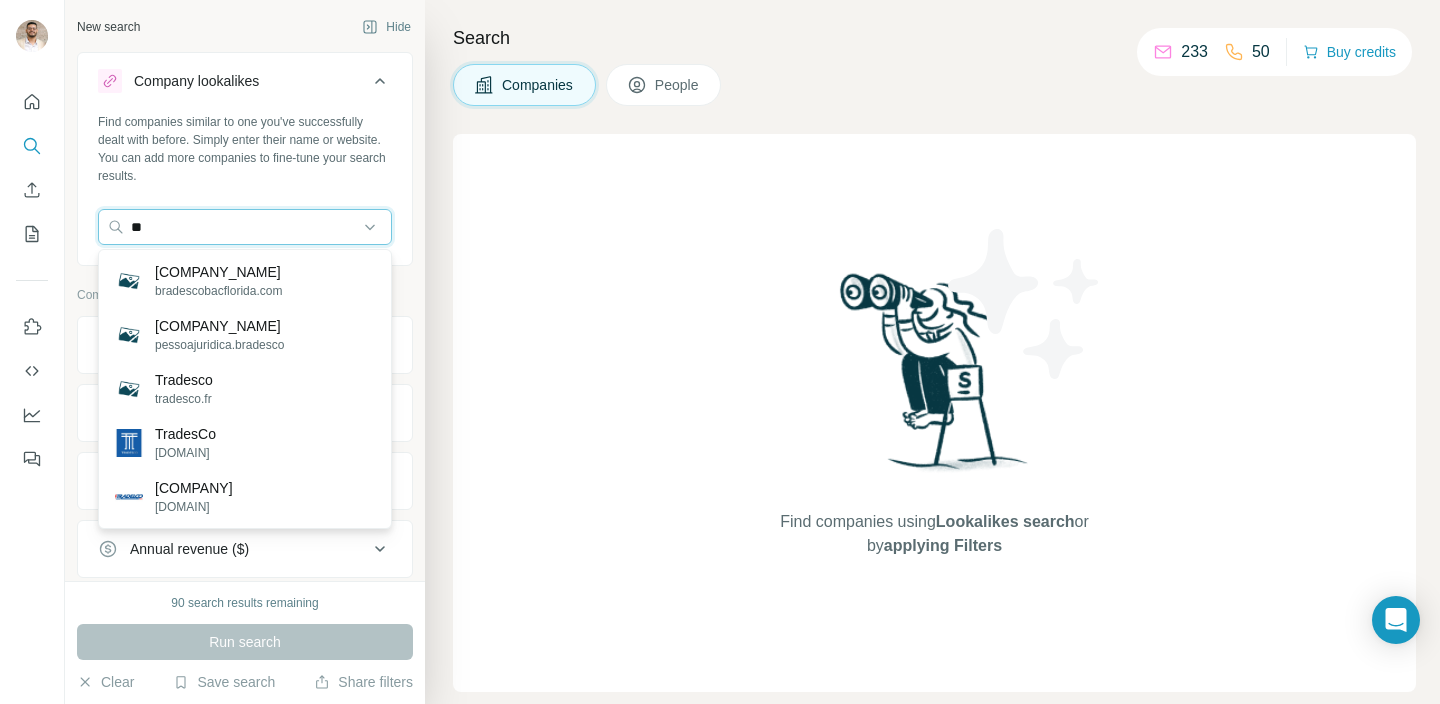 type on "*" 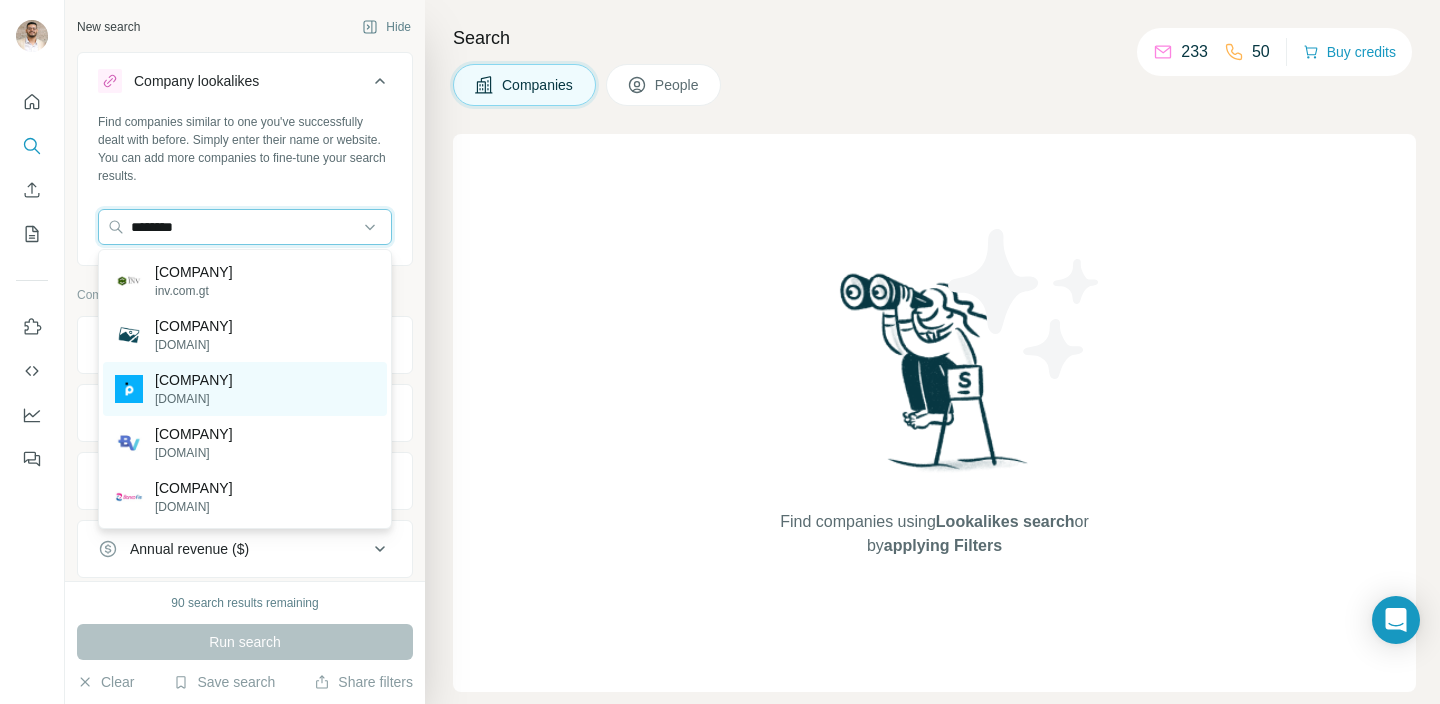 type on "********" 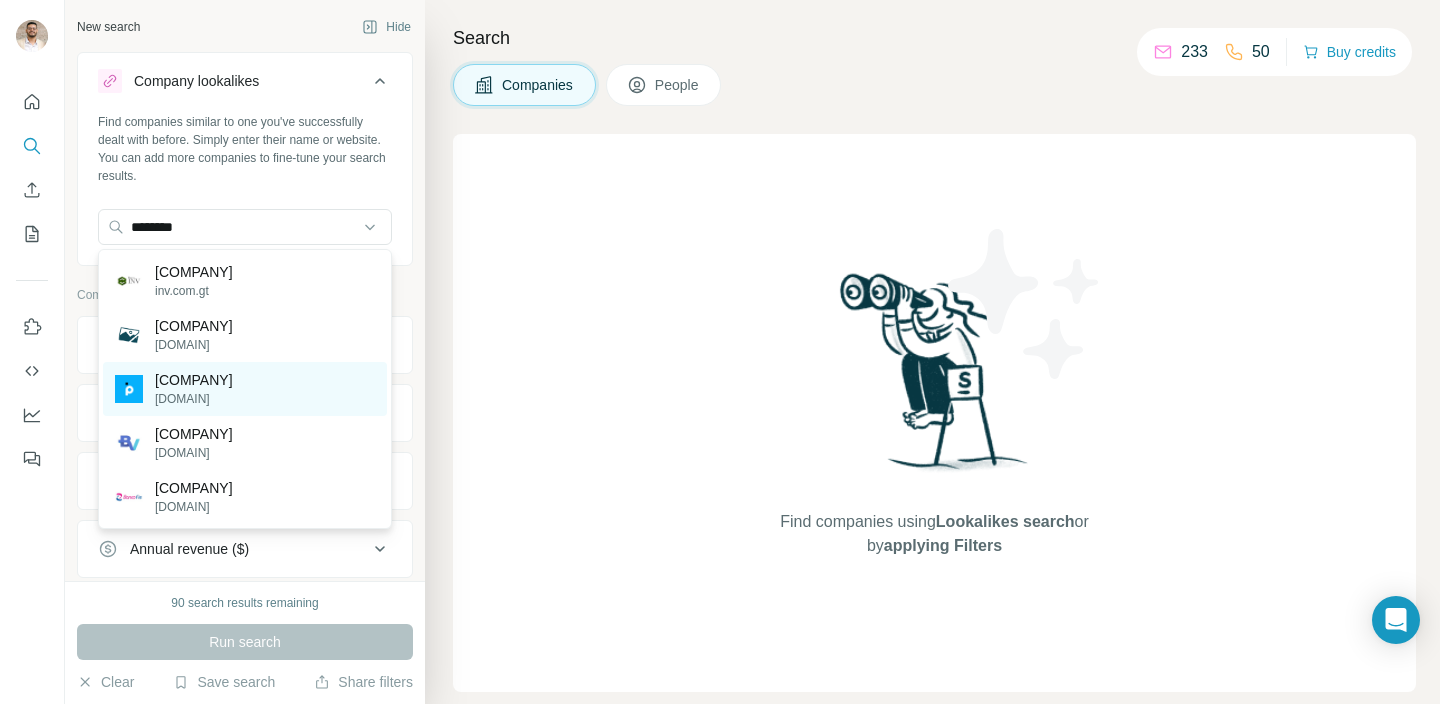 click on "[COMPANY]" at bounding box center [194, 380] 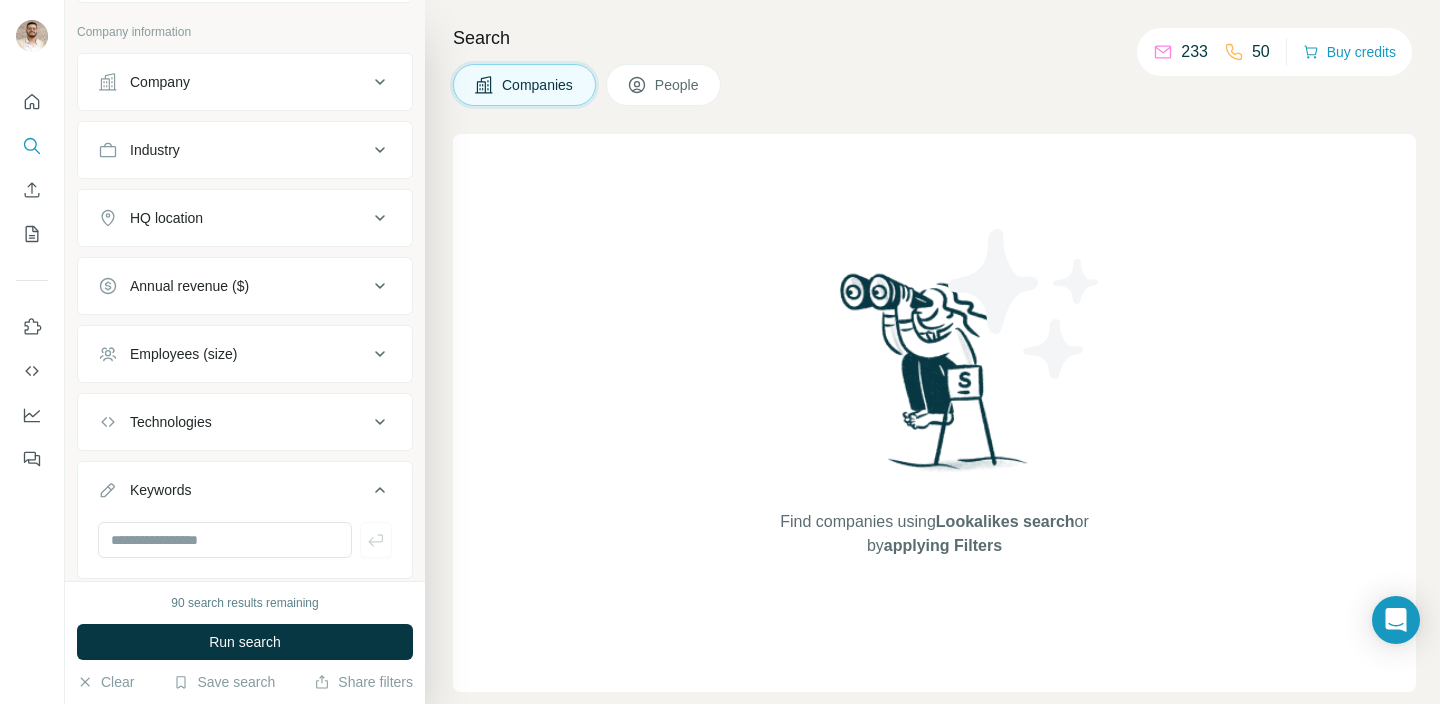 scroll, scrollTop: 395, scrollLeft: 0, axis: vertical 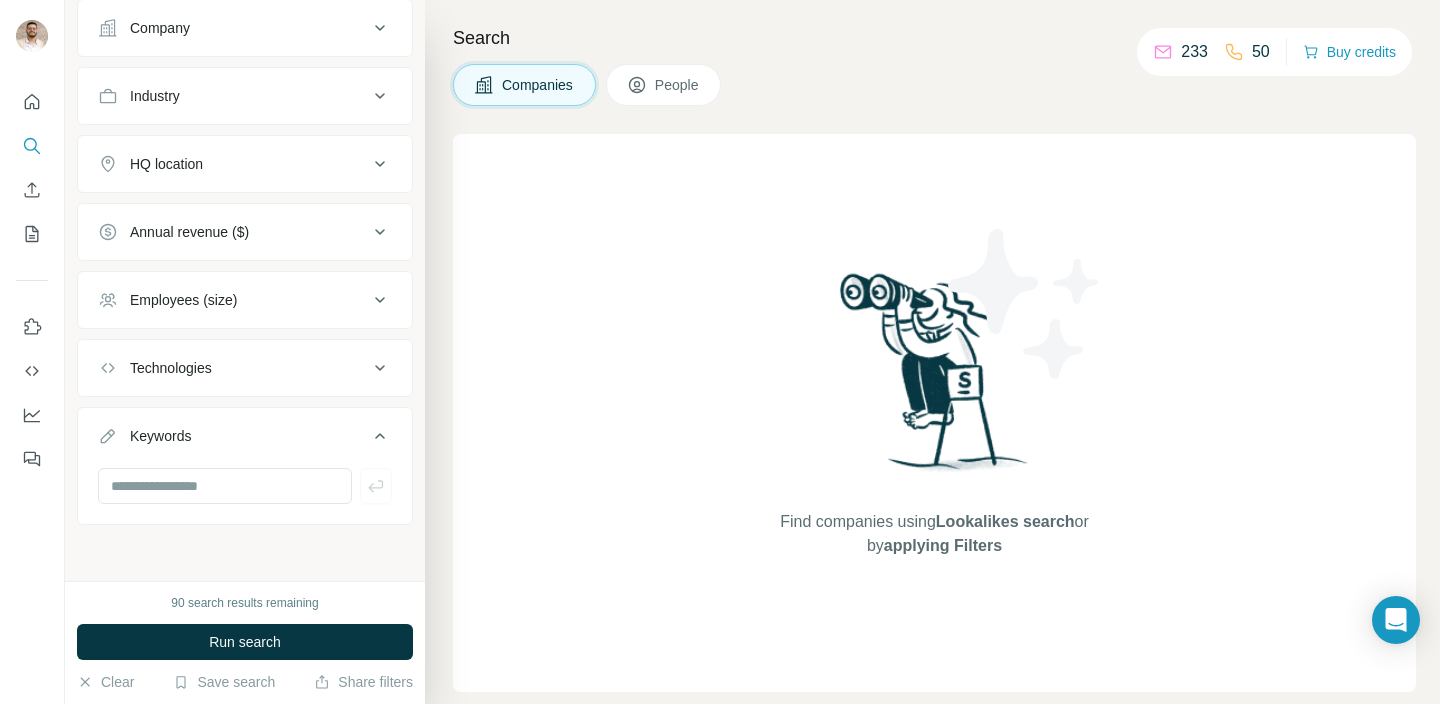 click on "Technologies" at bounding box center [245, 368] 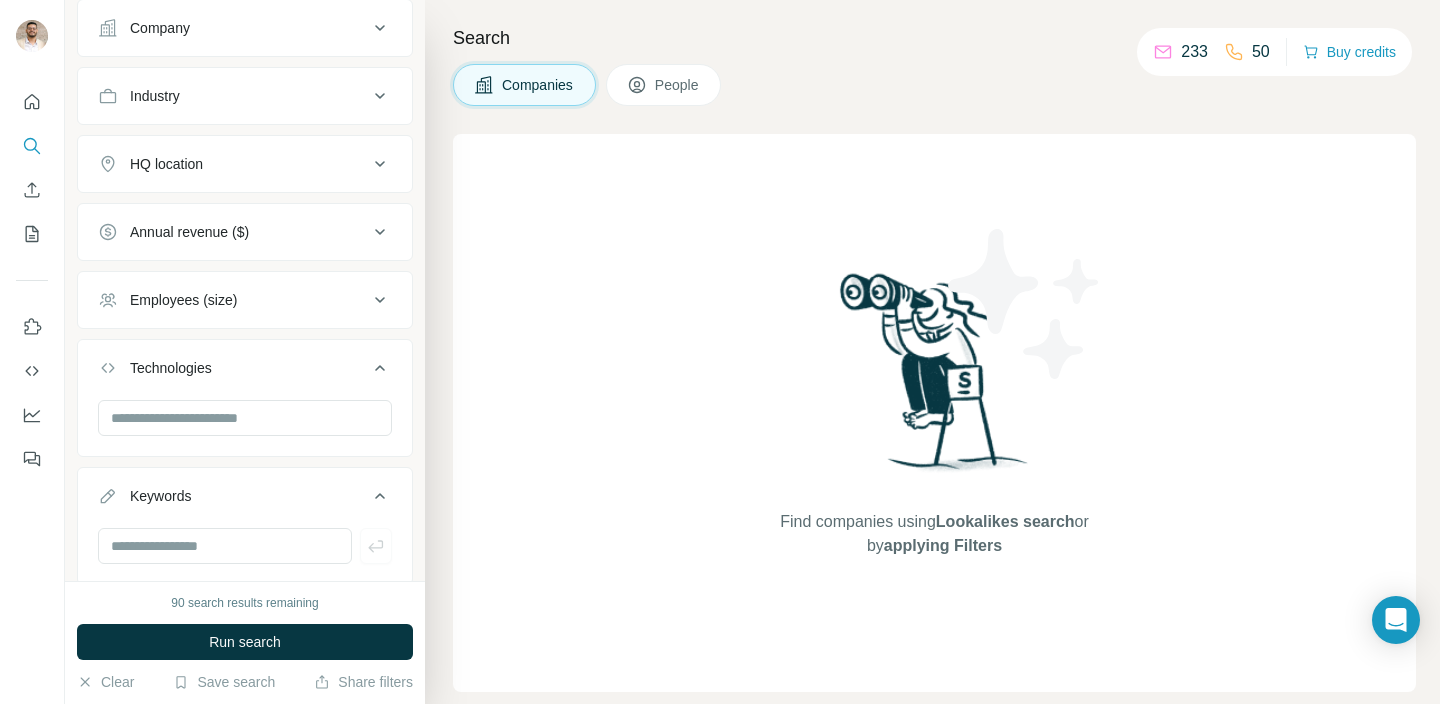 click on "Technologies" at bounding box center [245, 372] 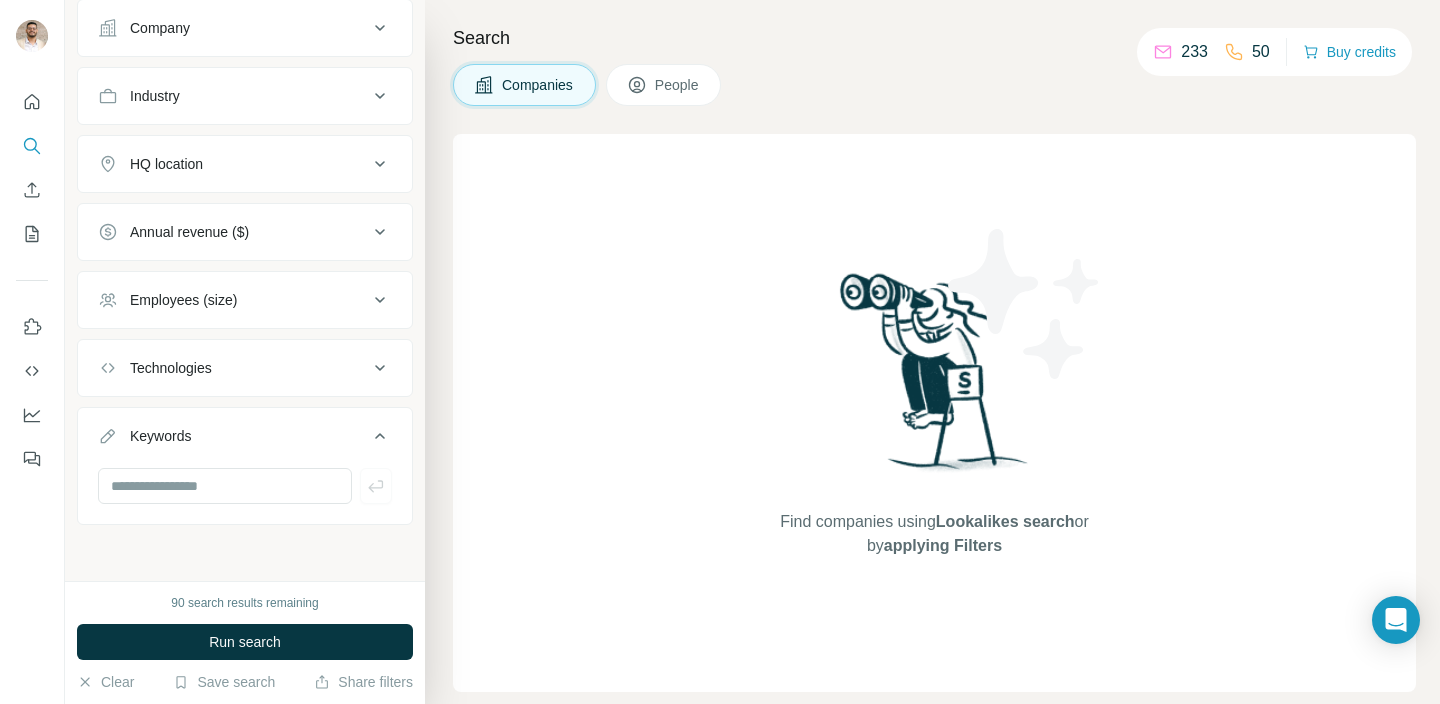 click at bounding box center [245, 494] 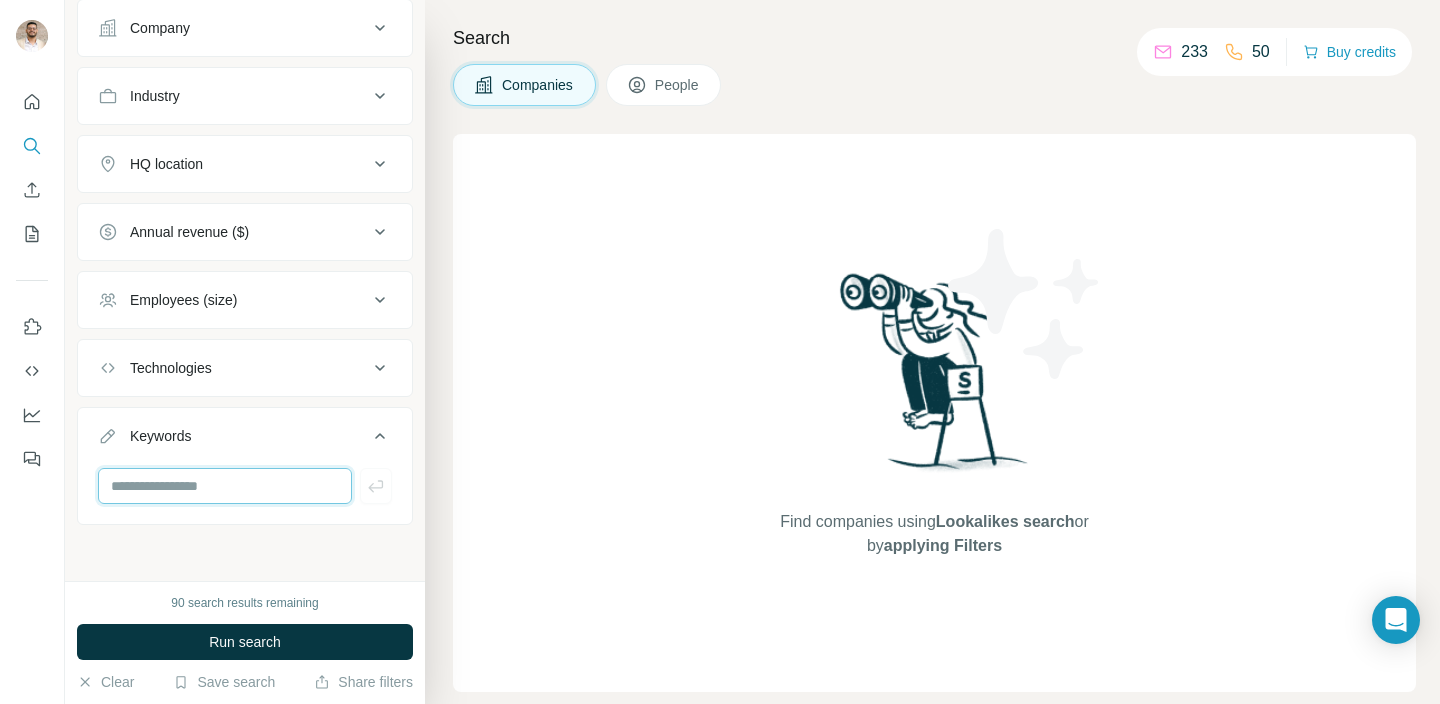 click at bounding box center [225, 486] 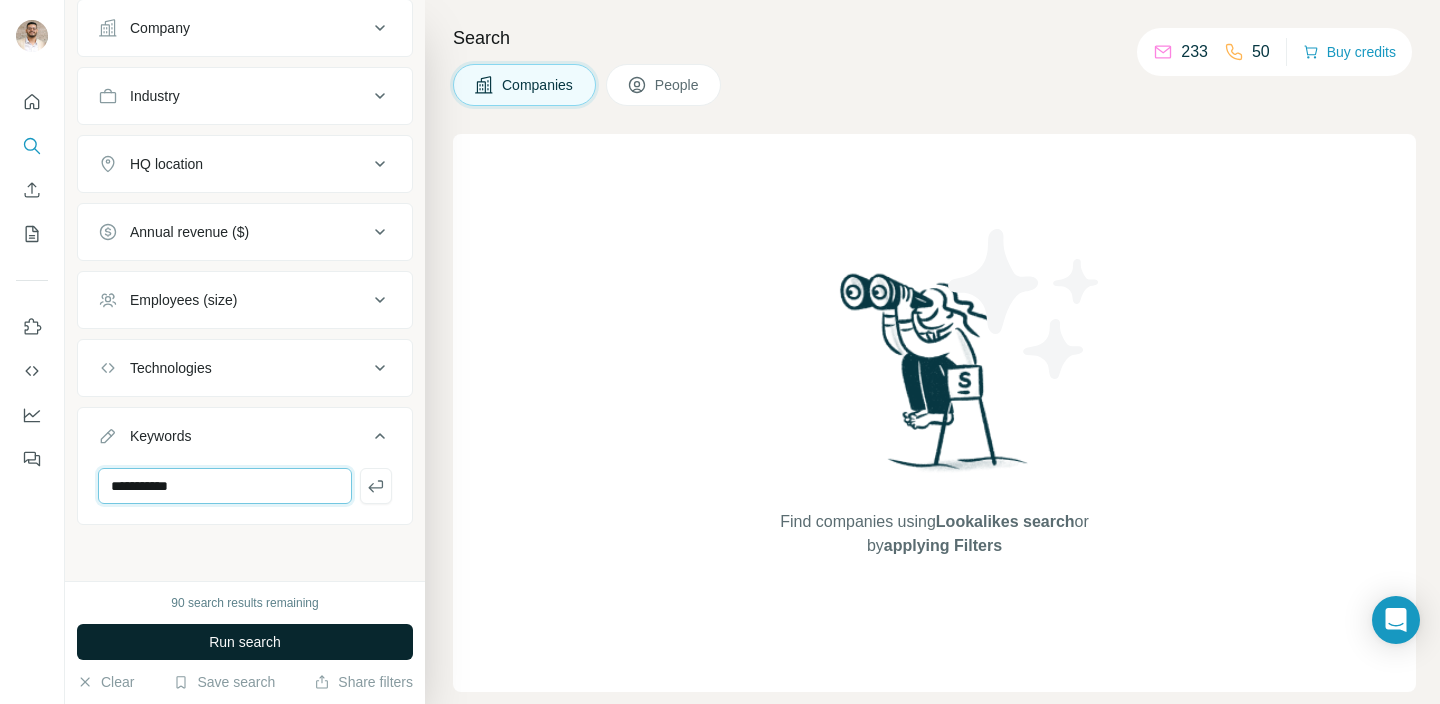 type on "**********" 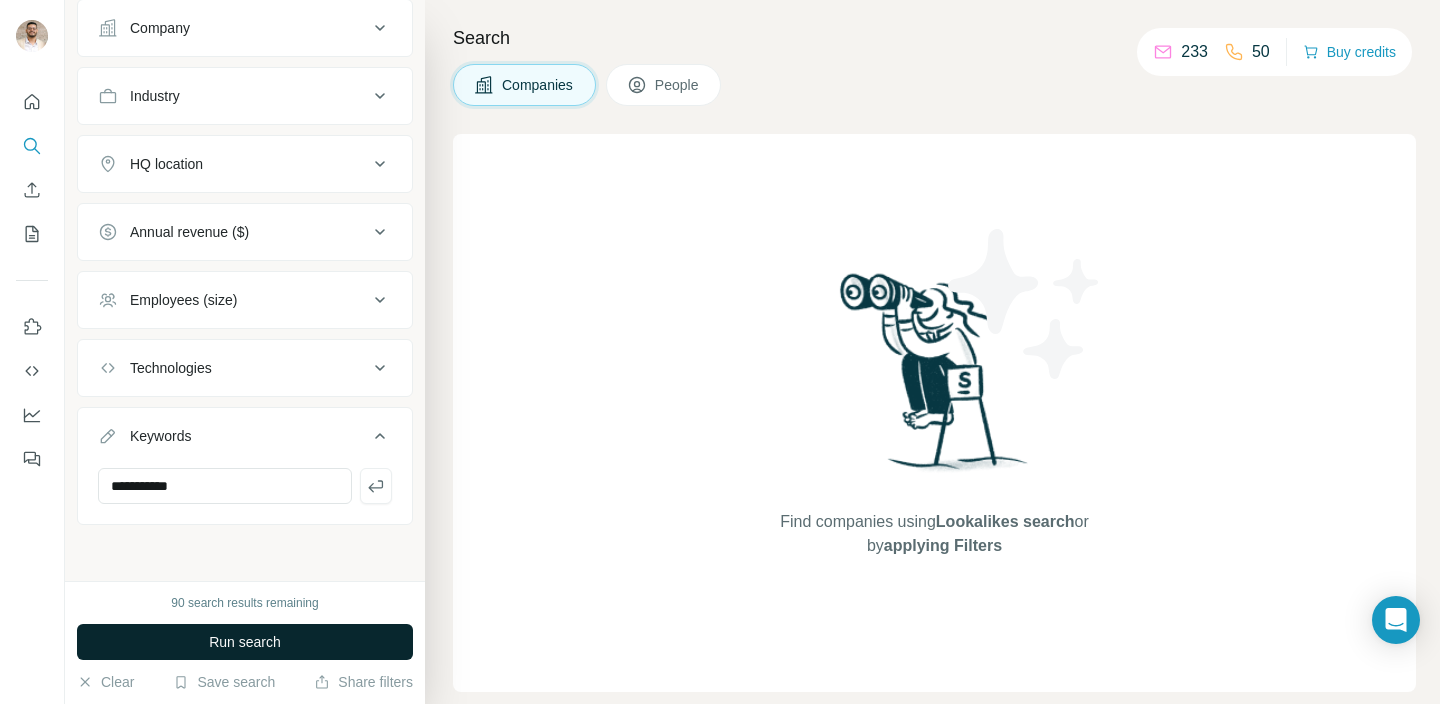 click on "Run search" at bounding box center (245, 642) 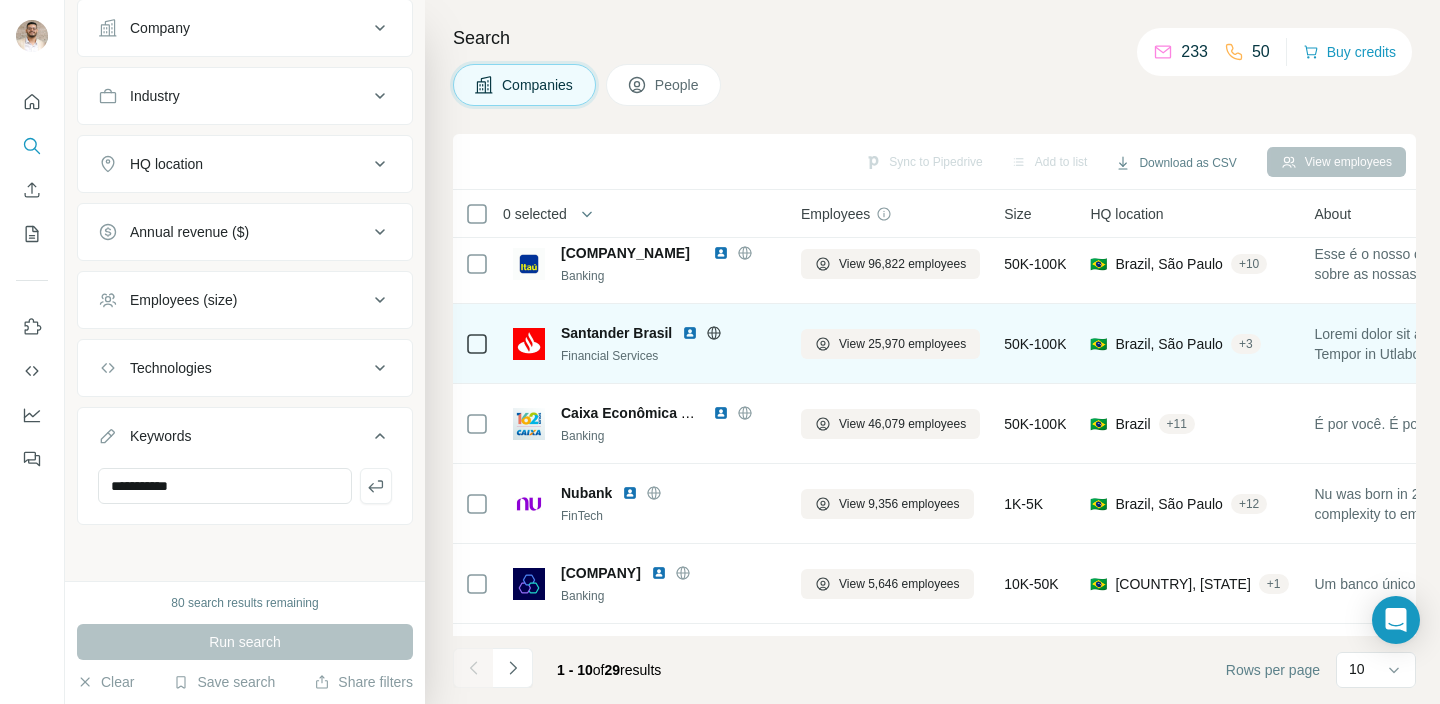 scroll, scrollTop: 14, scrollLeft: 1, axis: both 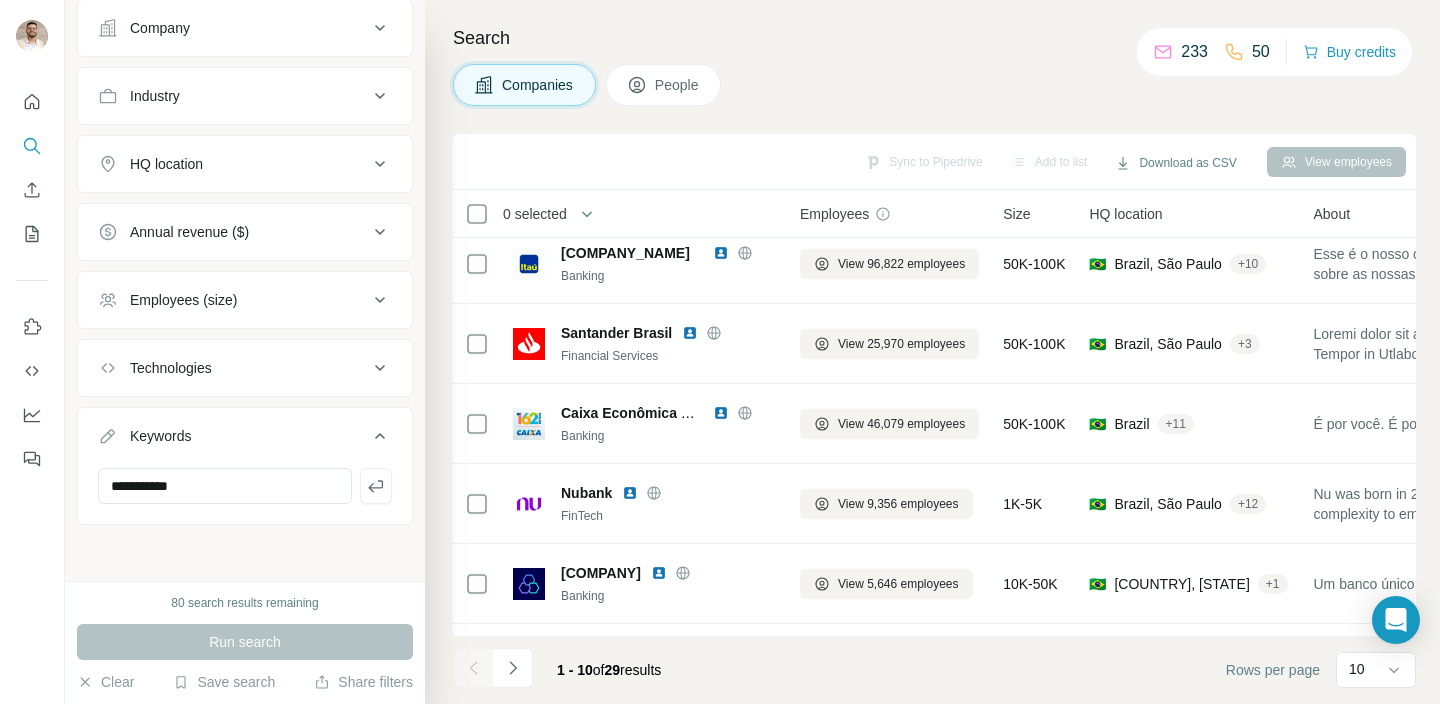 click on "Company" at bounding box center [245, 28] 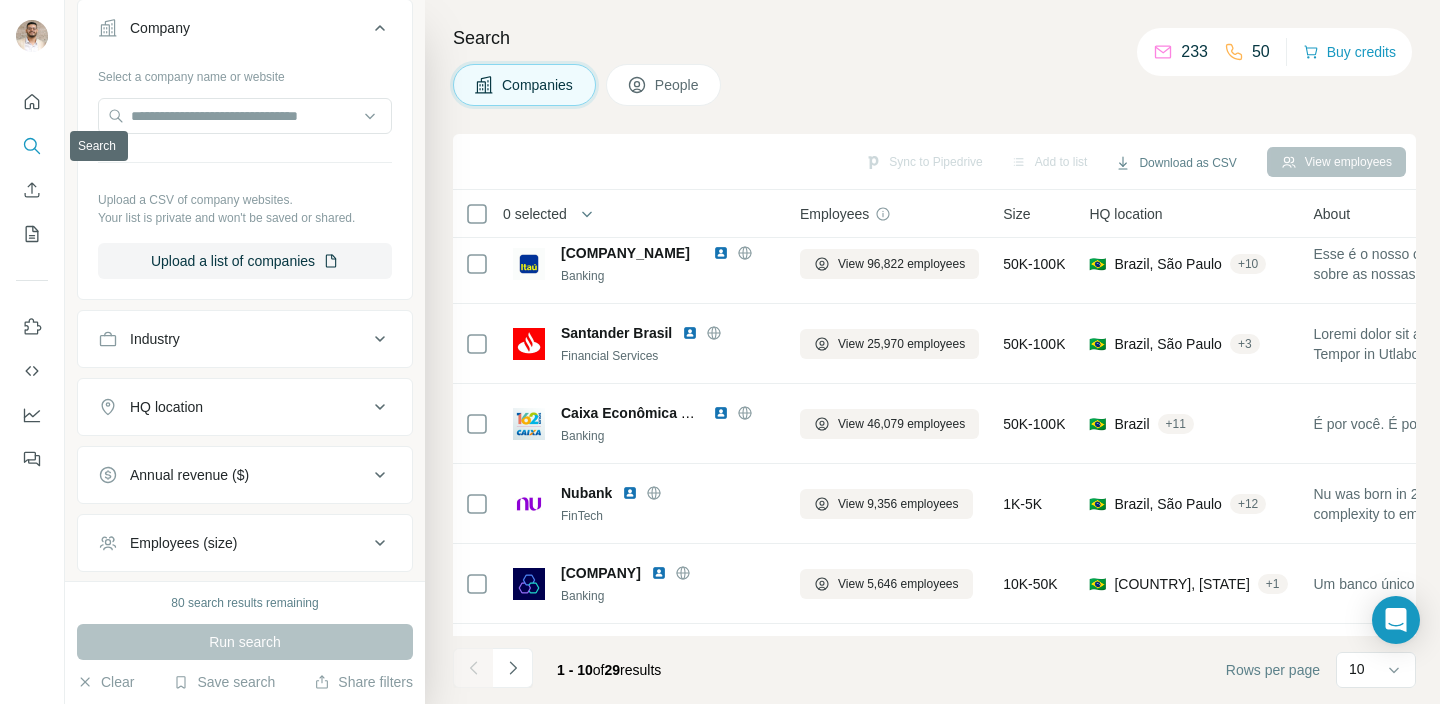 click at bounding box center [32, 146] 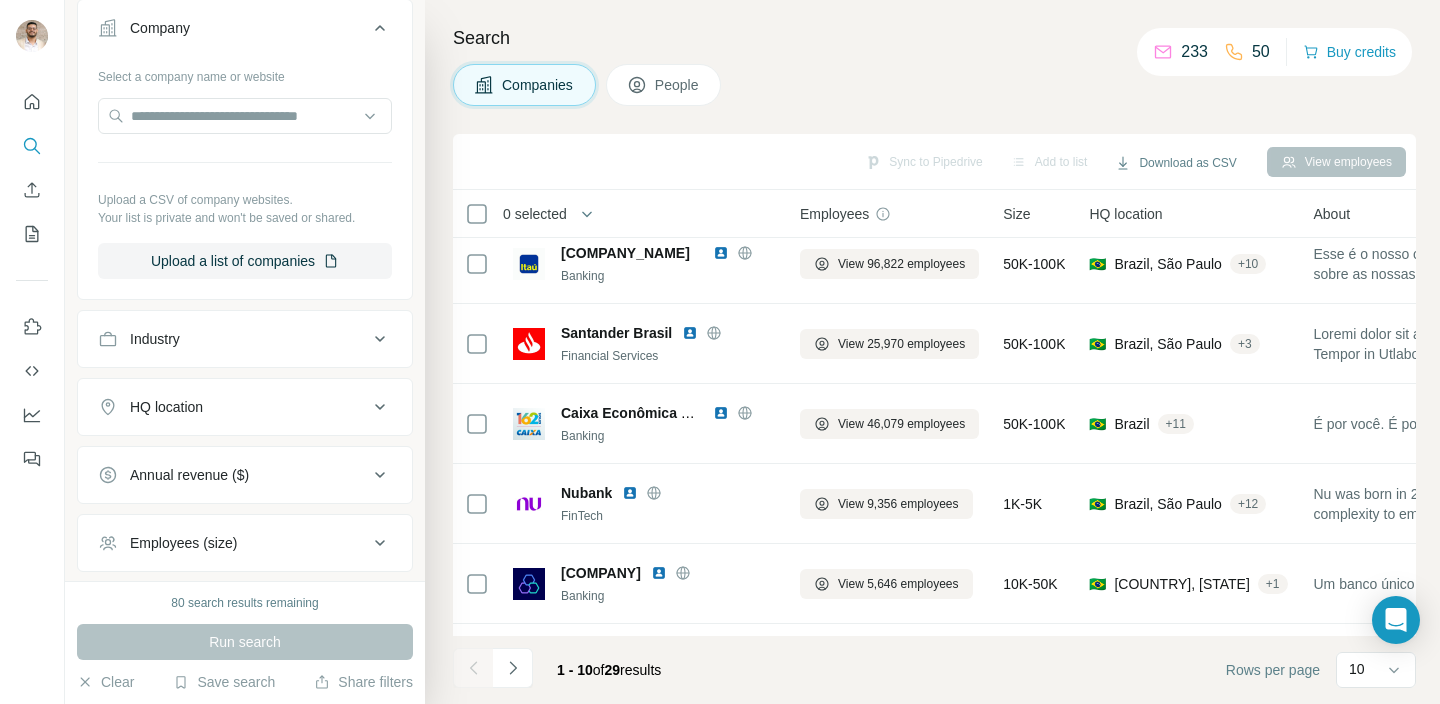 type 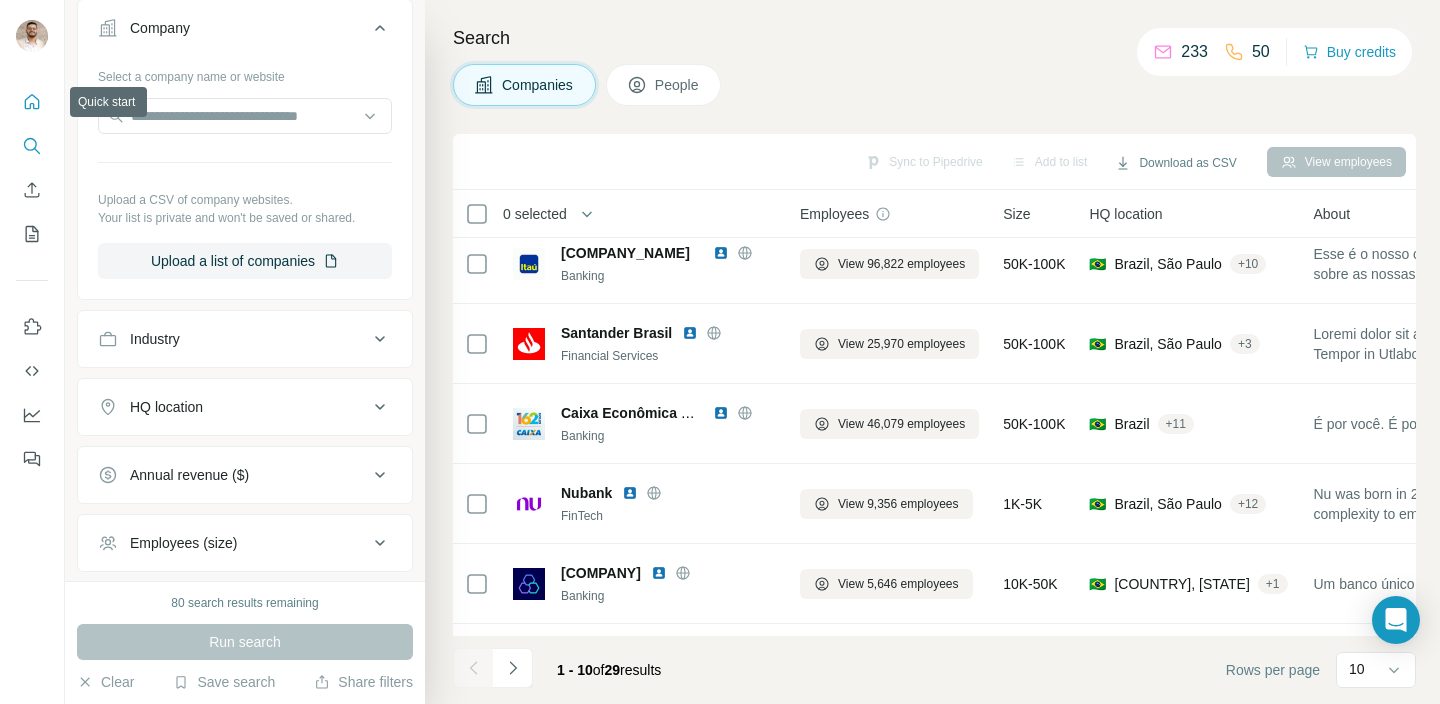 click 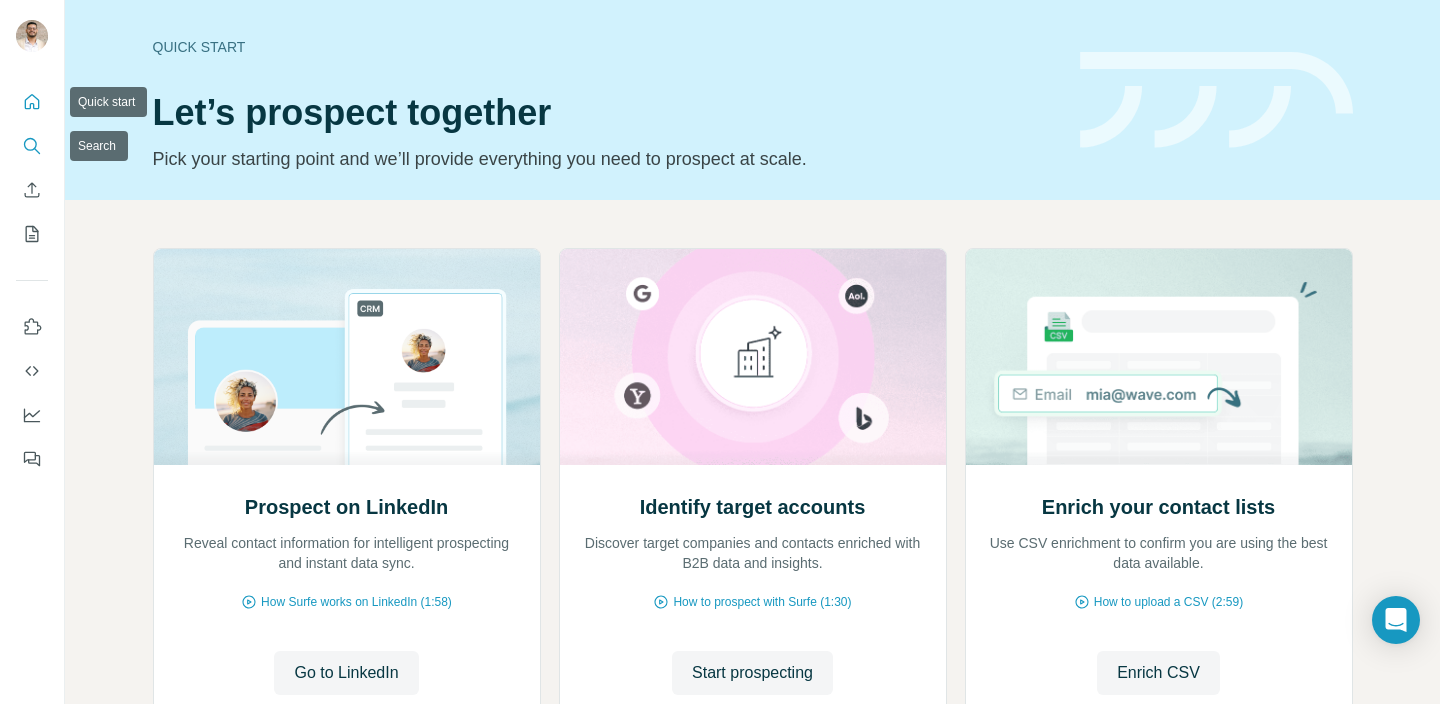 click at bounding box center (32, 146) 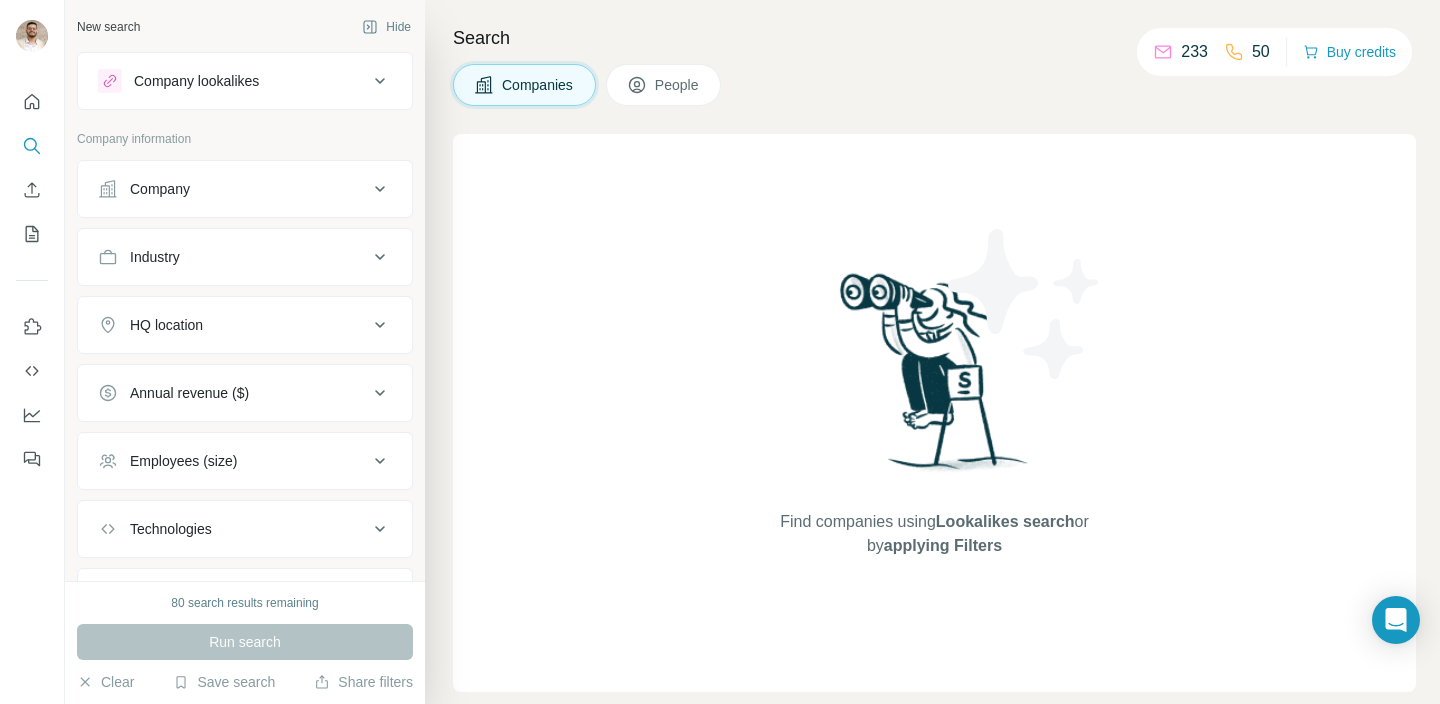 click on "New search Hide" at bounding box center [245, 27] 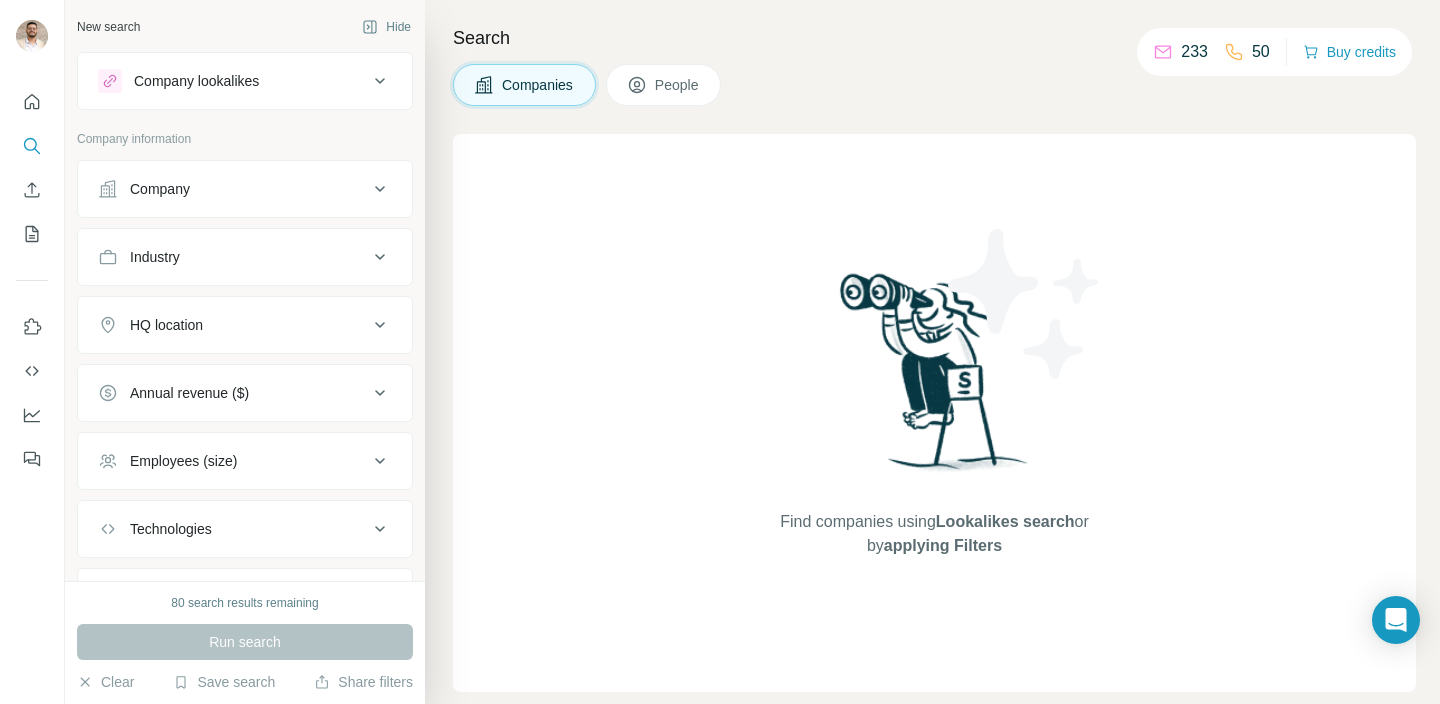click on "Company lookalikes" at bounding box center (245, 81) 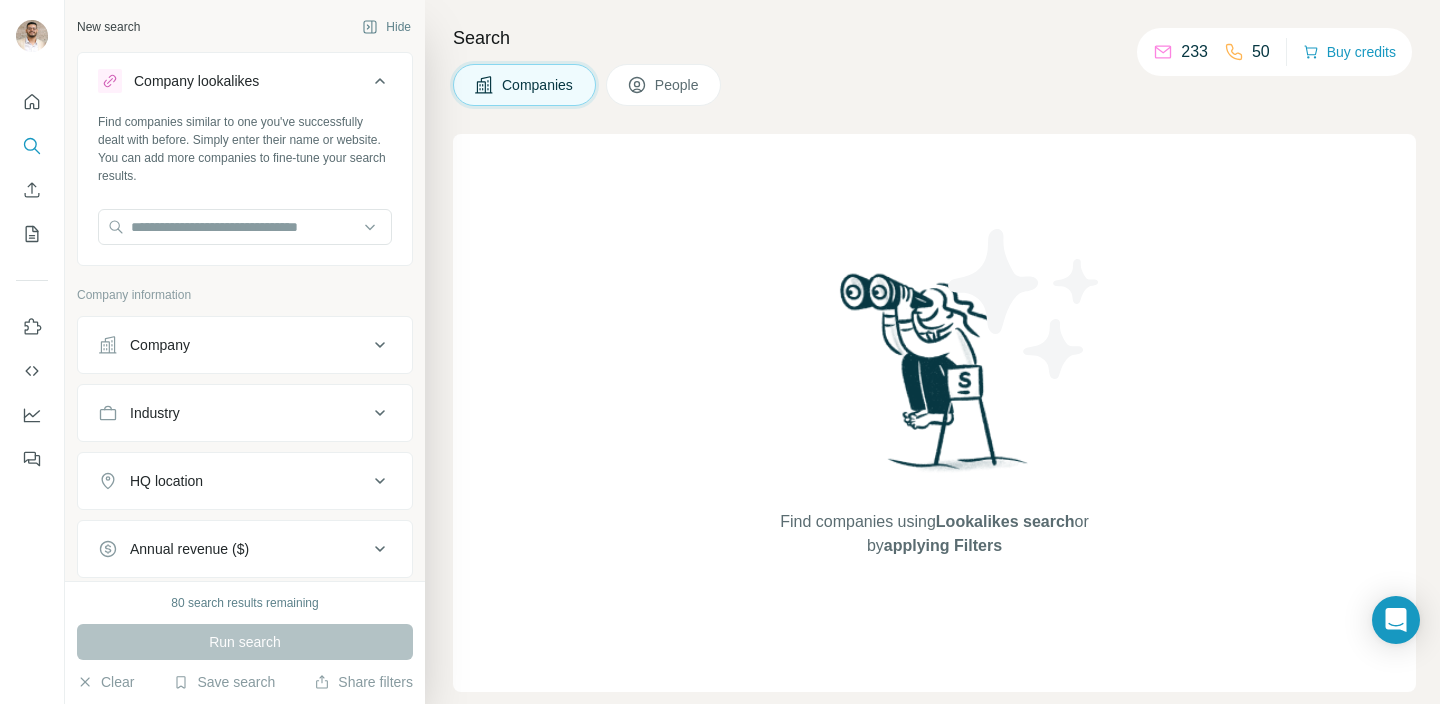 click on "Company lookalikes" at bounding box center (245, 85) 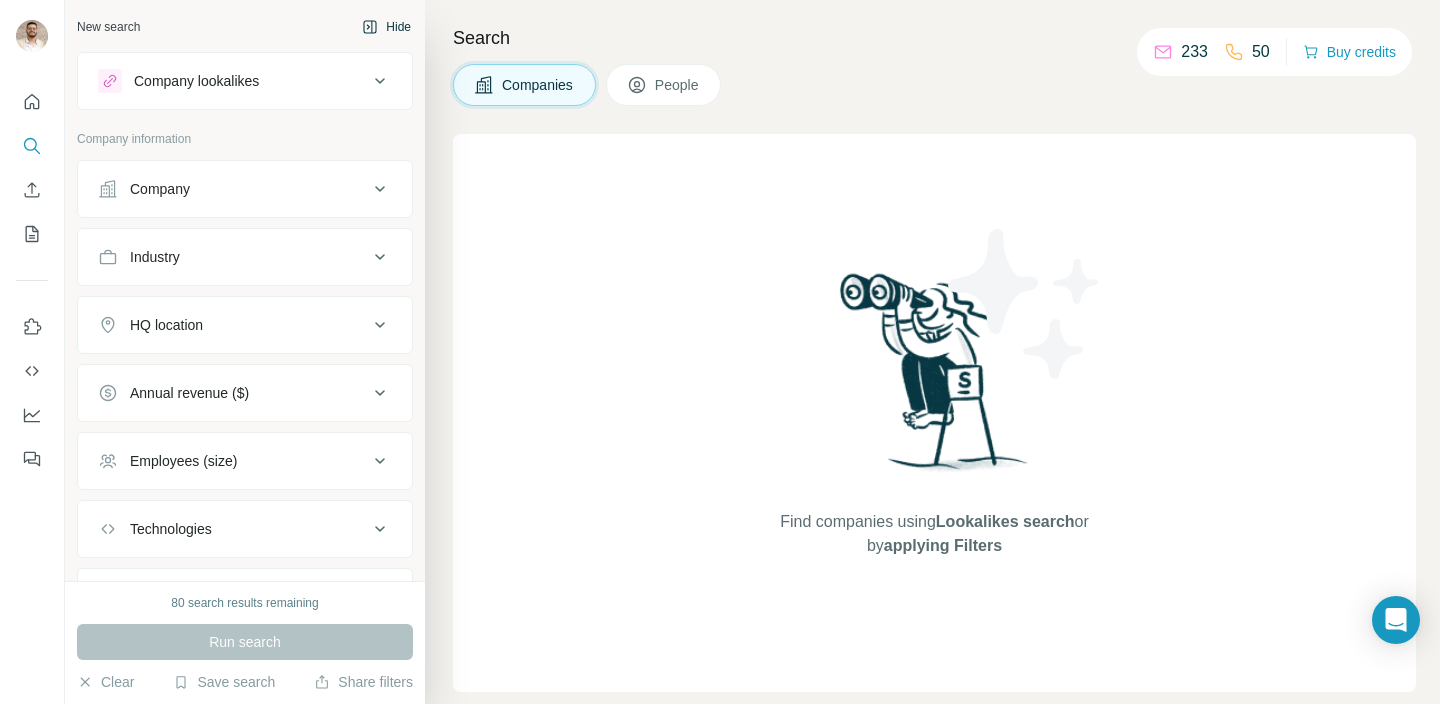 click on "Hide" at bounding box center (386, 27) 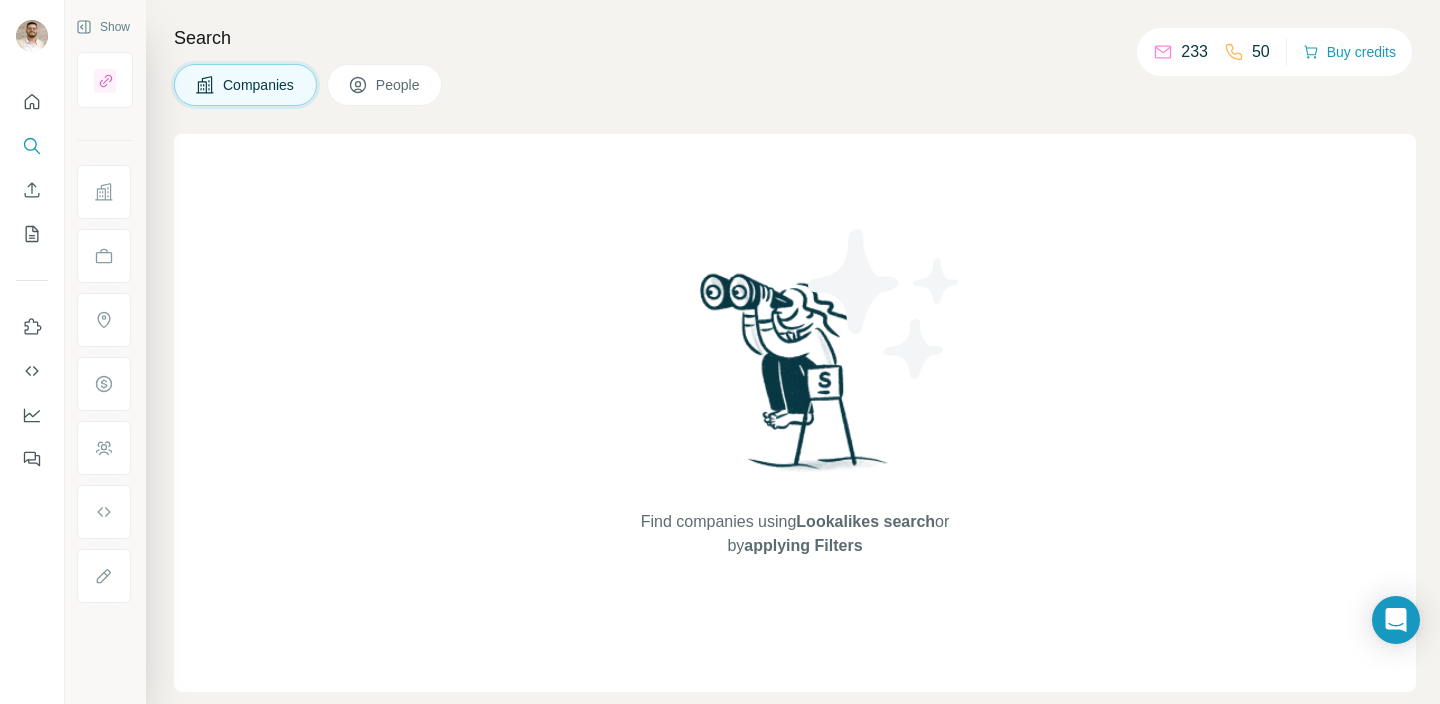 click on "People" at bounding box center (399, 85) 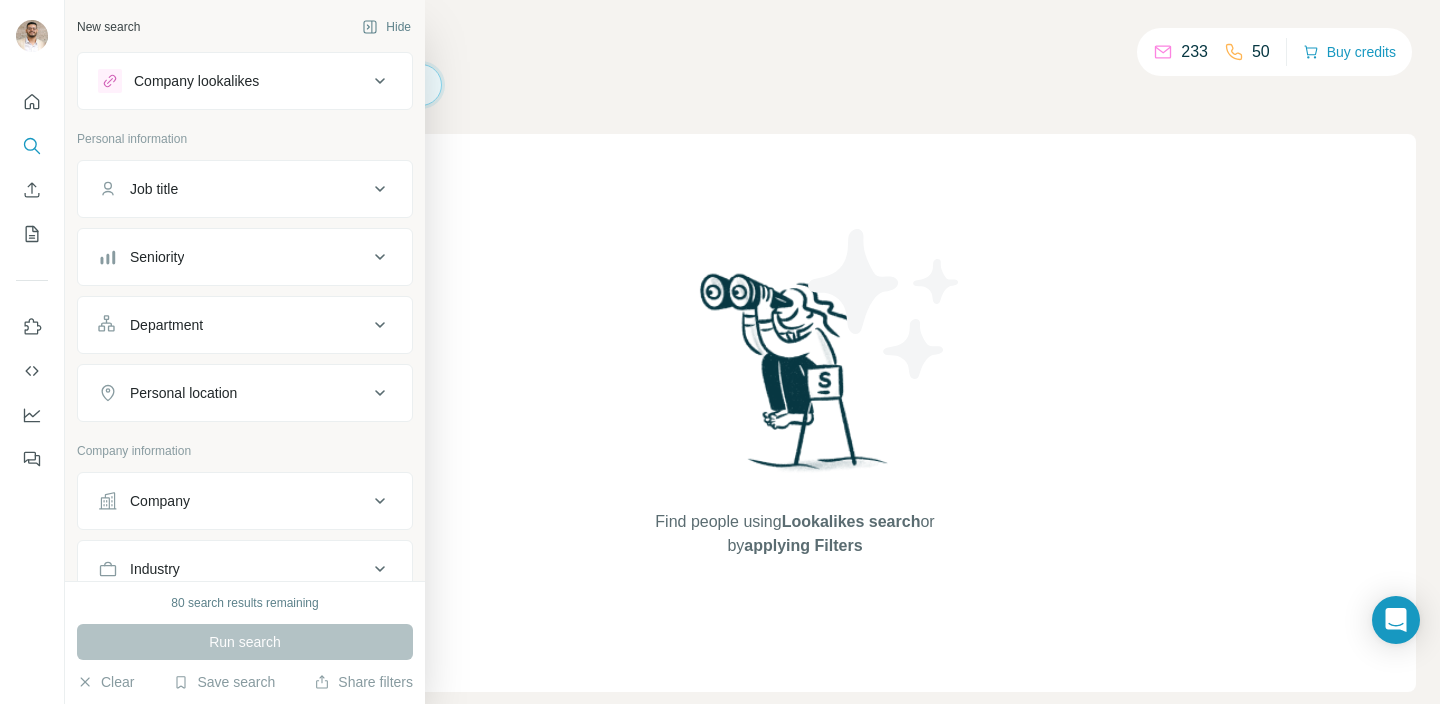 click on "Company lookalikes" at bounding box center (245, 81) 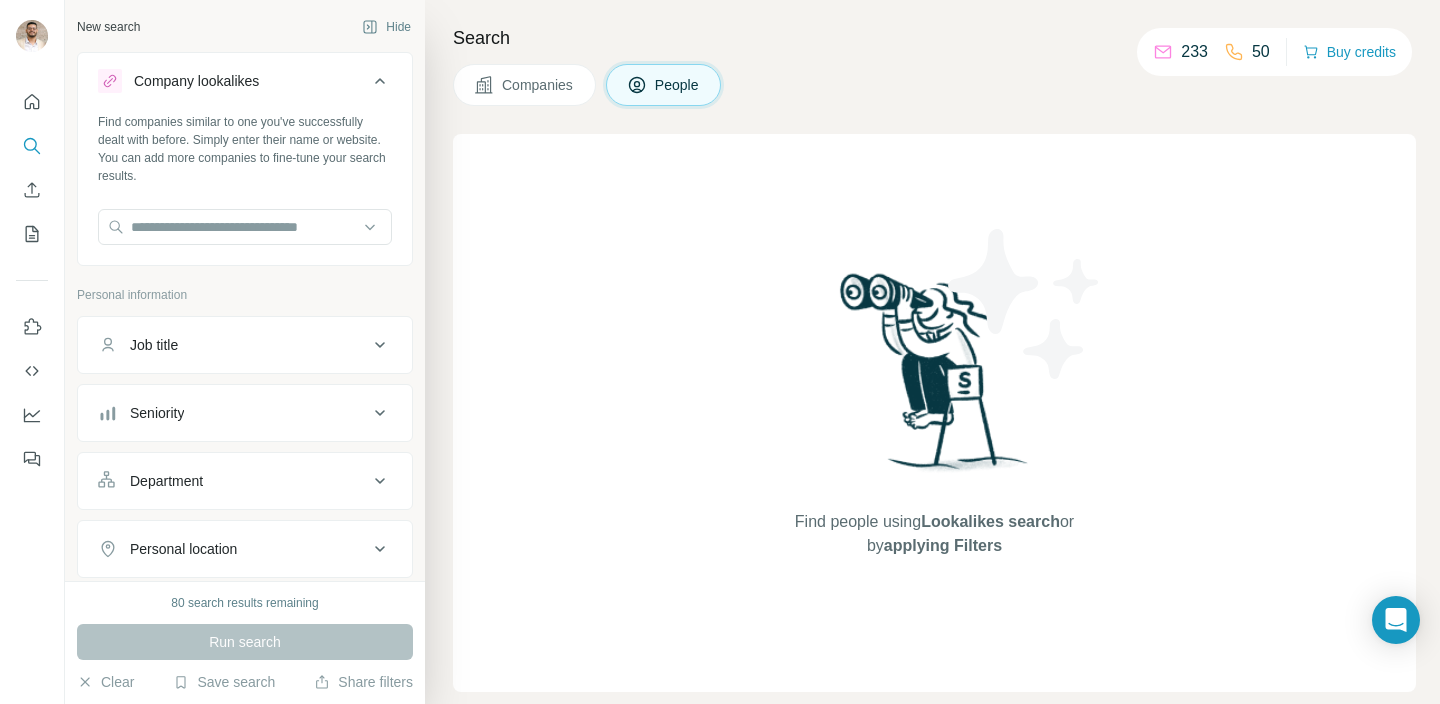 click on "Company lookalikes" at bounding box center (245, 85) 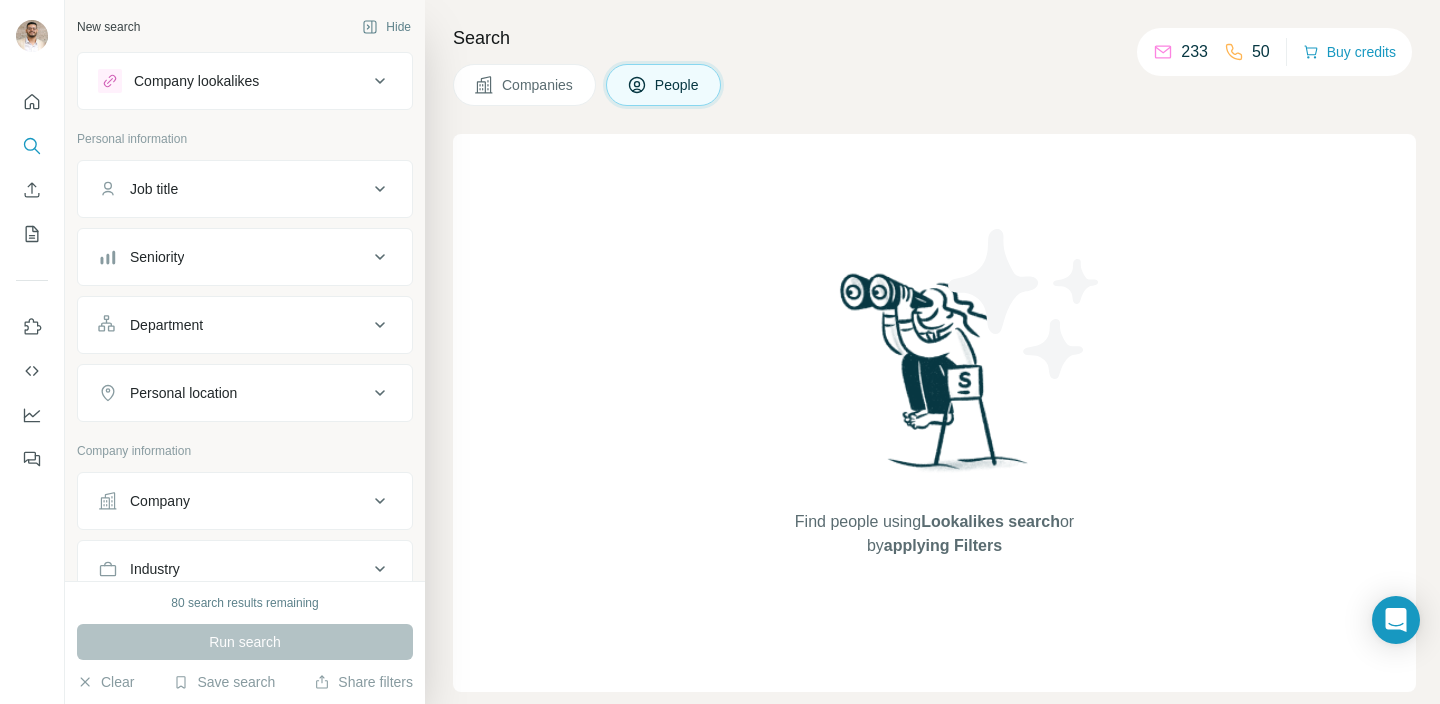 click on "Company lookalikes" at bounding box center (196, 81) 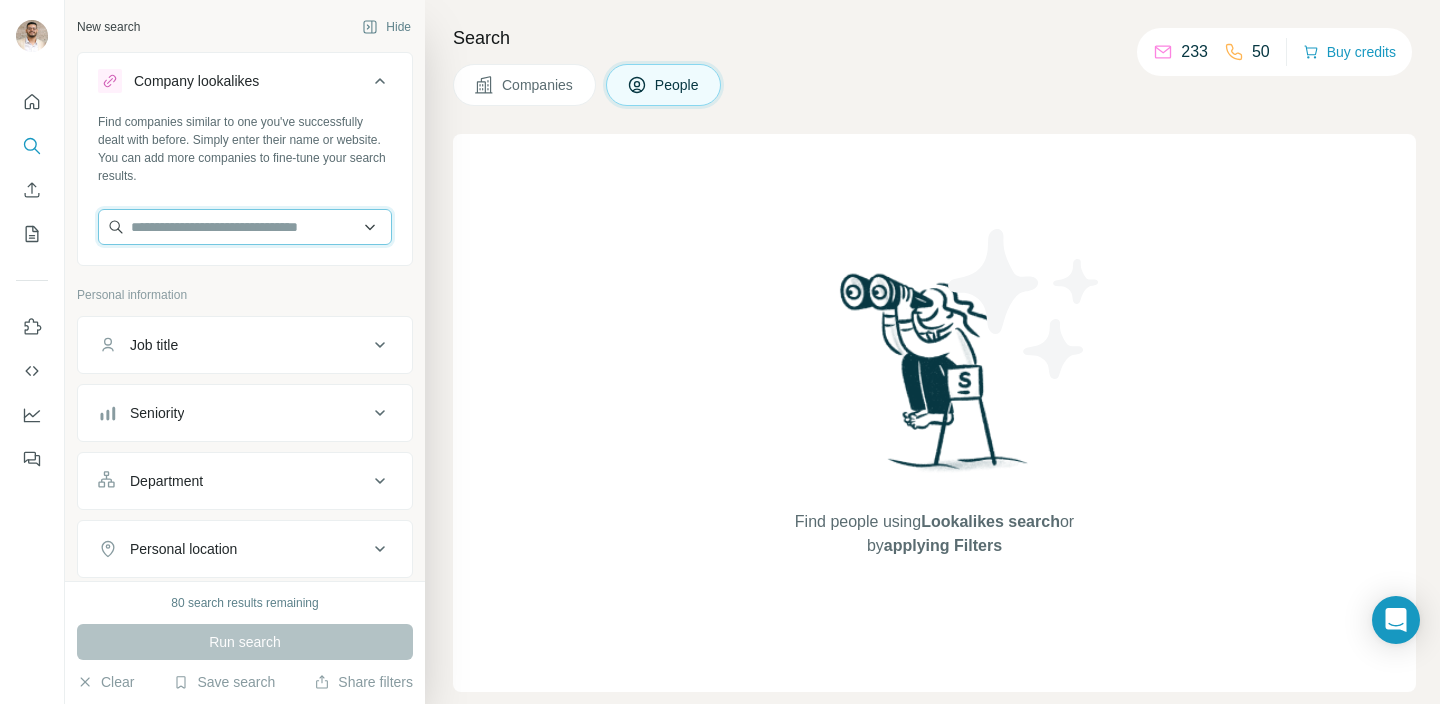 click at bounding box center [245, 227] 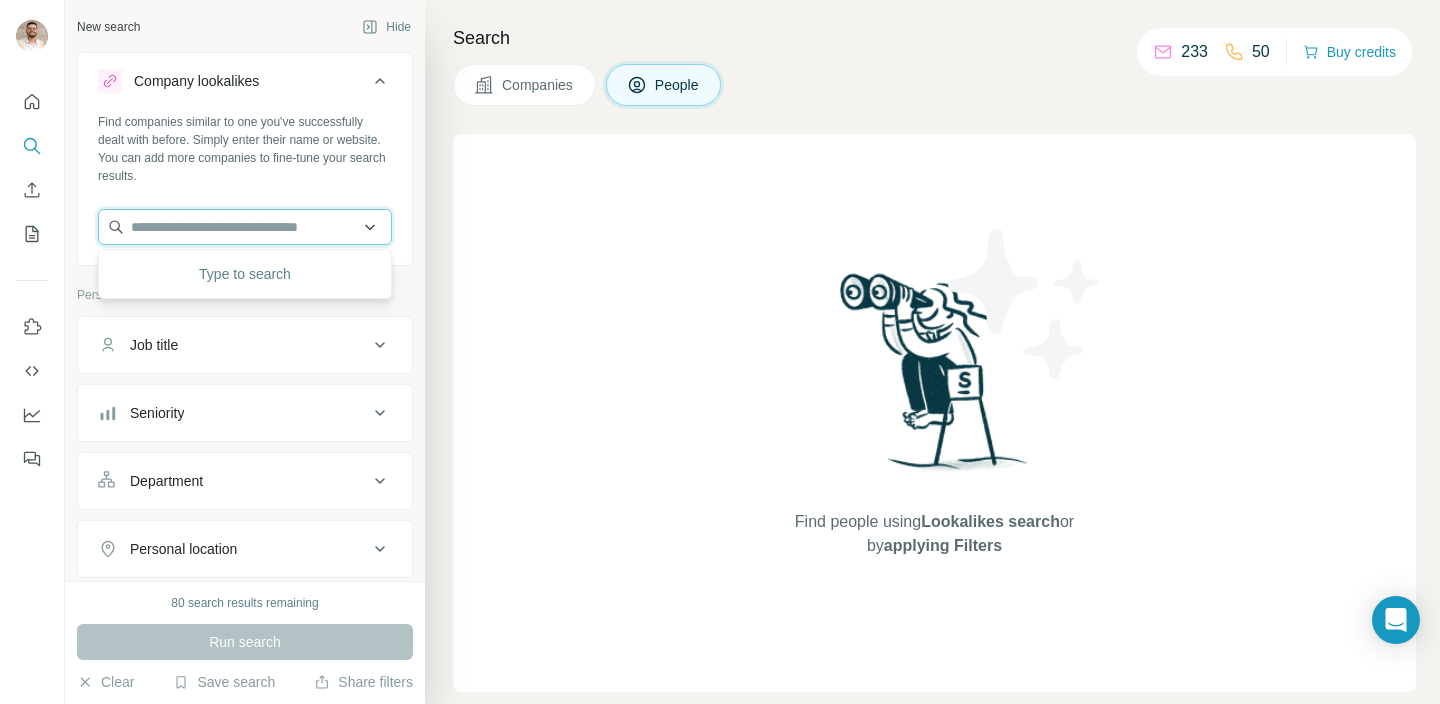 type on "*" 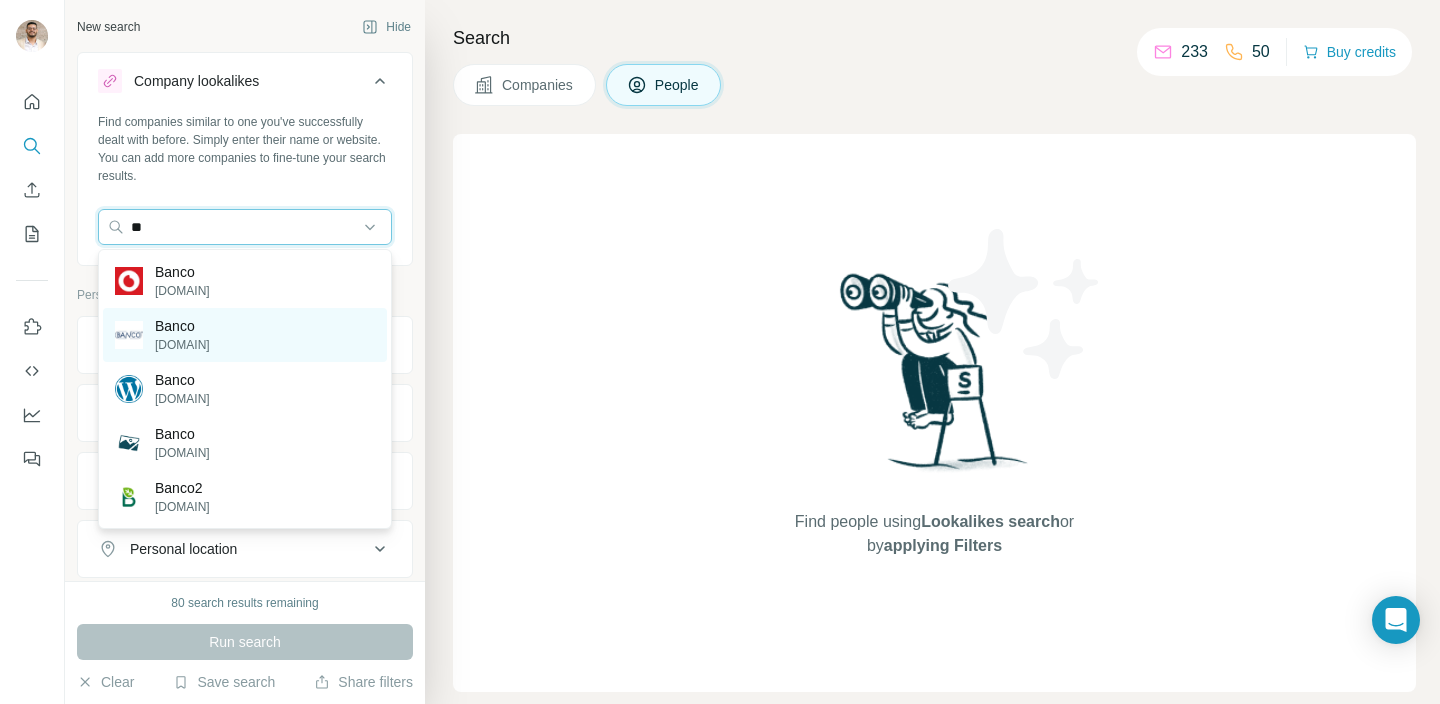 type on "*" 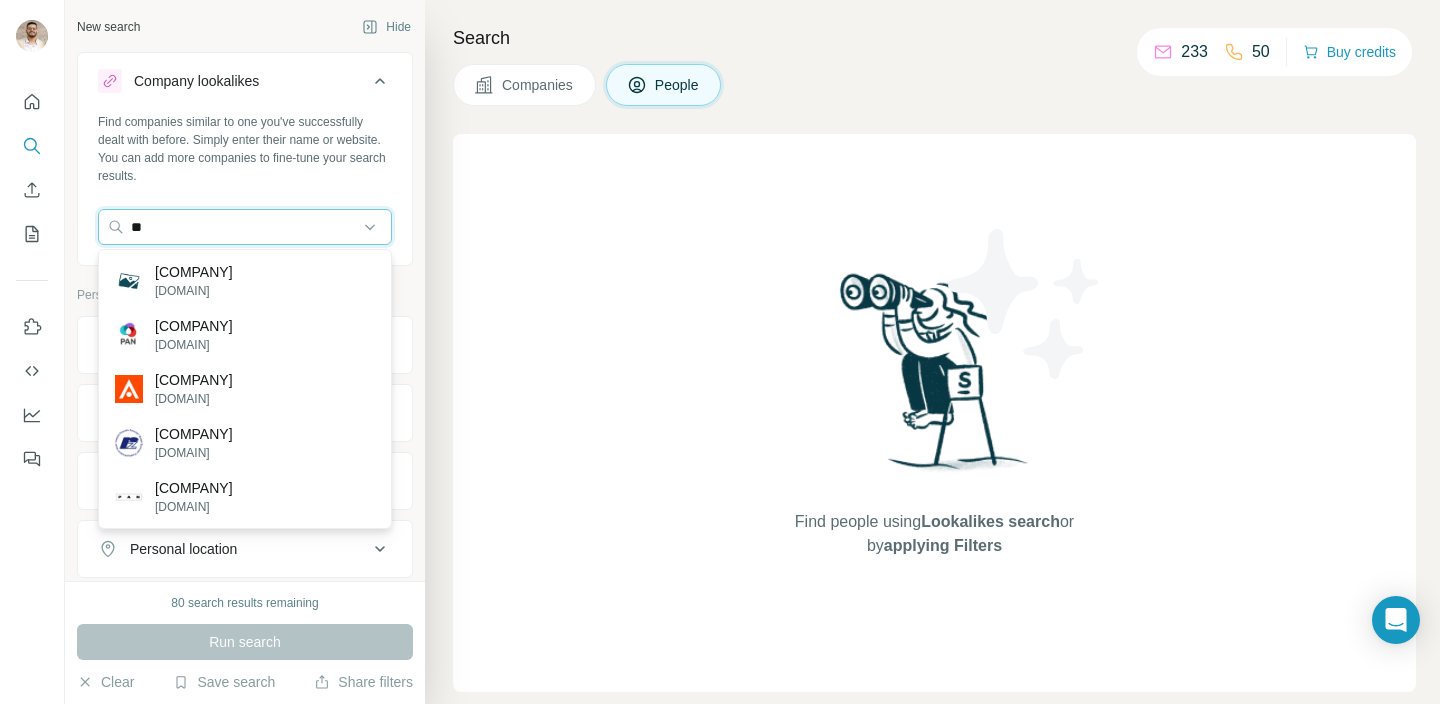 type on "*" 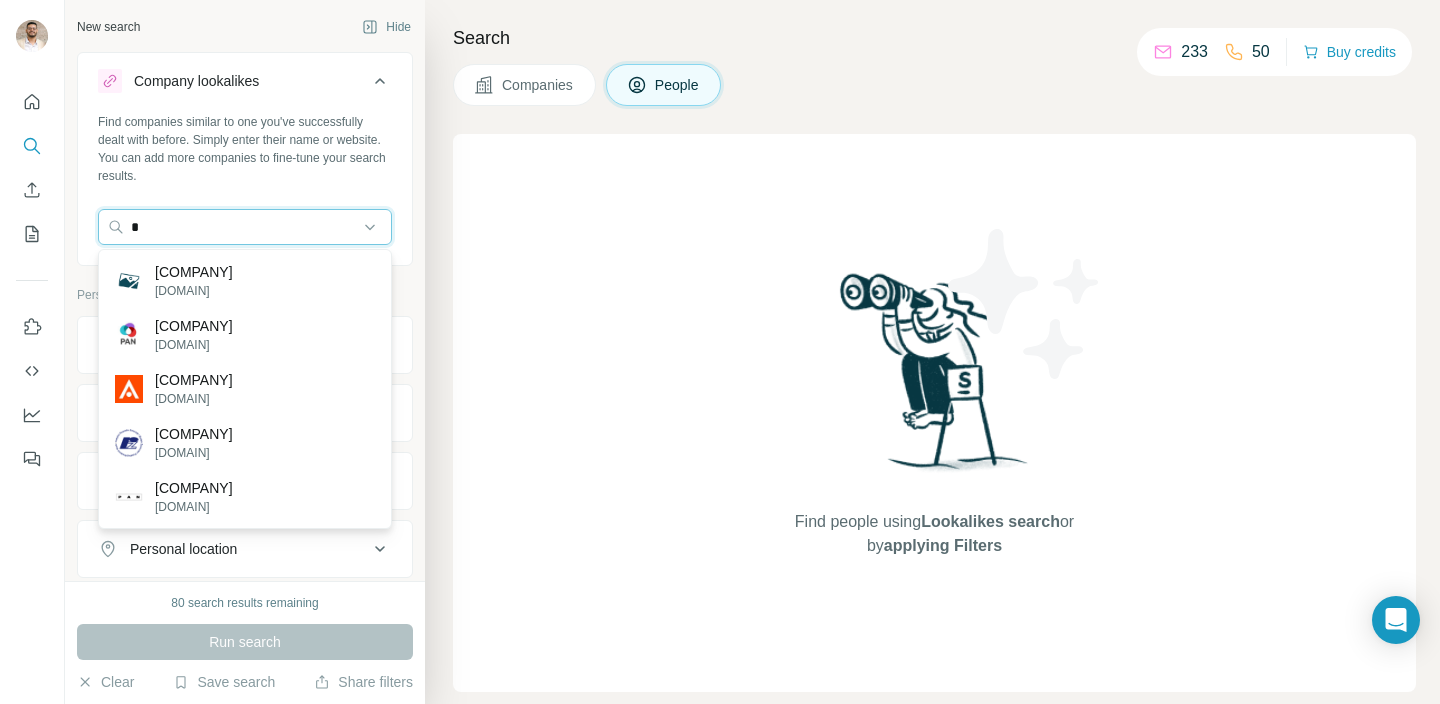 type 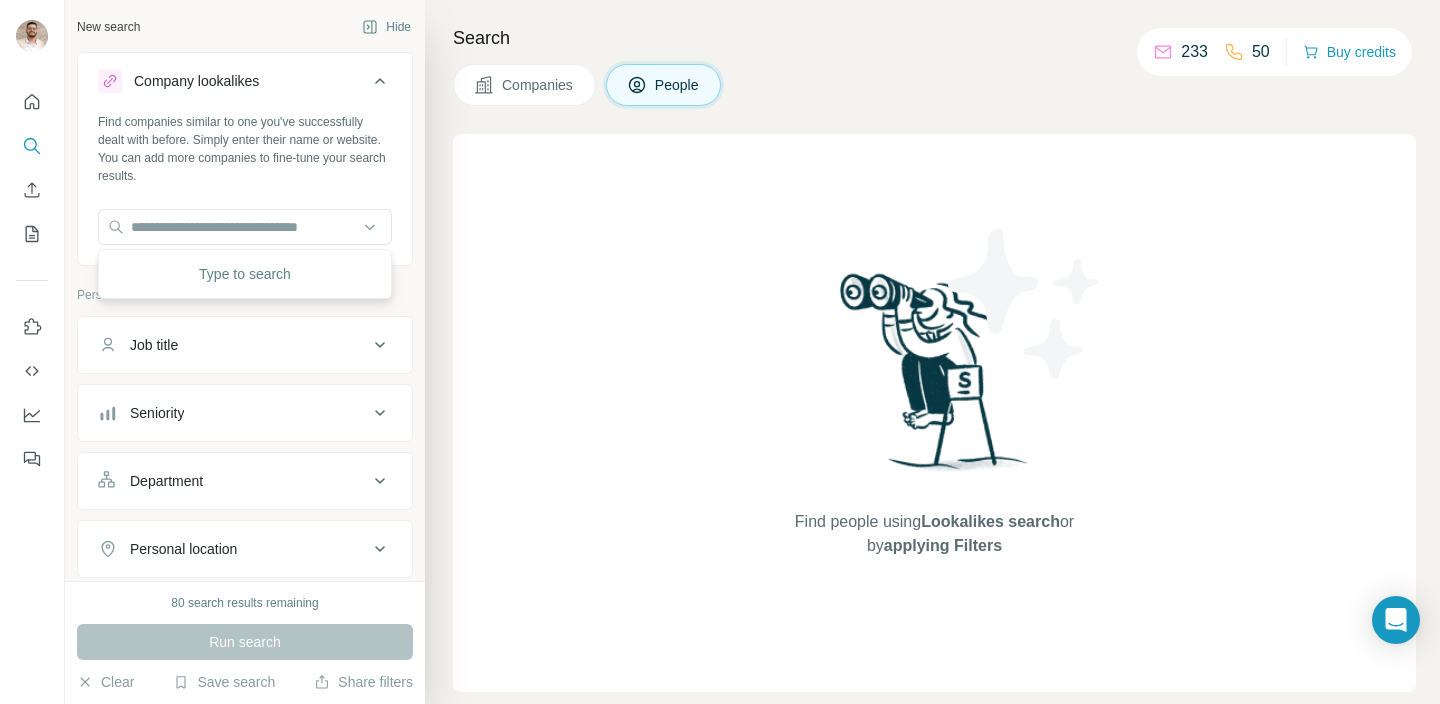 click on "Find people using  Lookalikes search  or by  applying Filters" at bounding box center (934, 413) 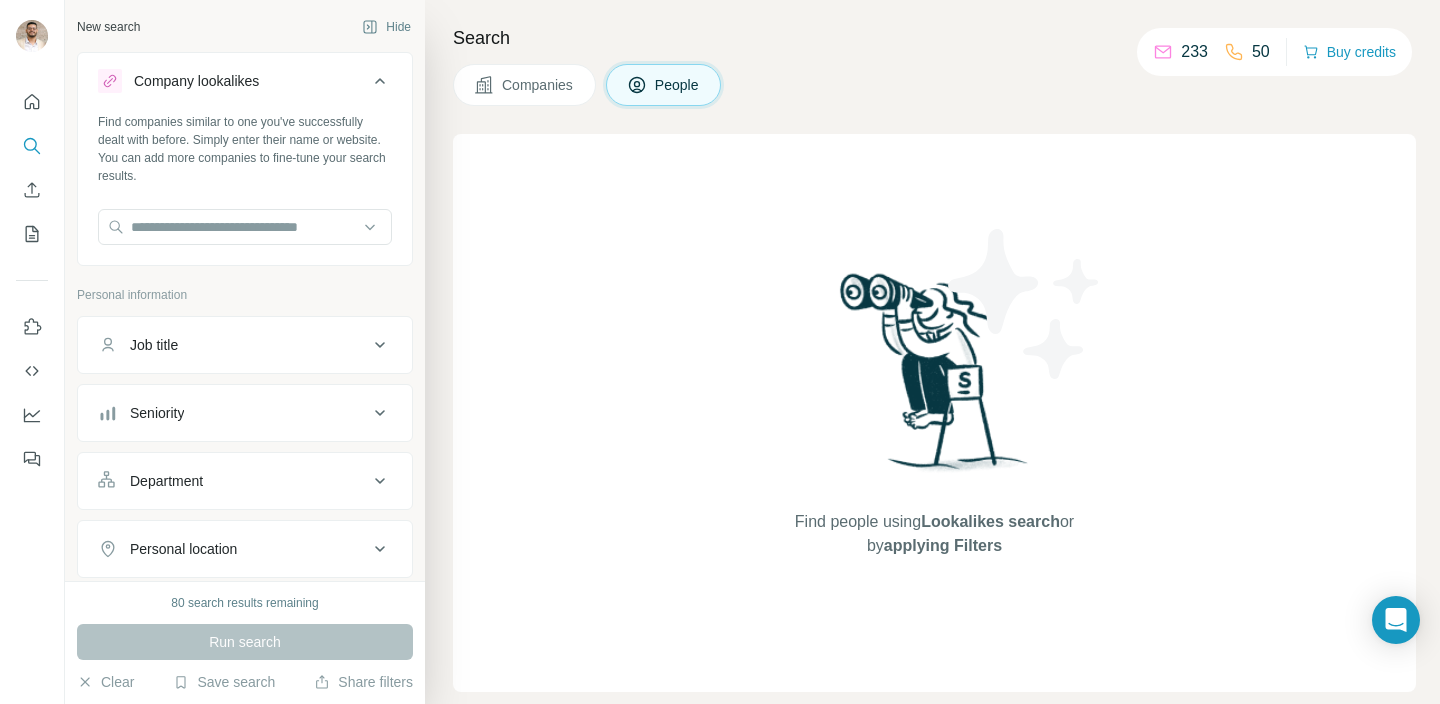 click on "Job title" at bounding box center (233, 345) 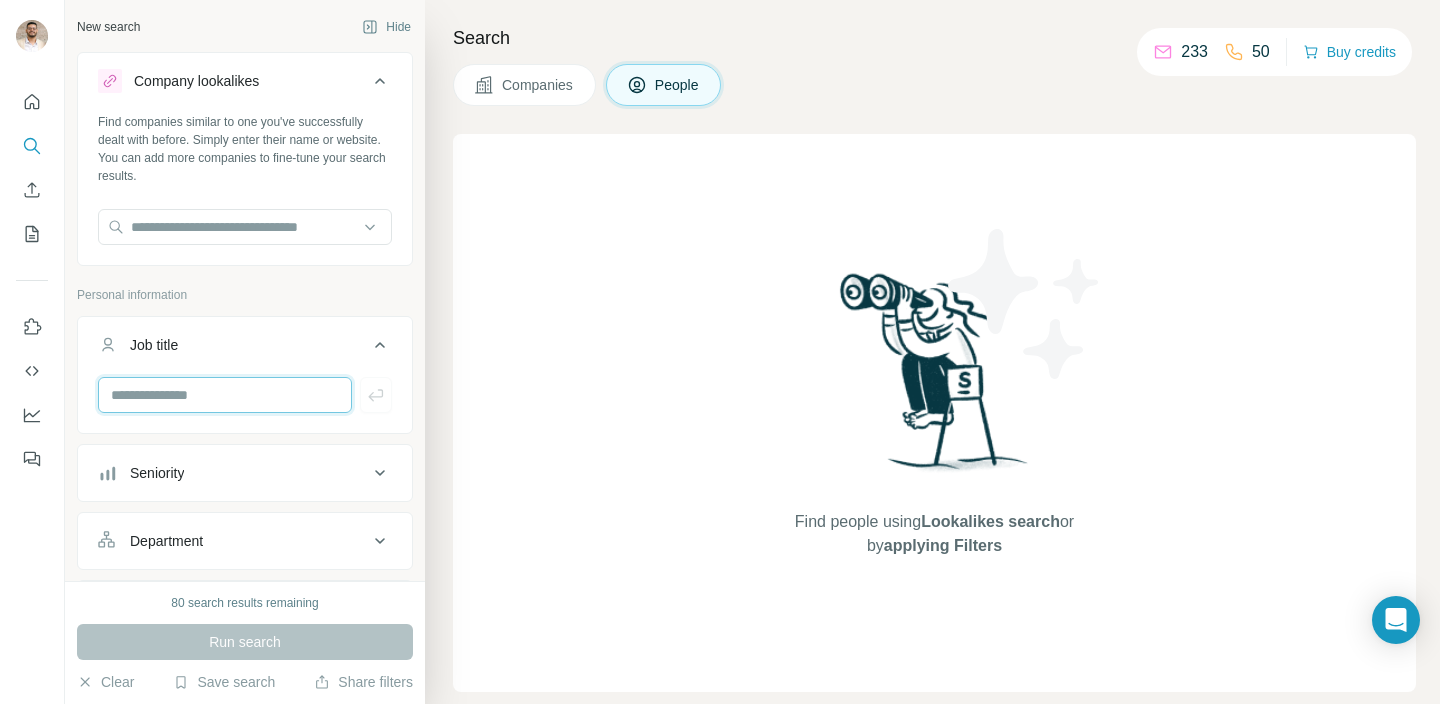 click at bounding box center (225, 395) 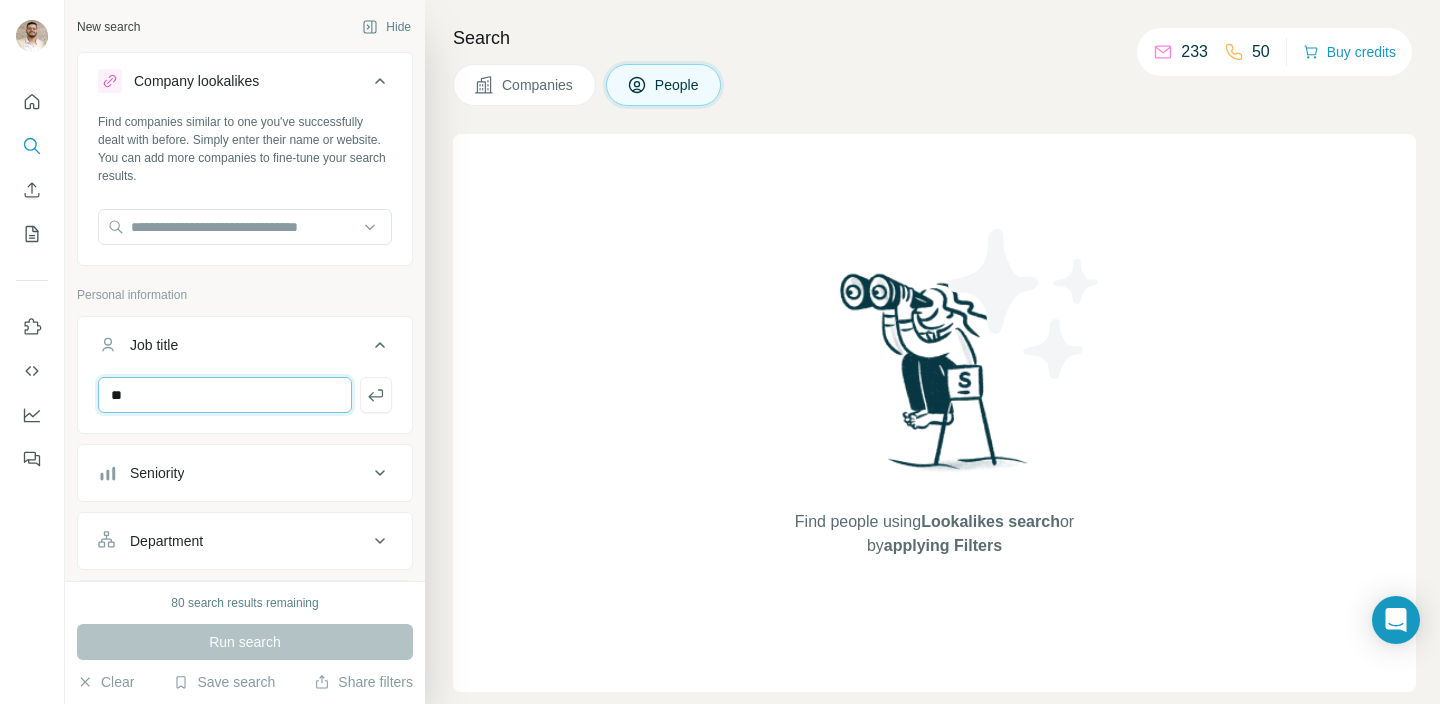 type on "**********" 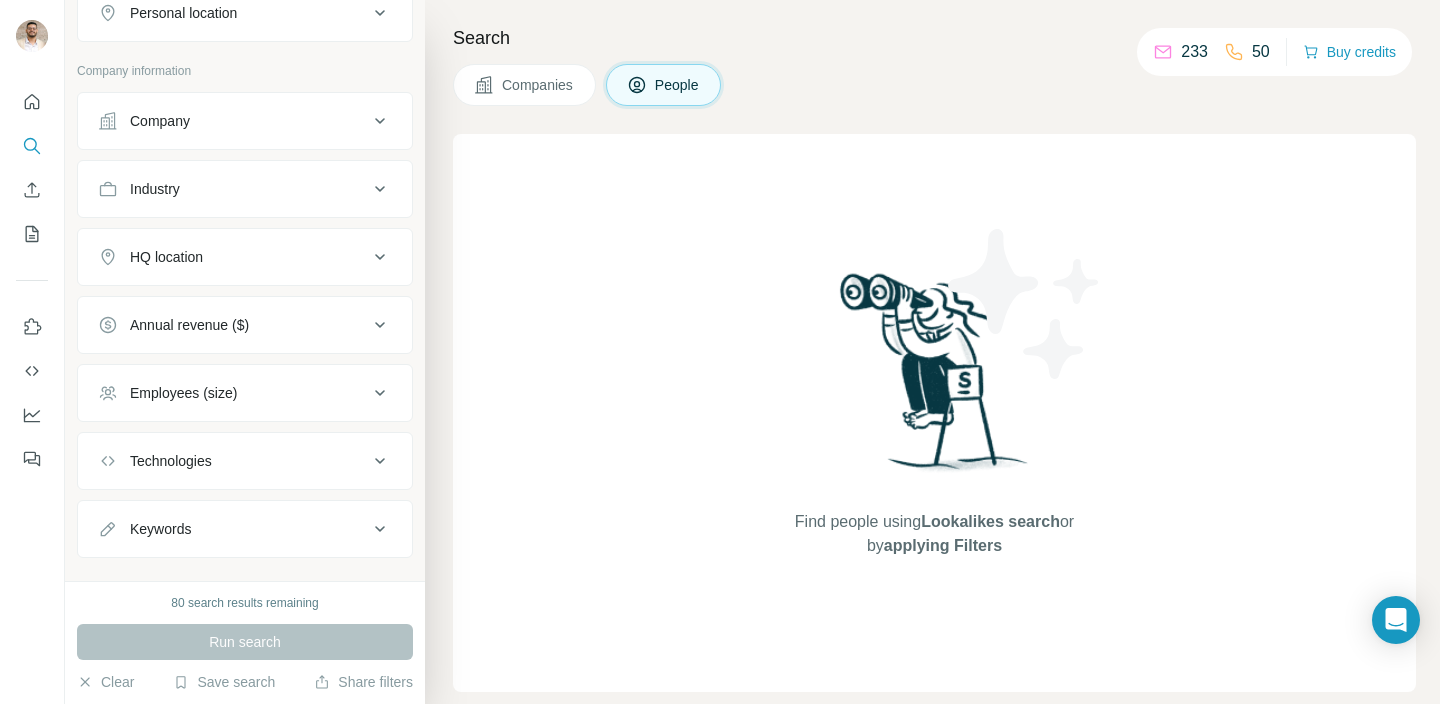 scroll, scrollTop: 629, scrollLeft: 0, axis: vertical 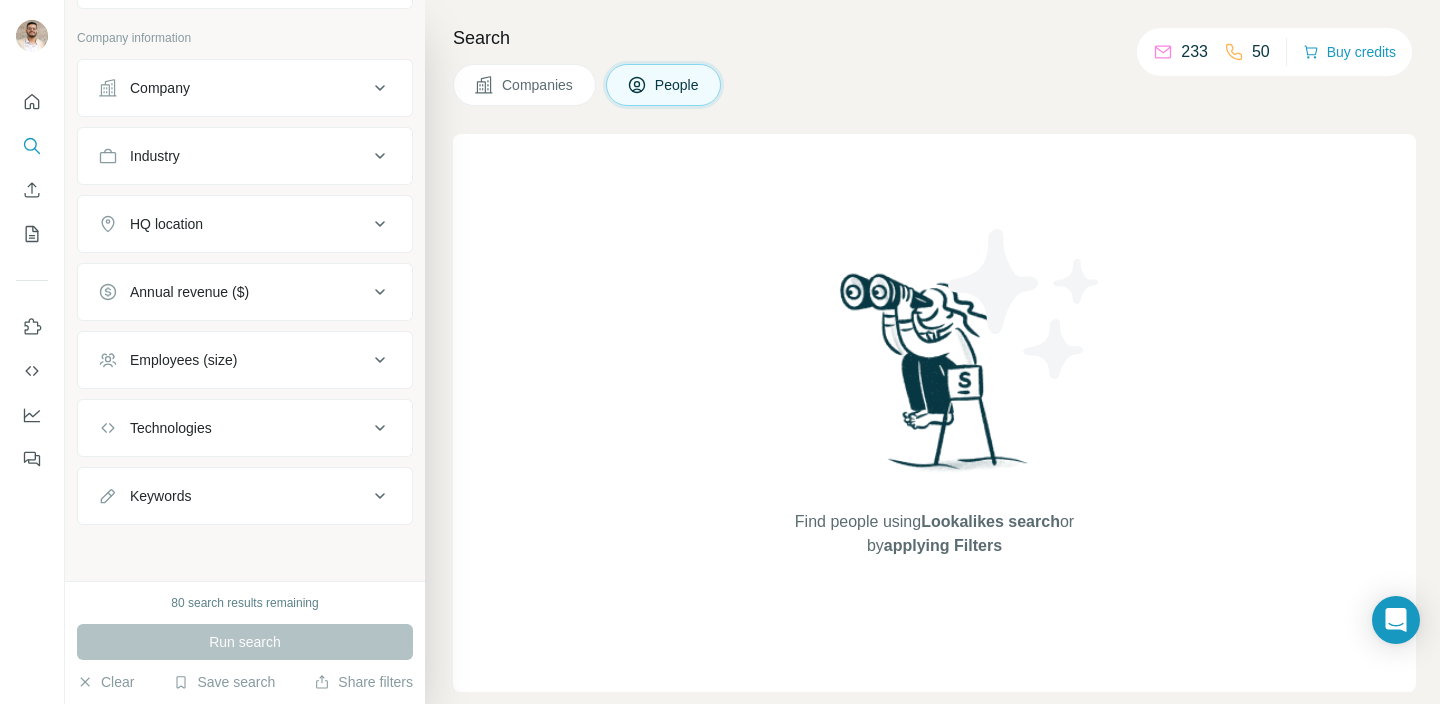 click on "HQ location" at bounding box center (233, 224) 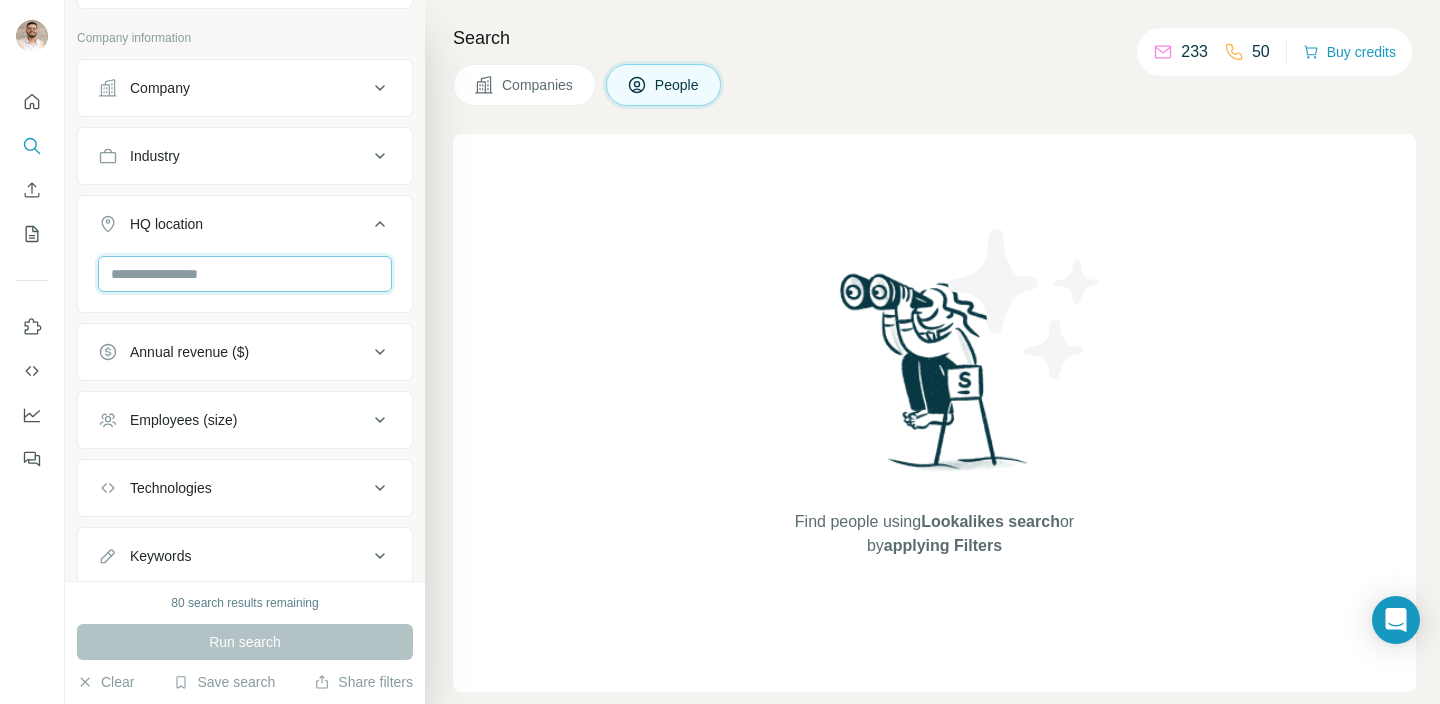 click at bounding box center [245, 274] 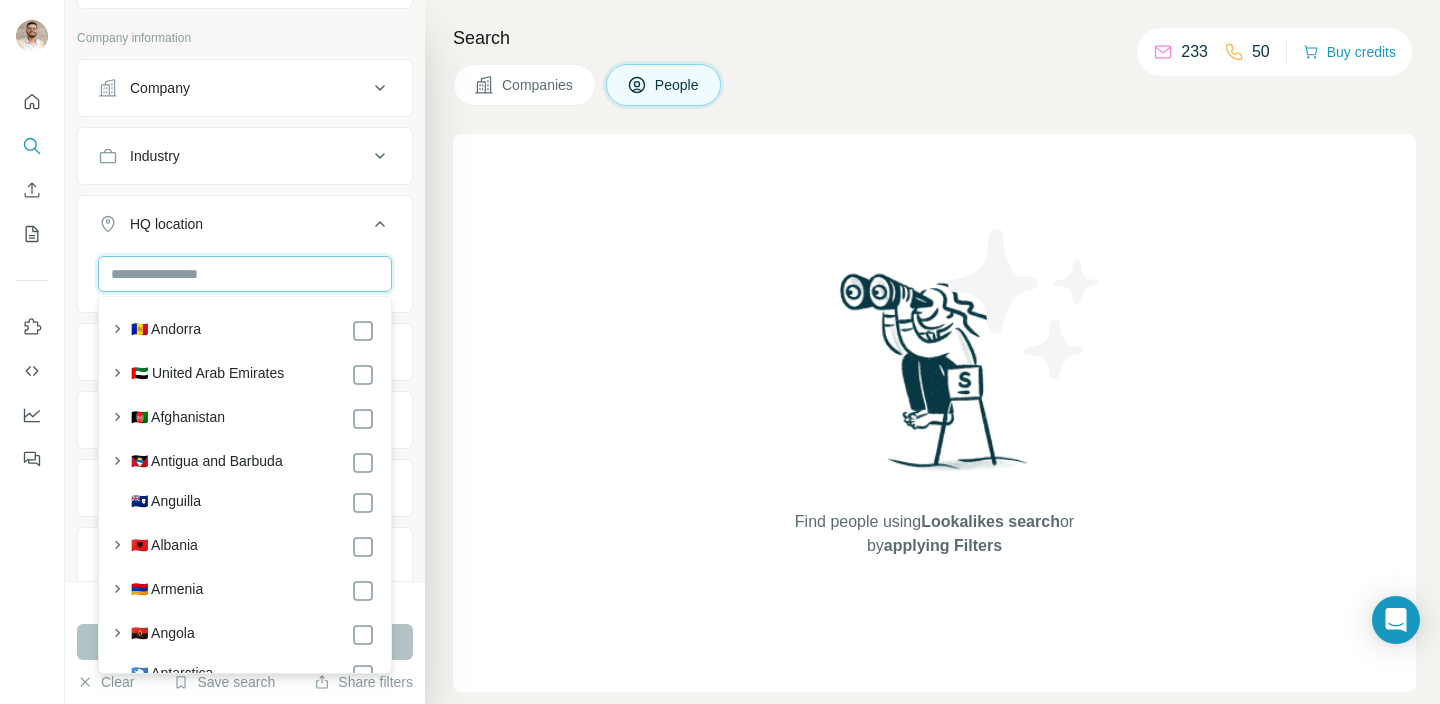 type on "*" 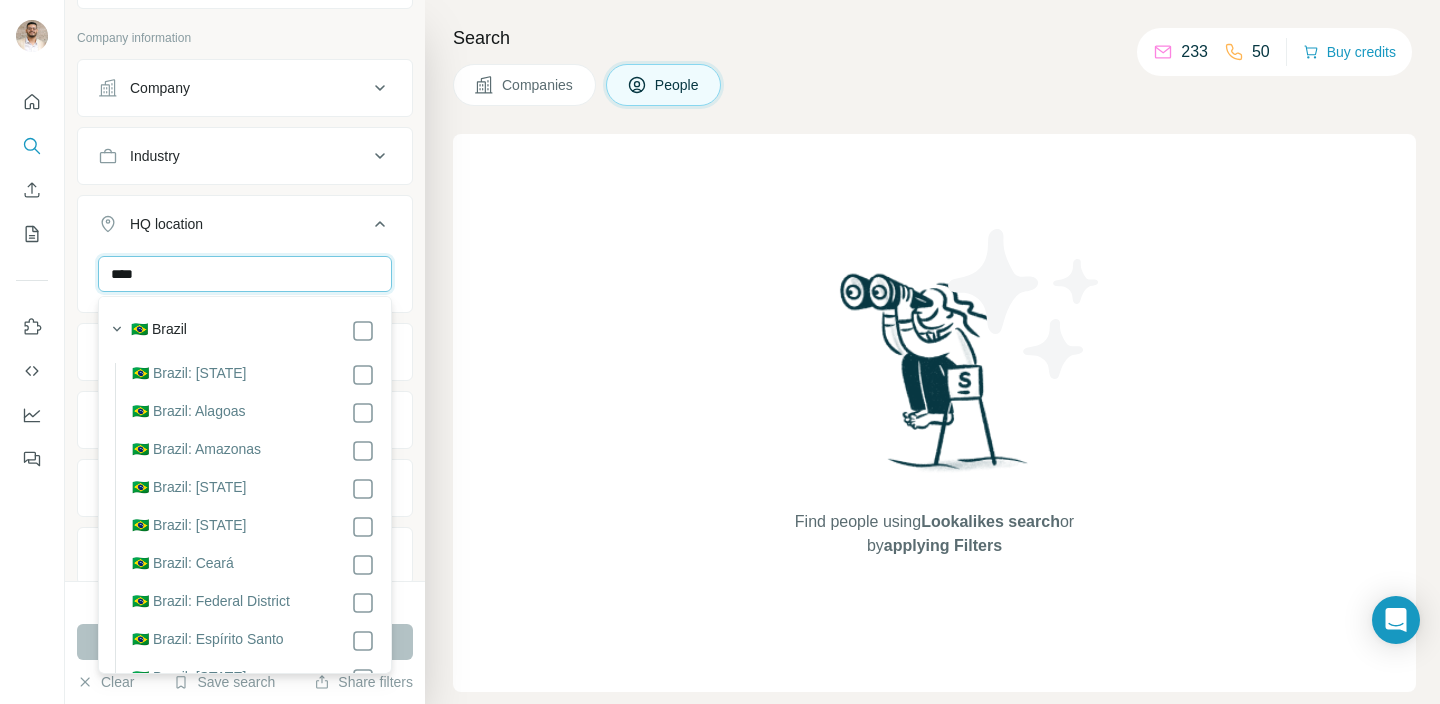 type on "****" 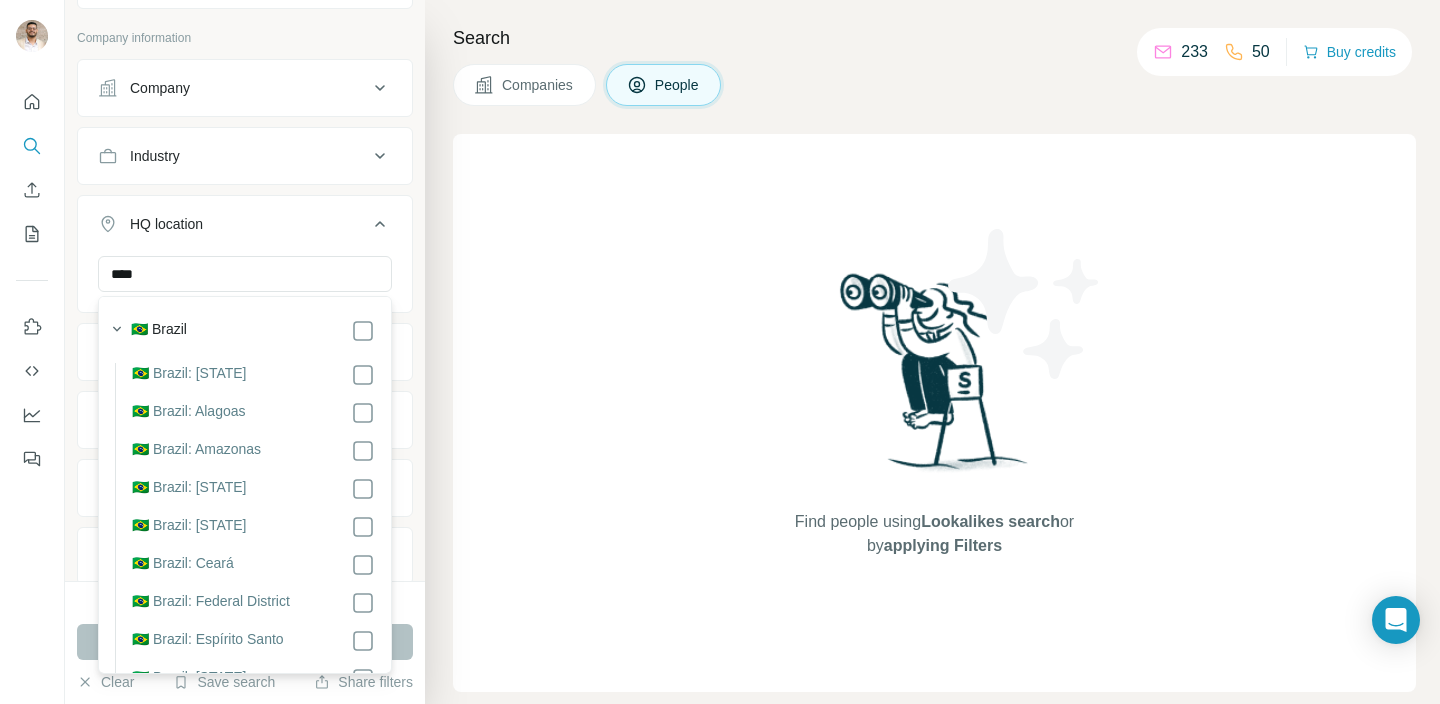 click on "🇧🇷 Brazil" at bounding box center (253, 331) 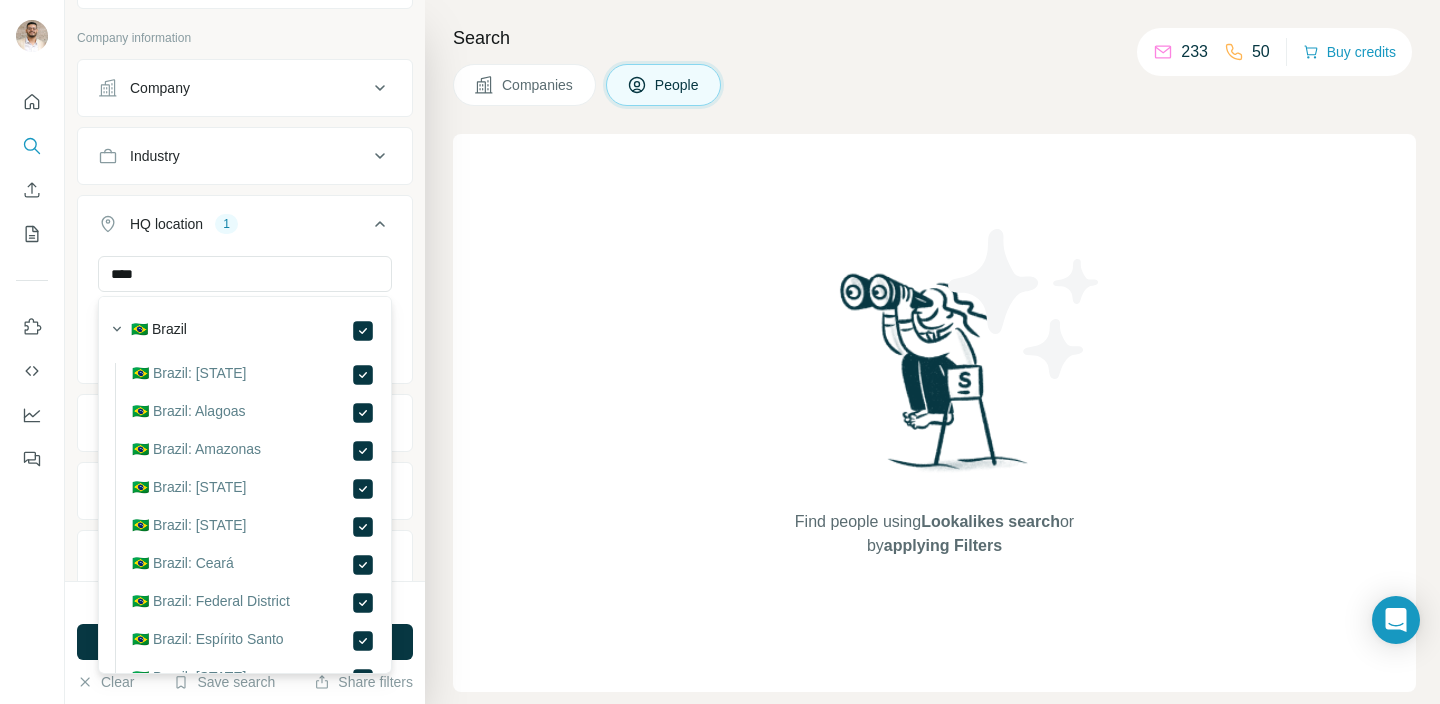 click on "Find people using  Lookalikes search  or by  applying Filters" at bounding box center [934, 413] 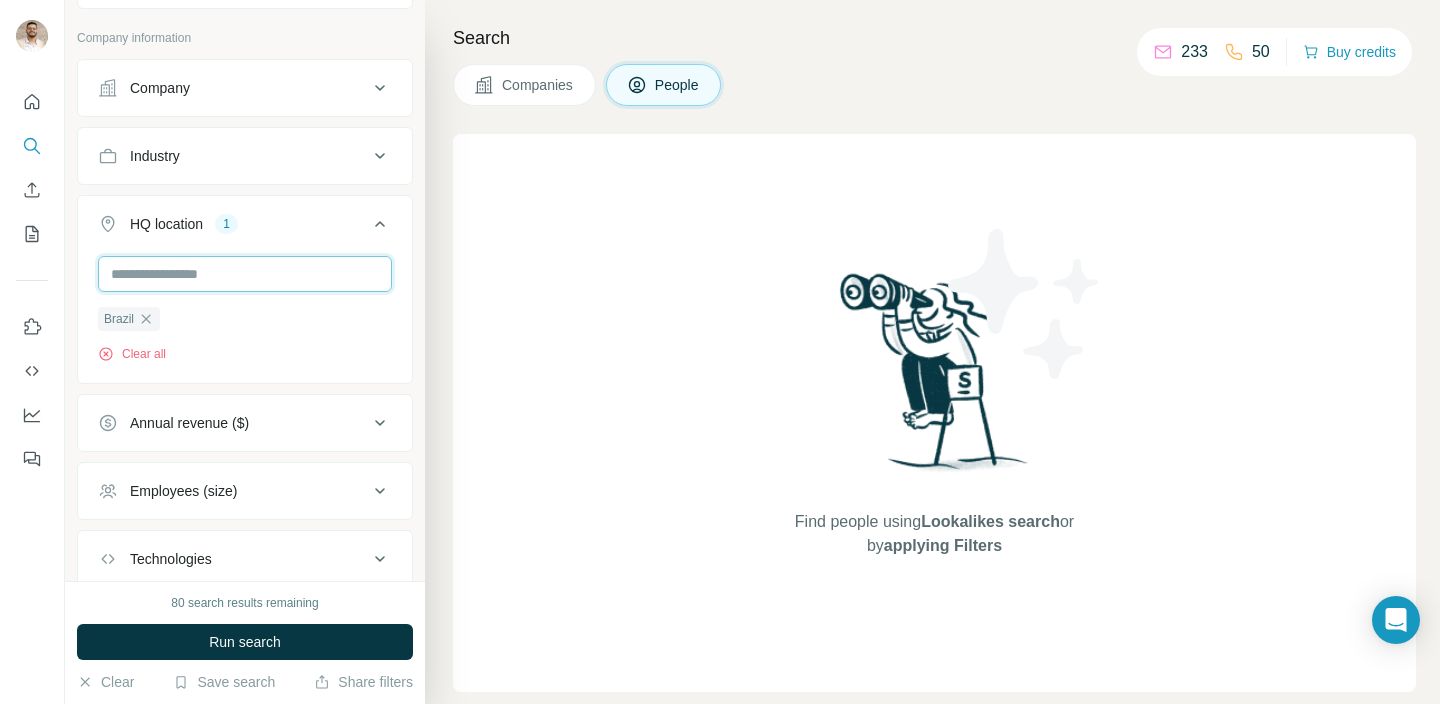 click at bounding box center [245, 274] 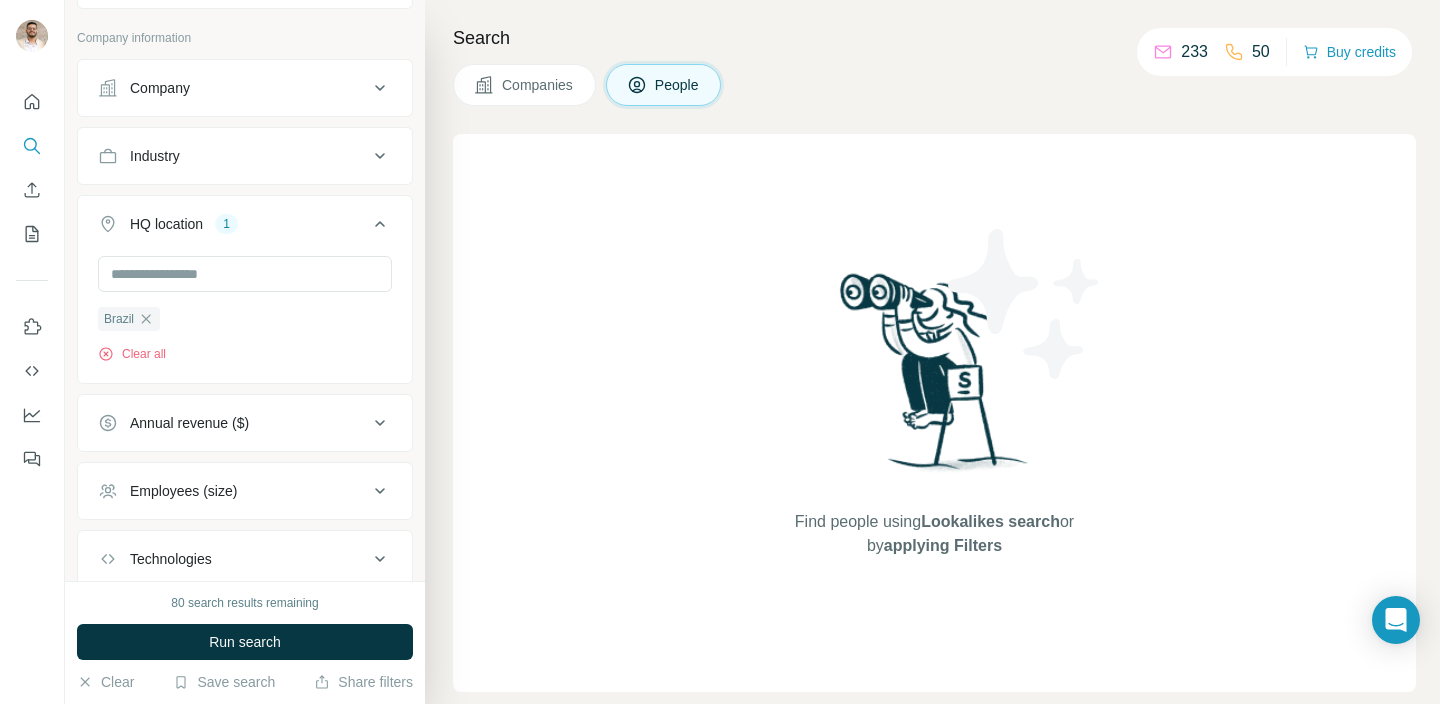 click on "HQ location 1" at bounding box center [233, 224] 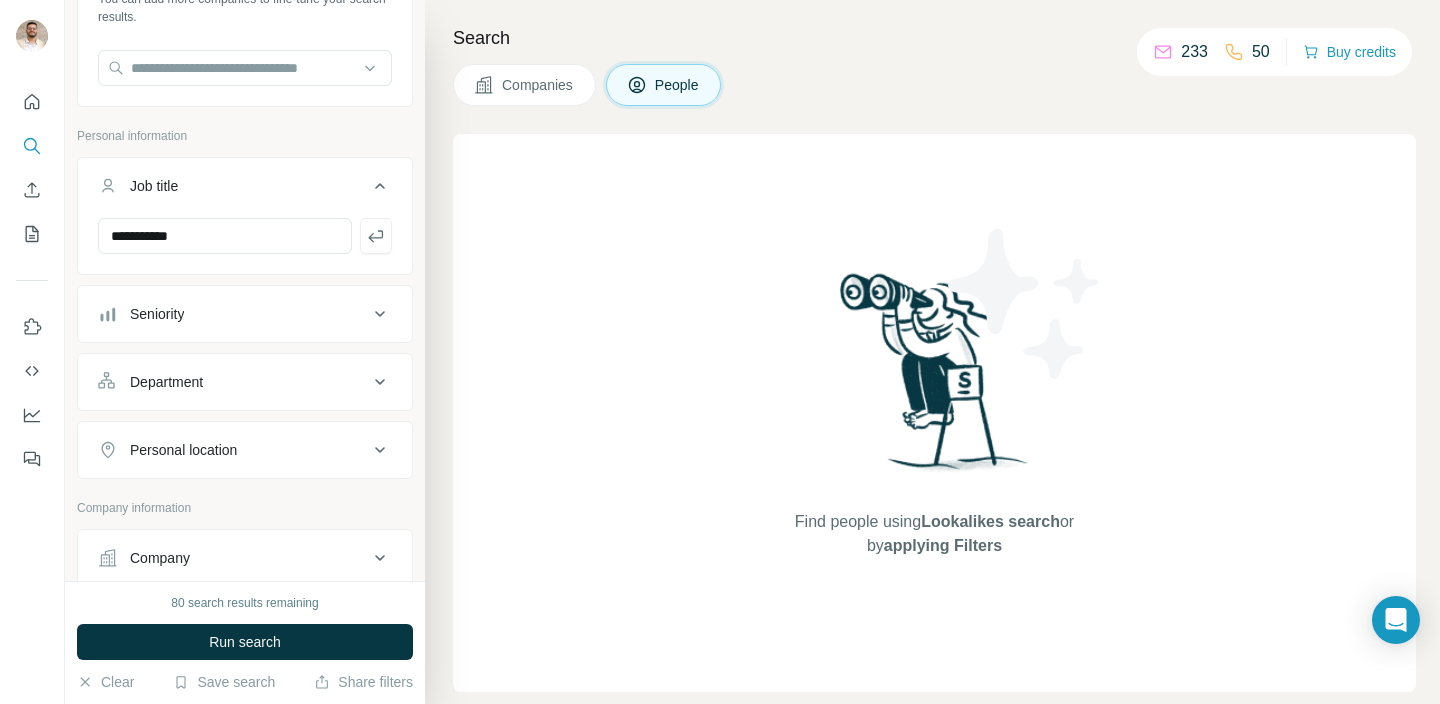 scroll, scrollTop: 194, scrollLeft: 0, axis: vertical 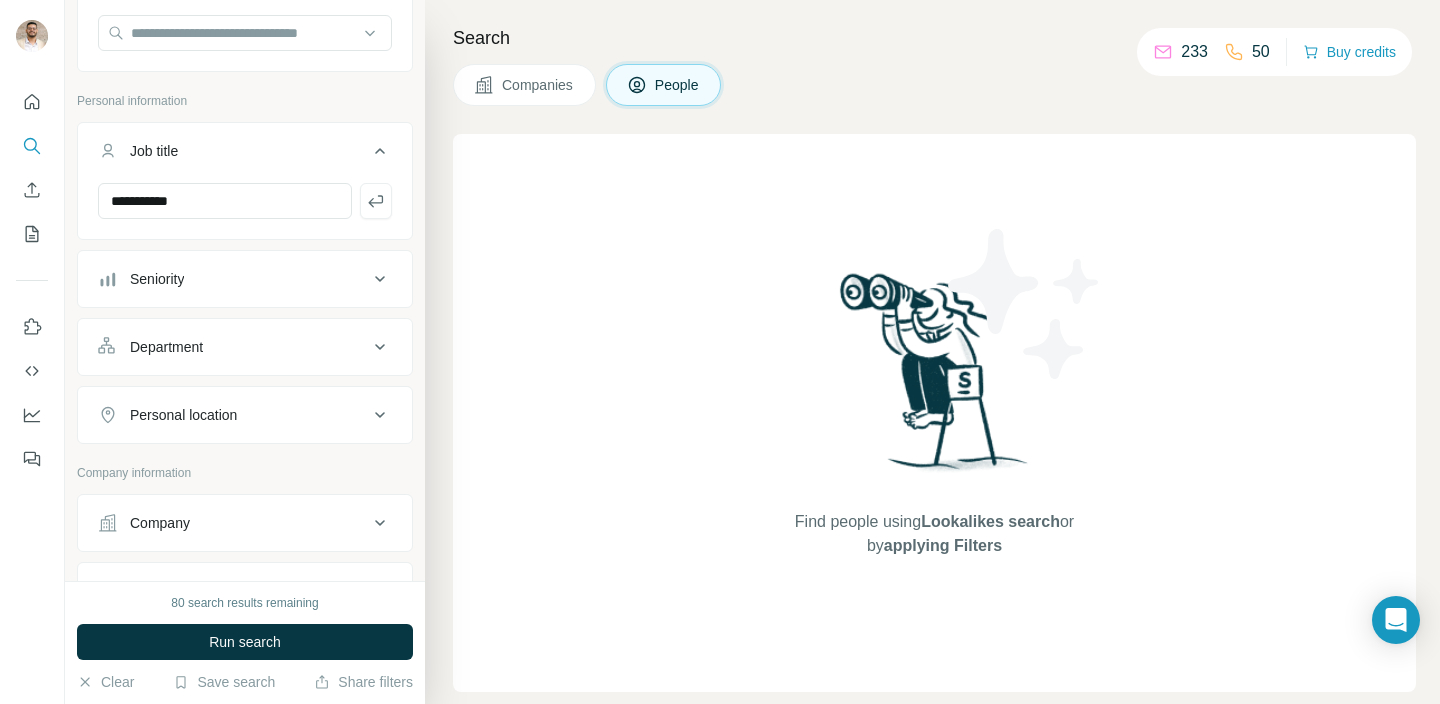 click on "Department" at bounding box center (233, 347) 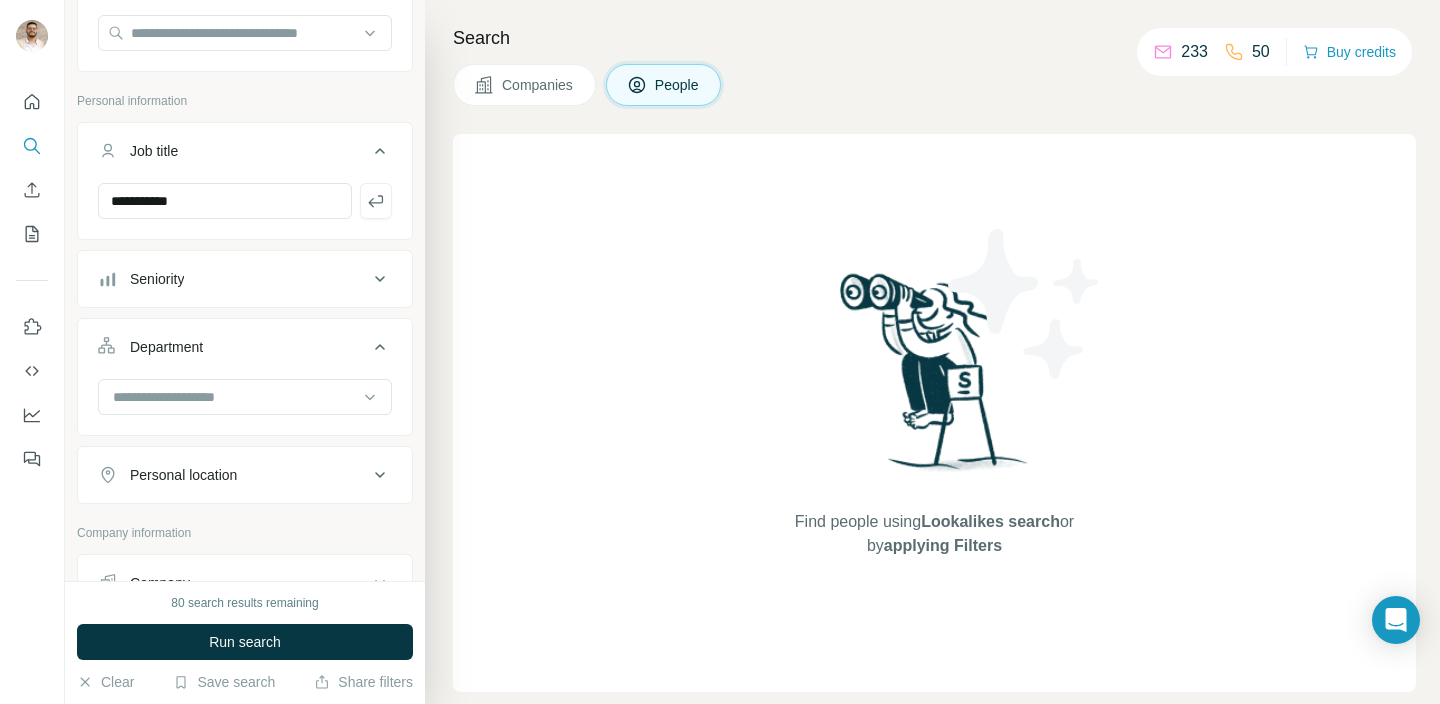 click on "Department" at bounding box center [233, 347] 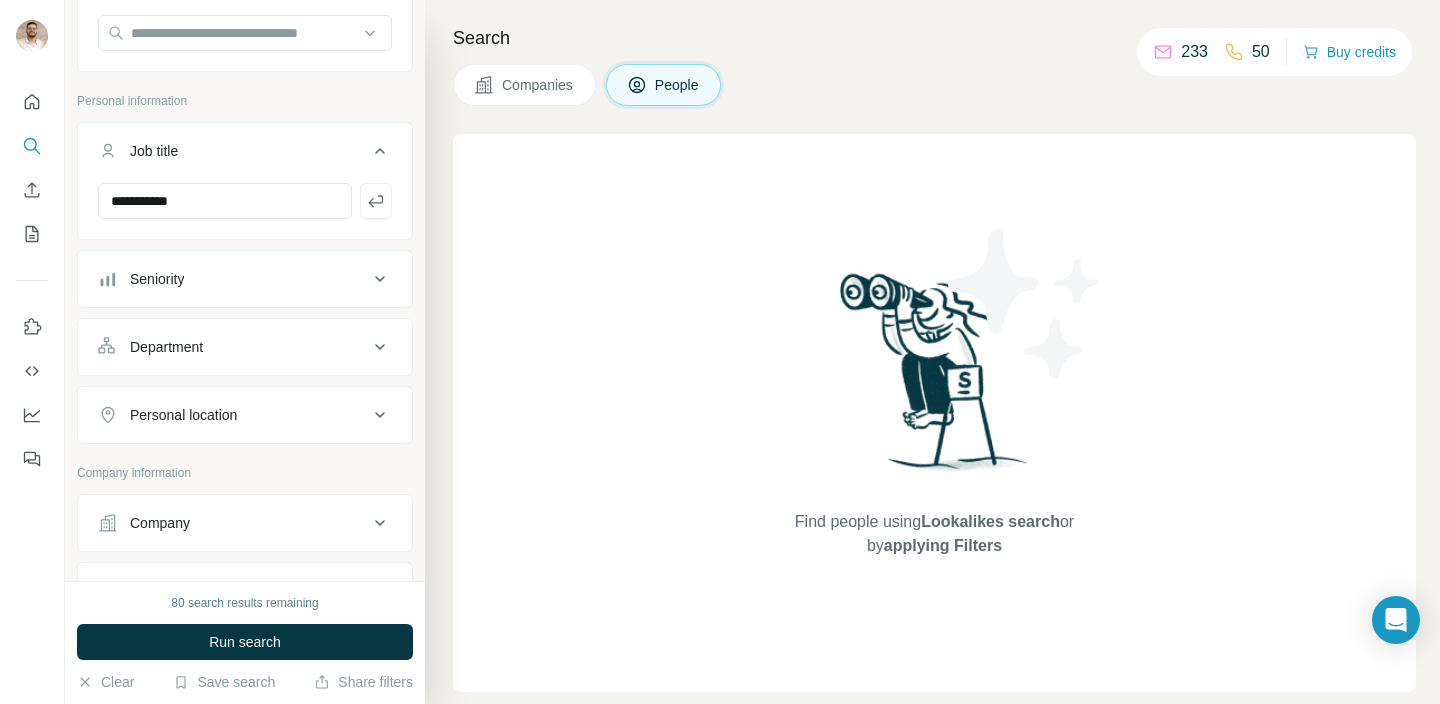 click on "Personal location" at bounding box center (233, 415) 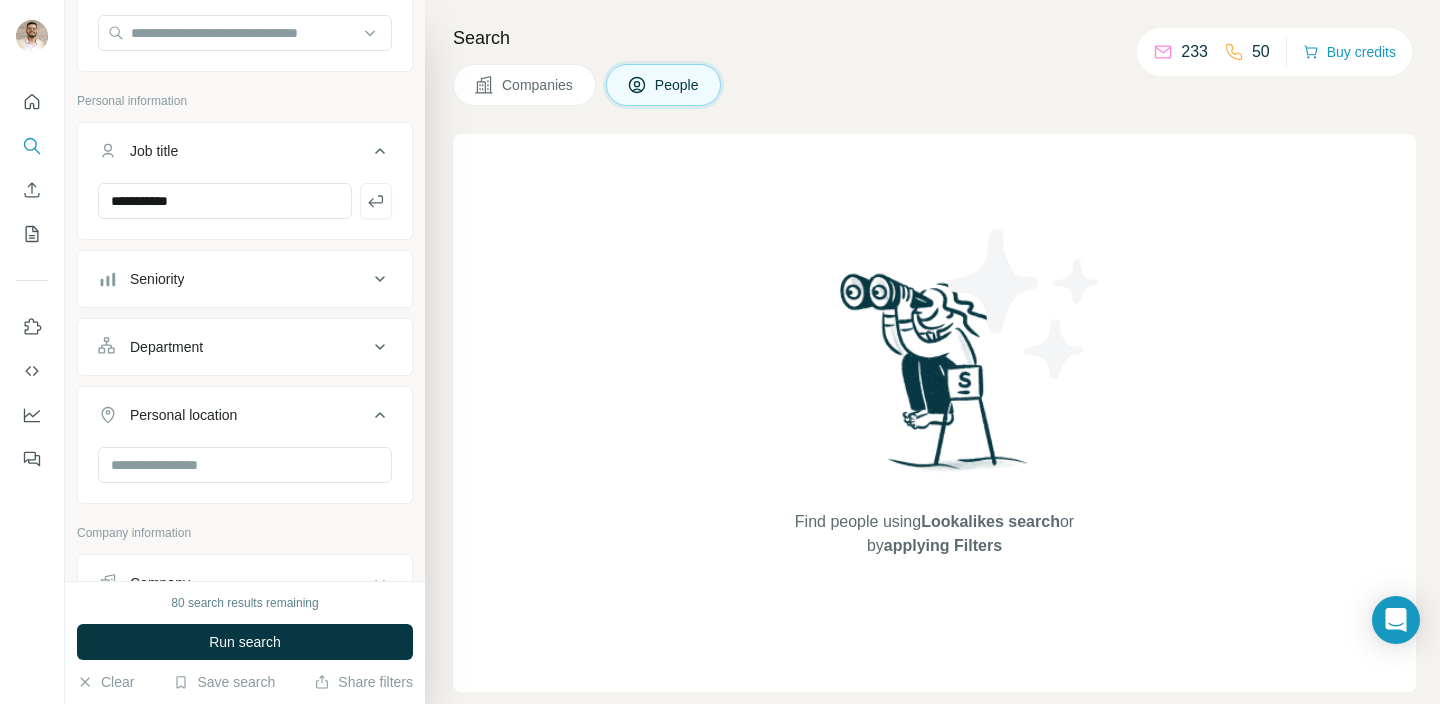 click on "Personal location" at bounding box center (233, 415) 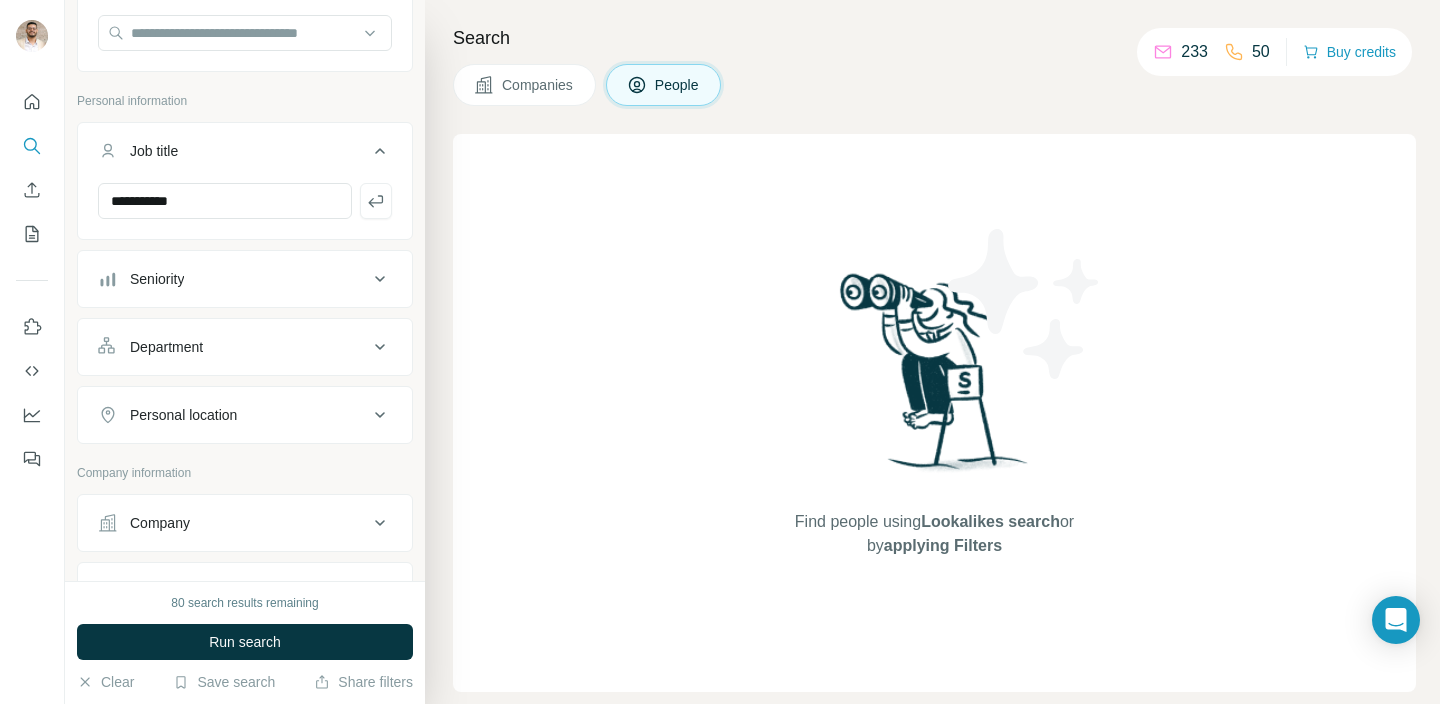 click on "Personal location" at bounding box center [233, 415] 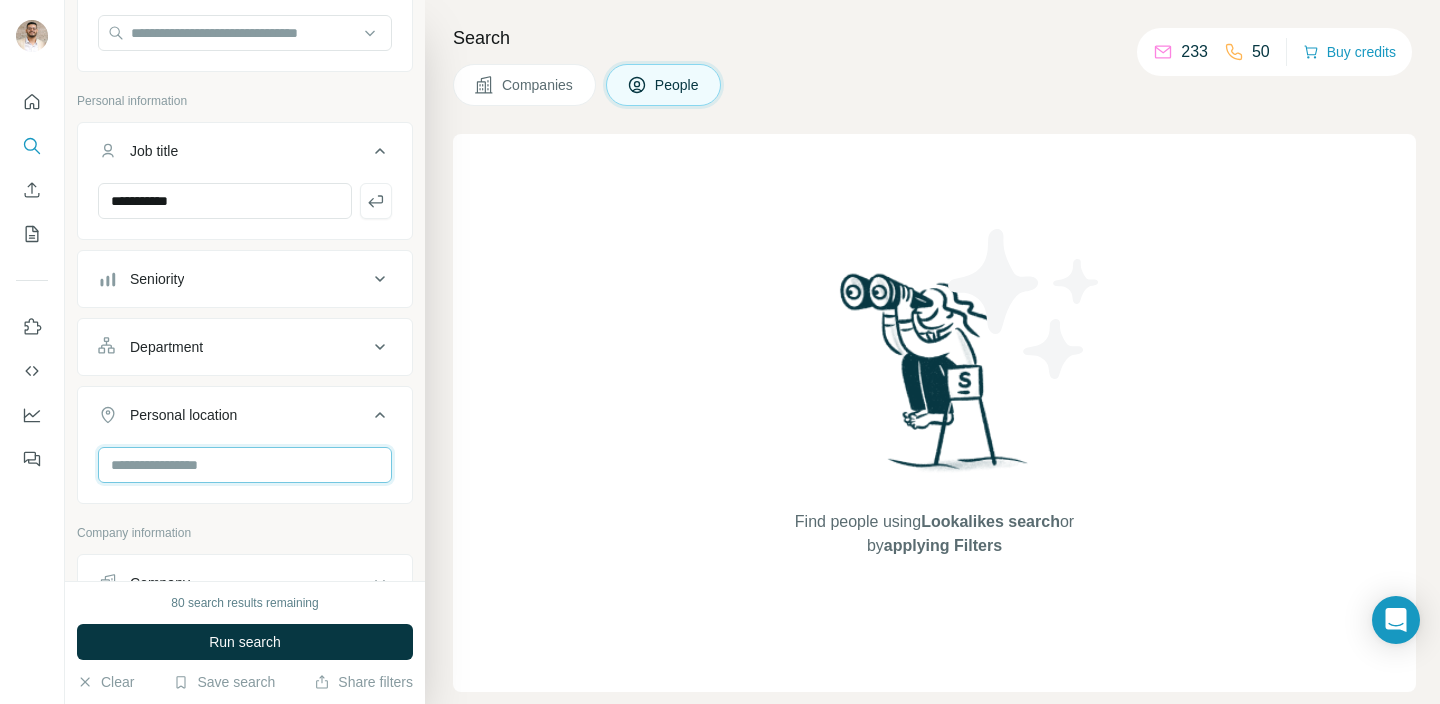 click at bounding box center (245, 465) 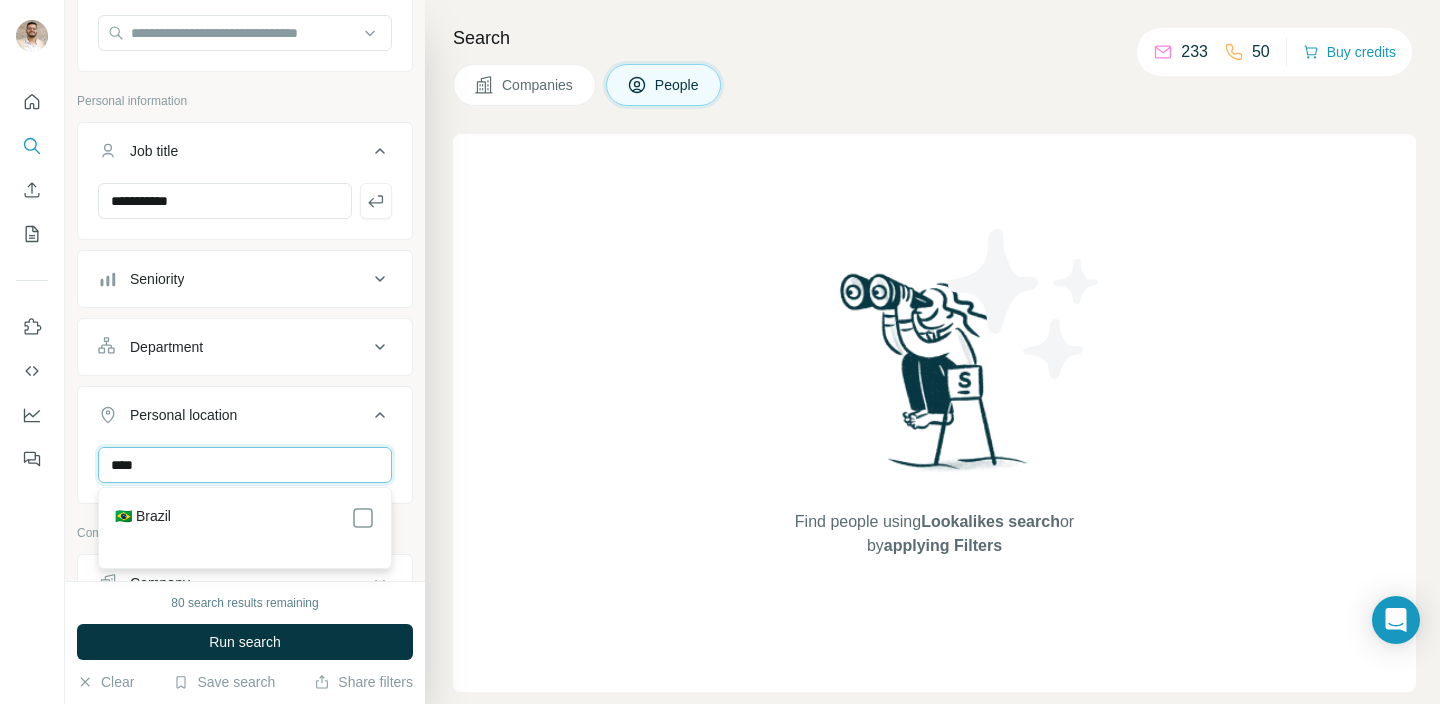 type on "****" 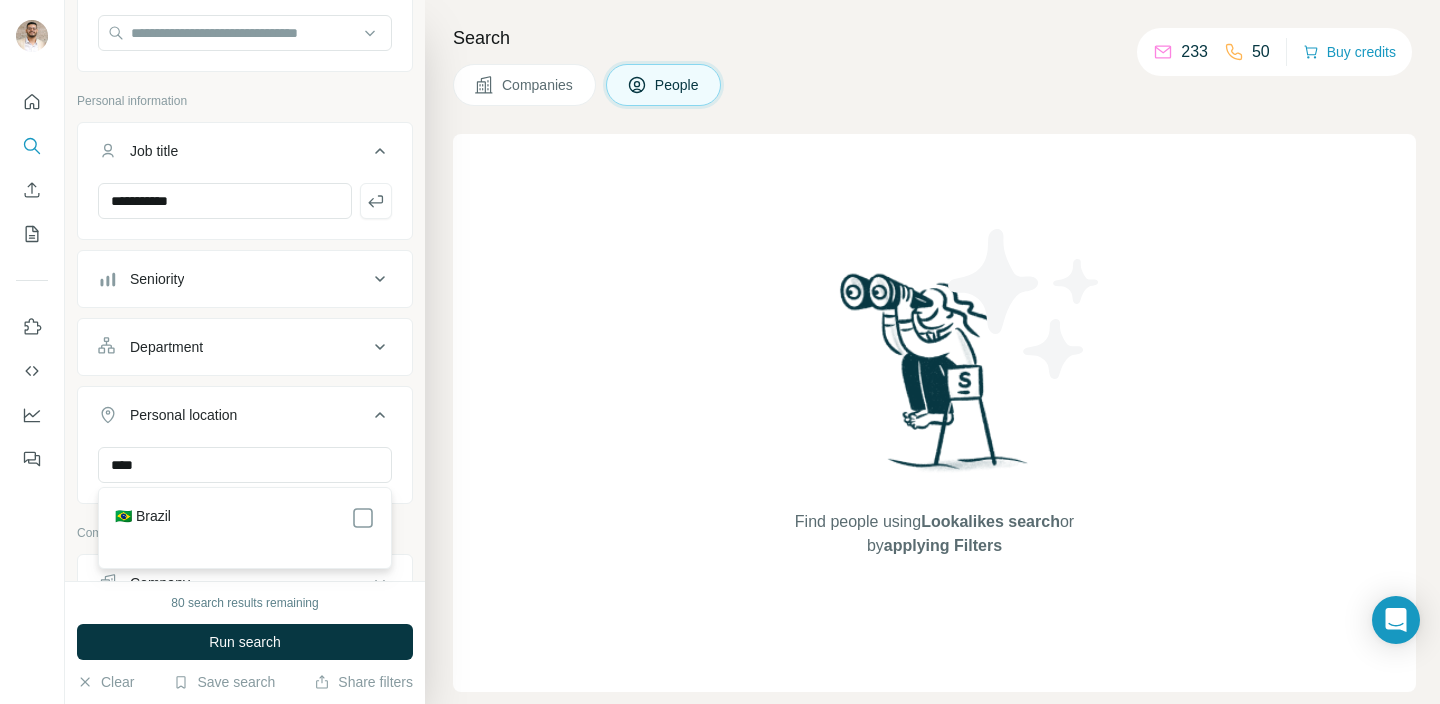 click on "🇧🇷 Brazil" at bounding box center (245, 518) 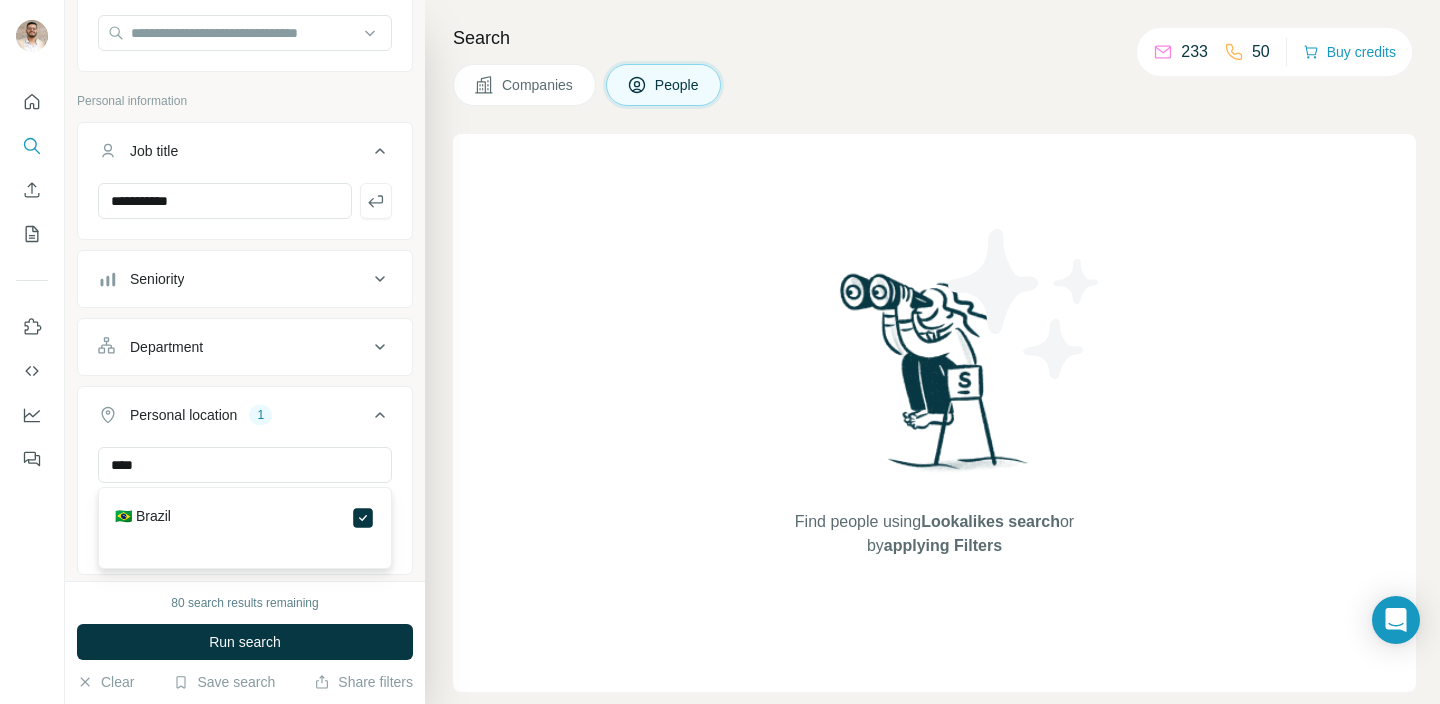 type 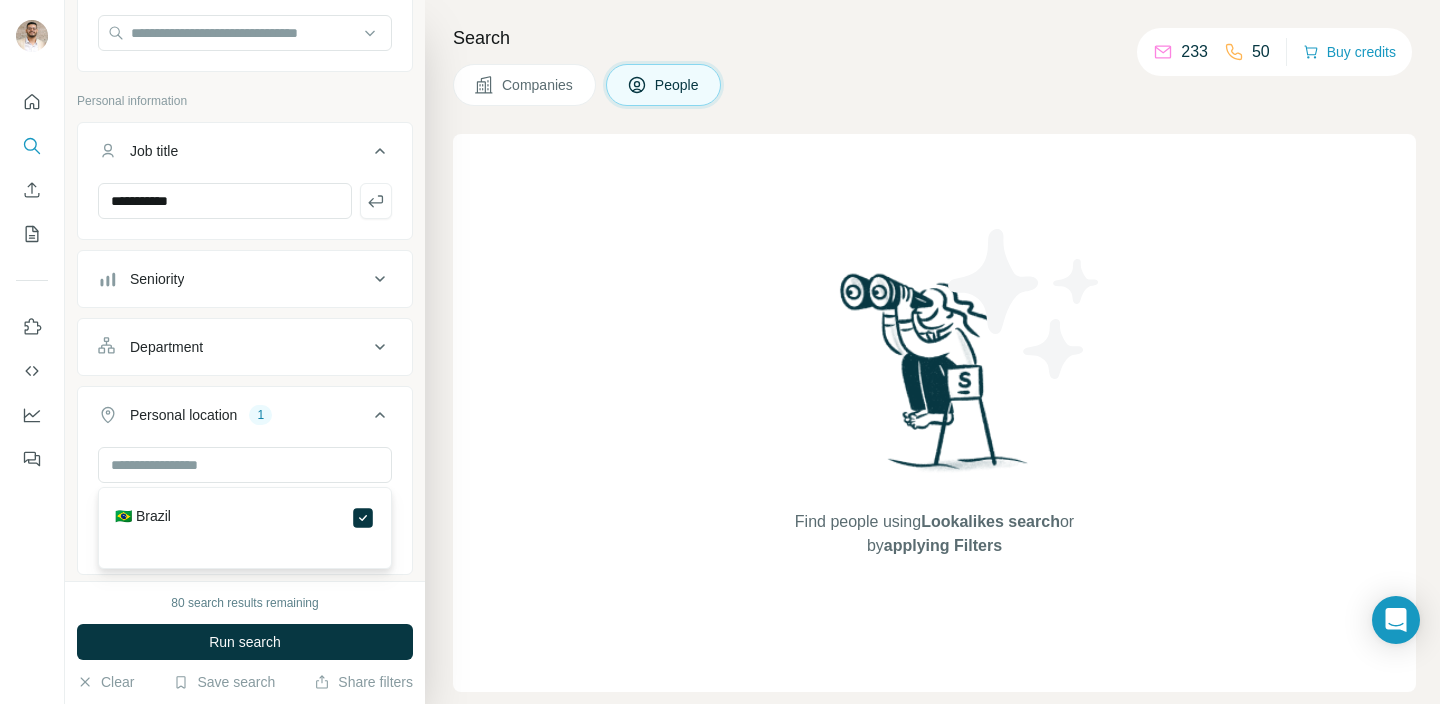 click on "**********" at bounding box center (245, 348) 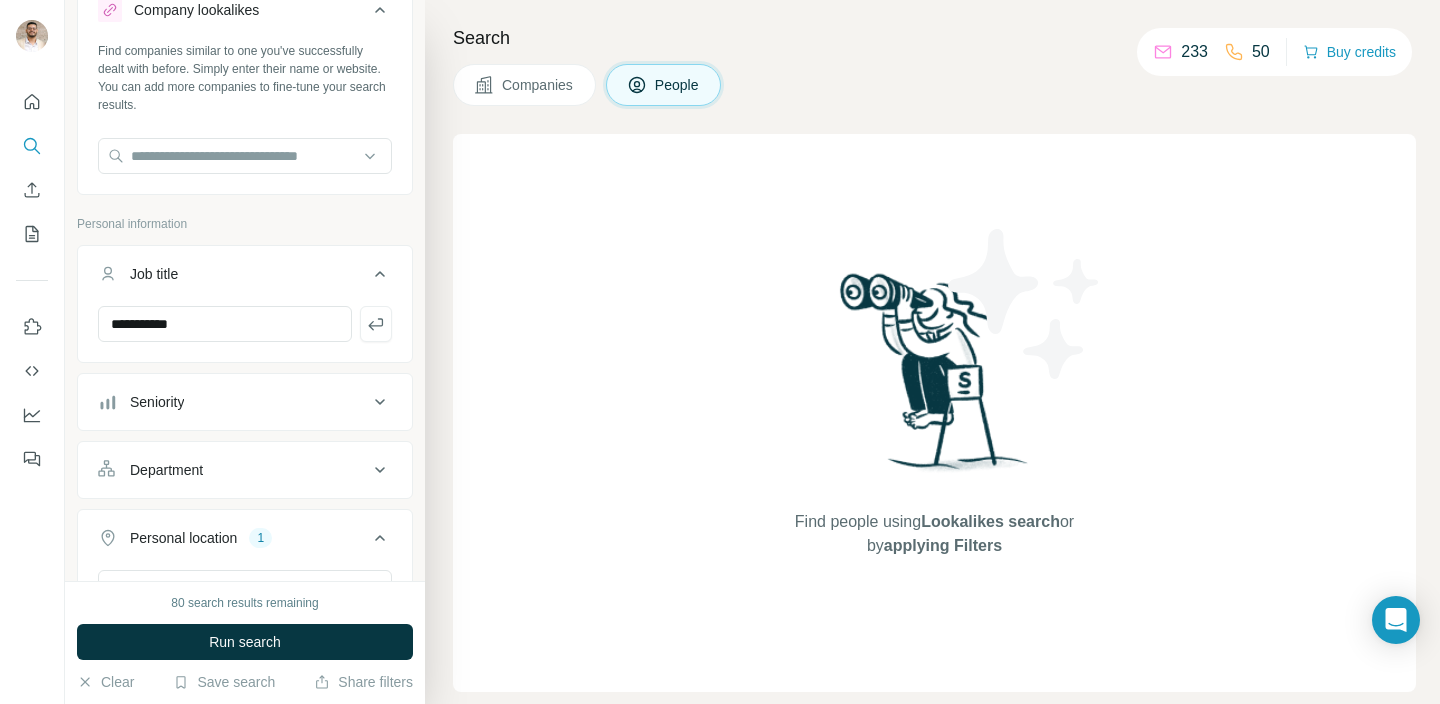 scroll, scrollTop: 0, scrollLeft: 0, axis: both 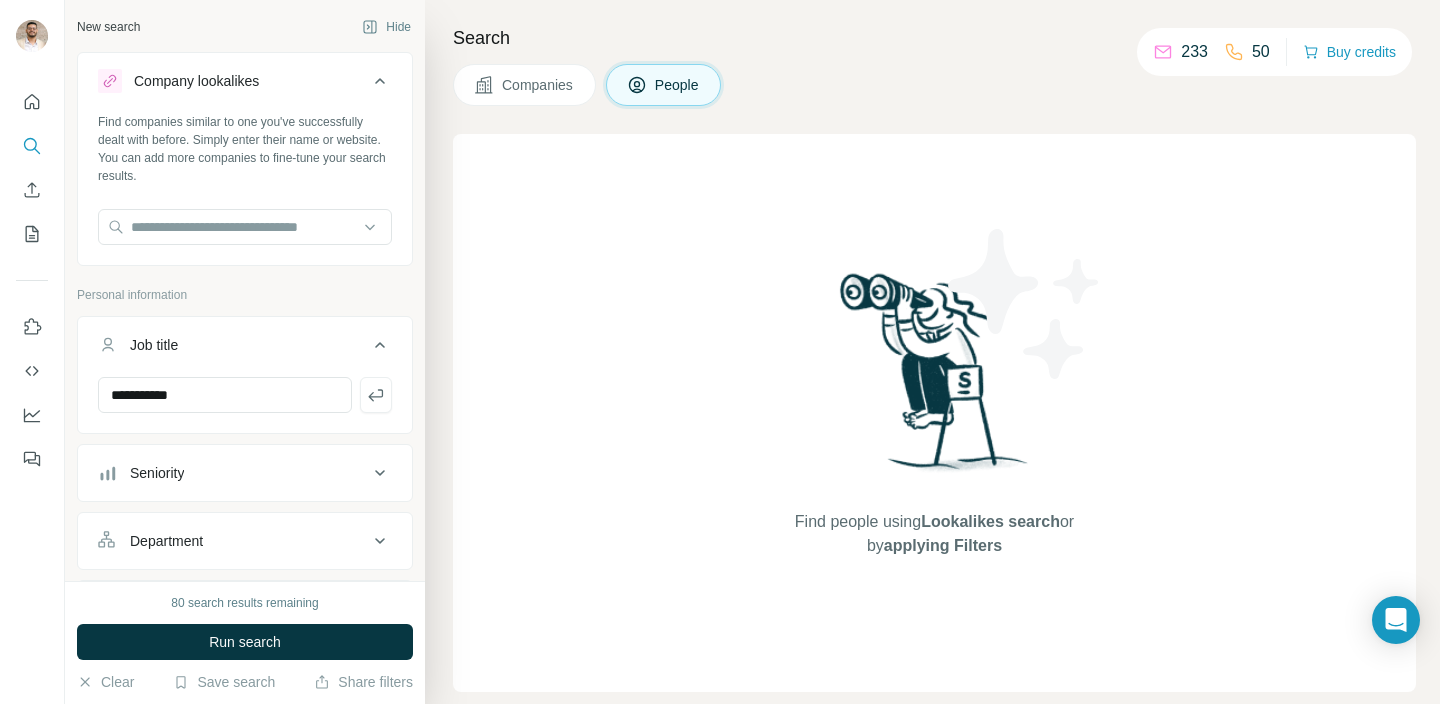 click on "Find companies similar to one you've successfully dealt with before. Simply enter their name or website. You can add more companies to fine-tune your search results." at bounding box center (245, 187) 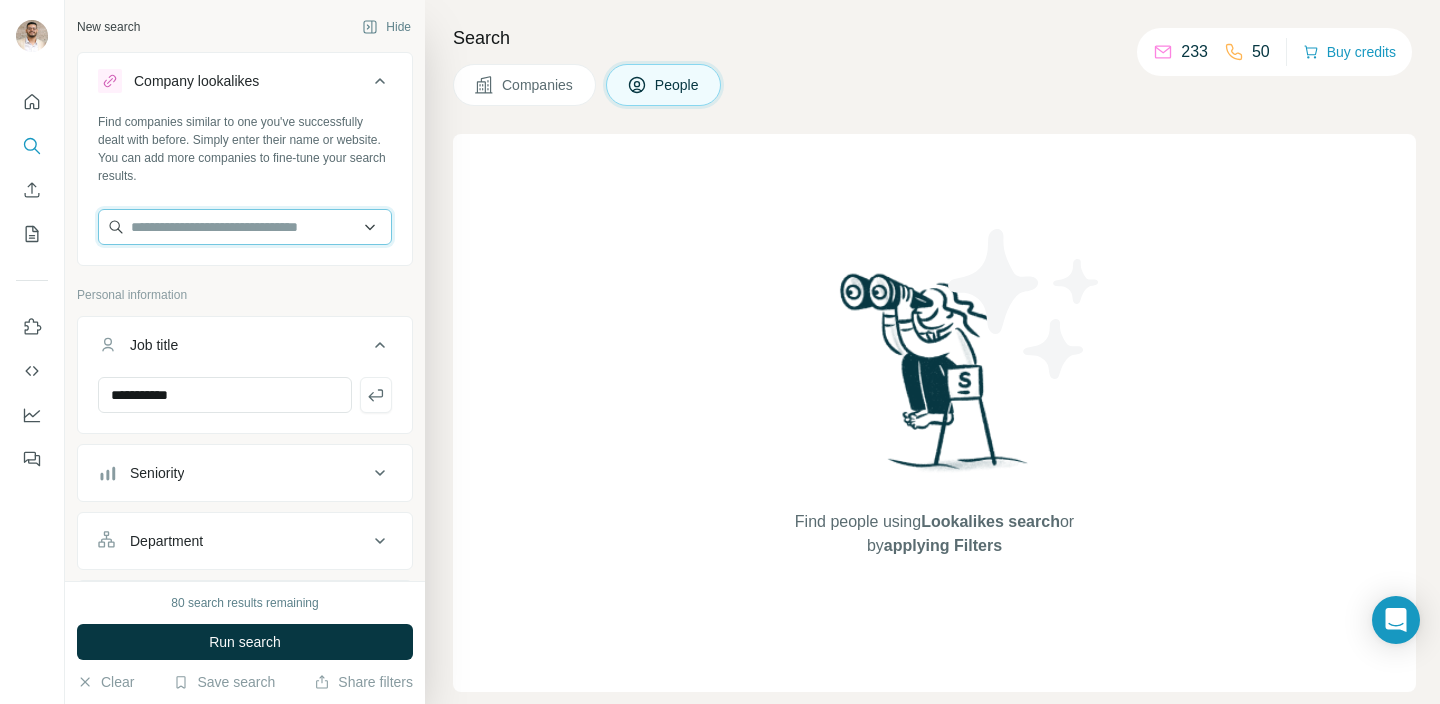 click at bounding box center (245, 227) 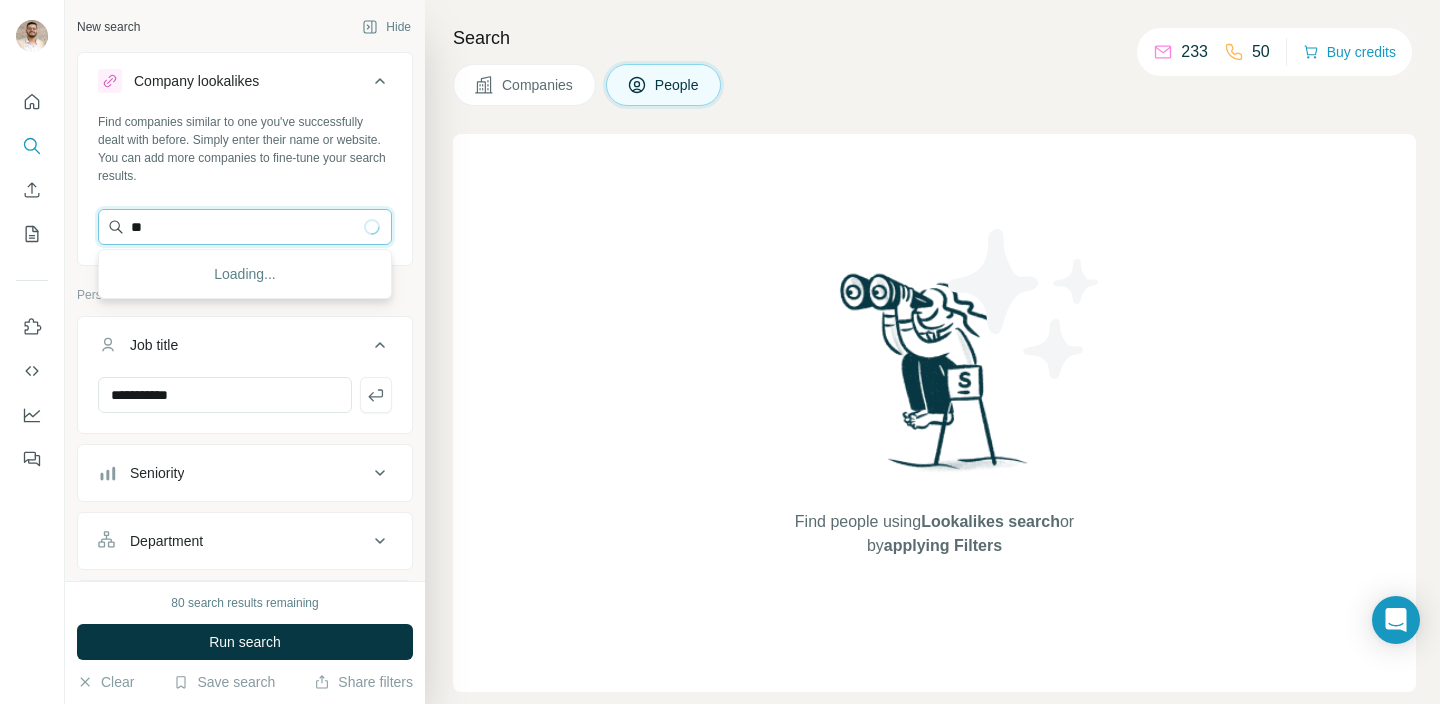 type on "*" 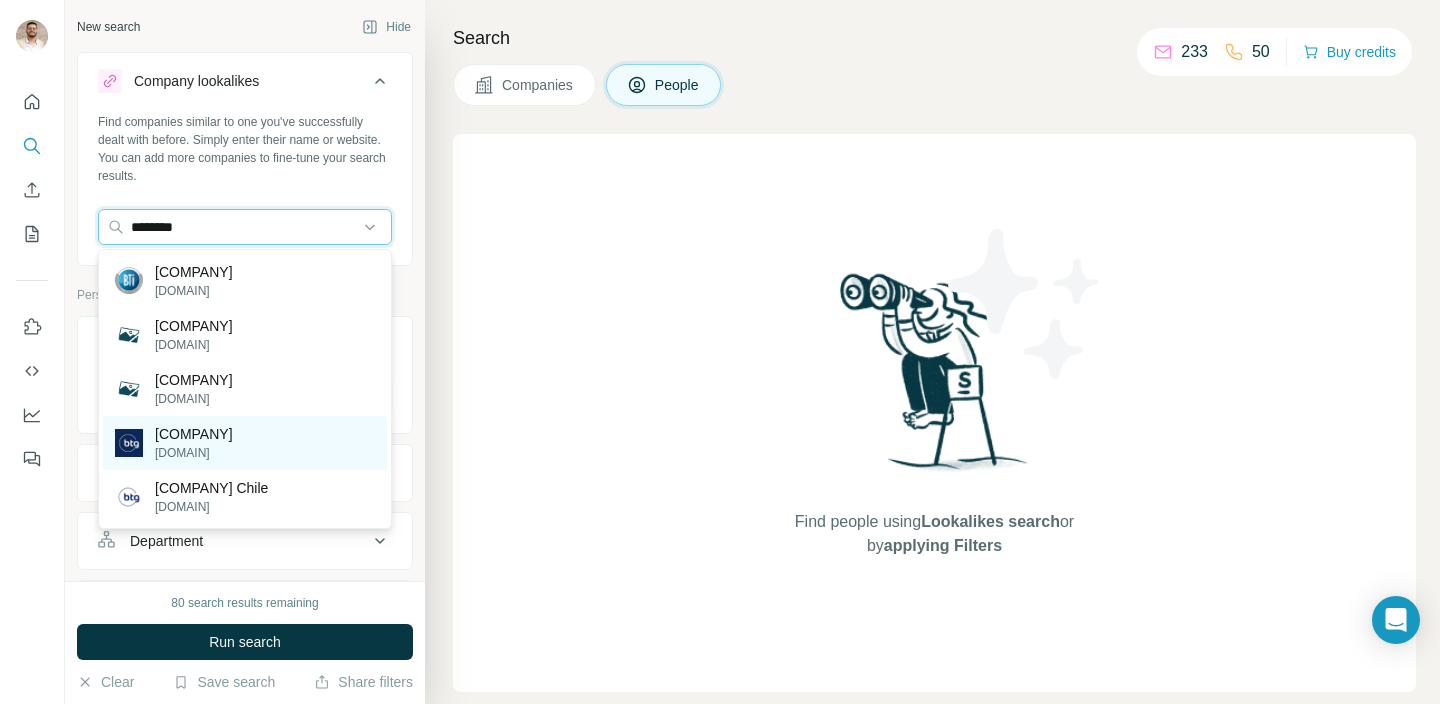 type on "********" 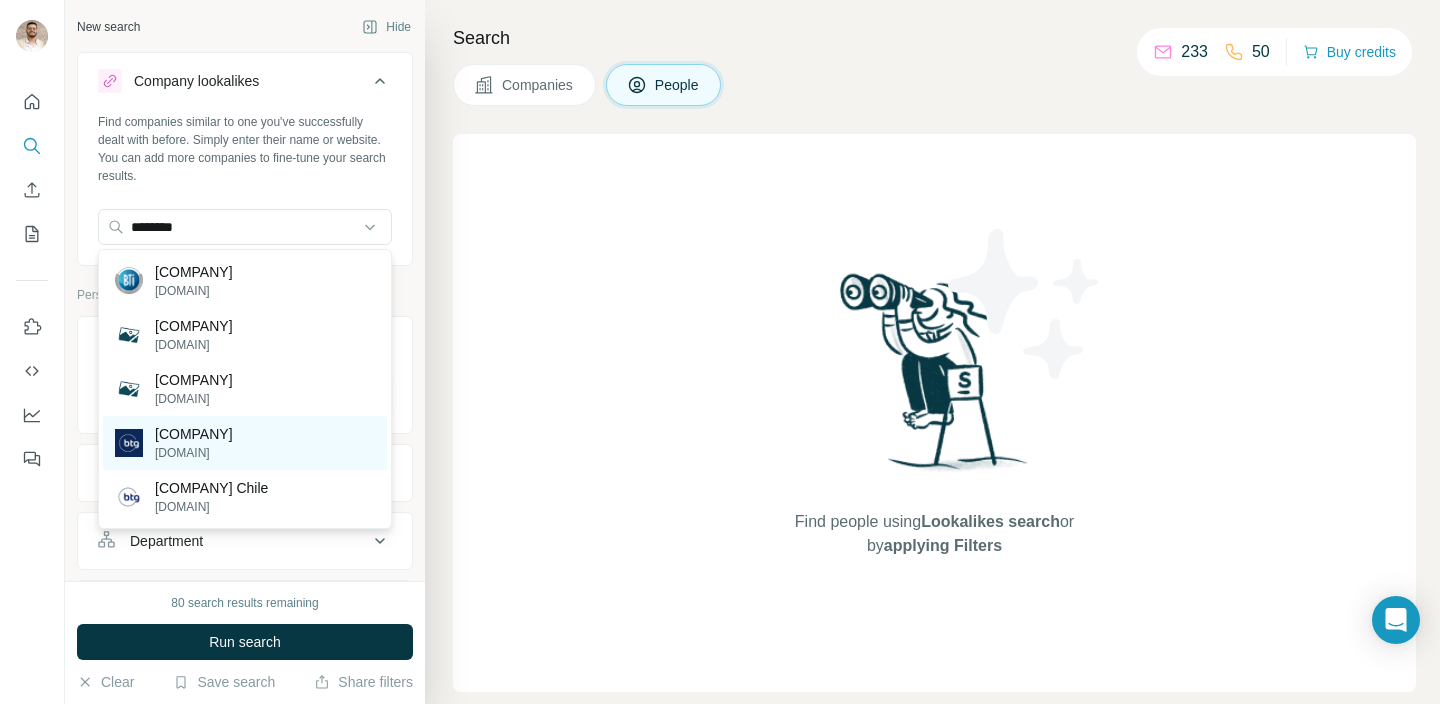 click on "[COMPANY] [DOMAIN]" at bounding box center (245, 443) 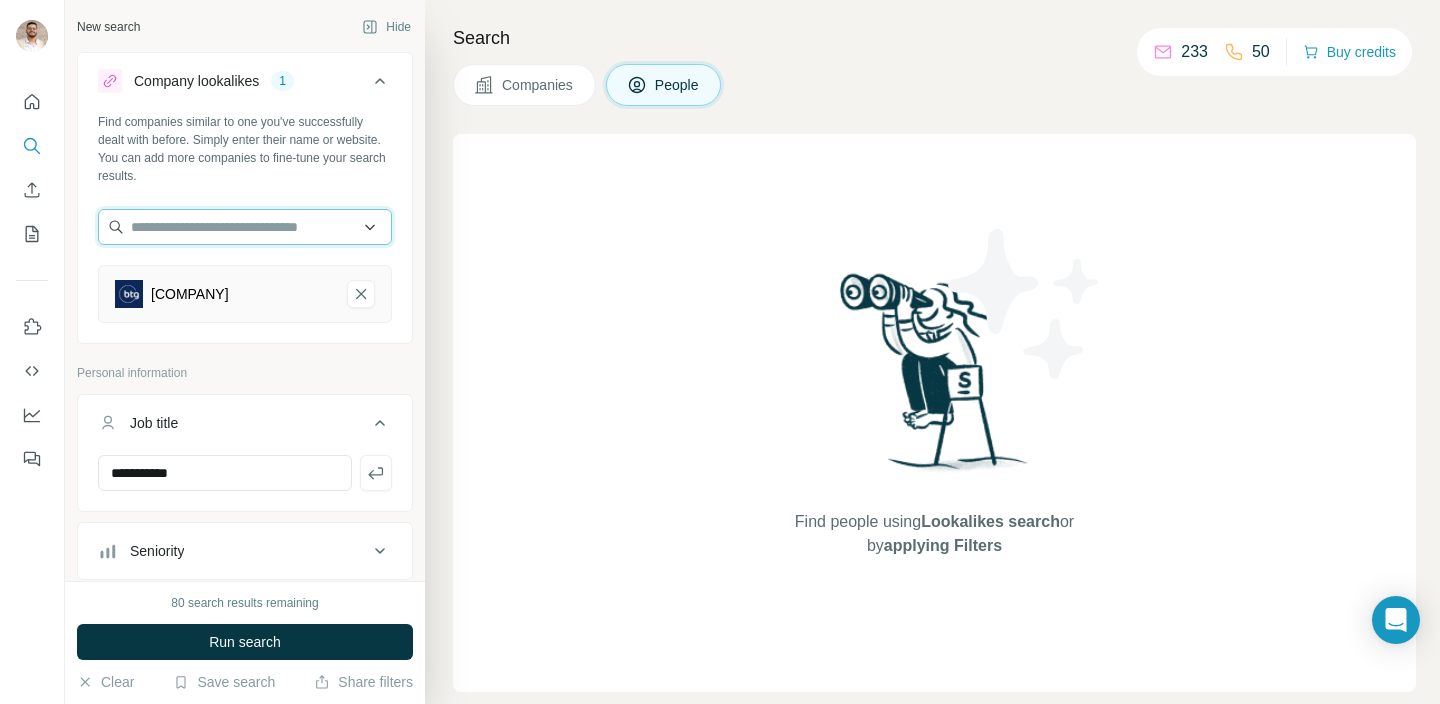 click at bounding box center (245, 227) 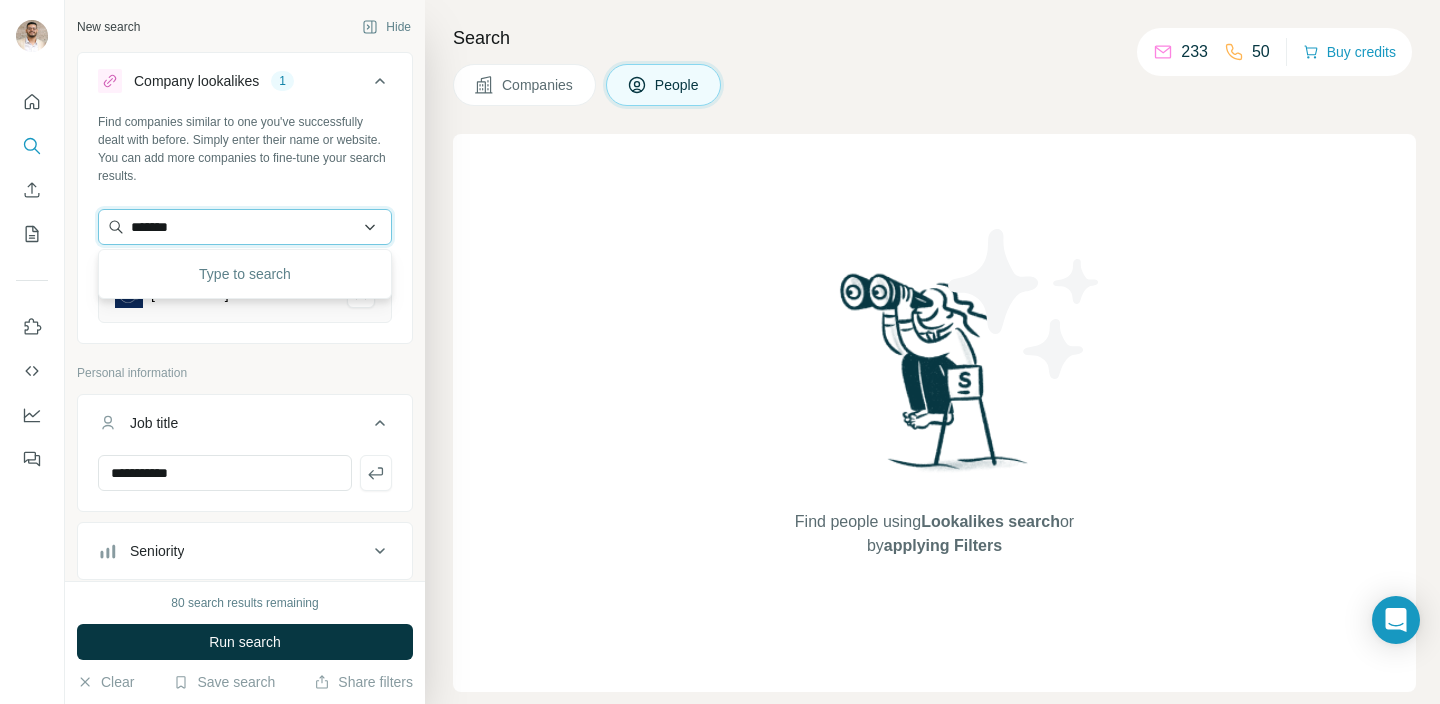 type on "********" 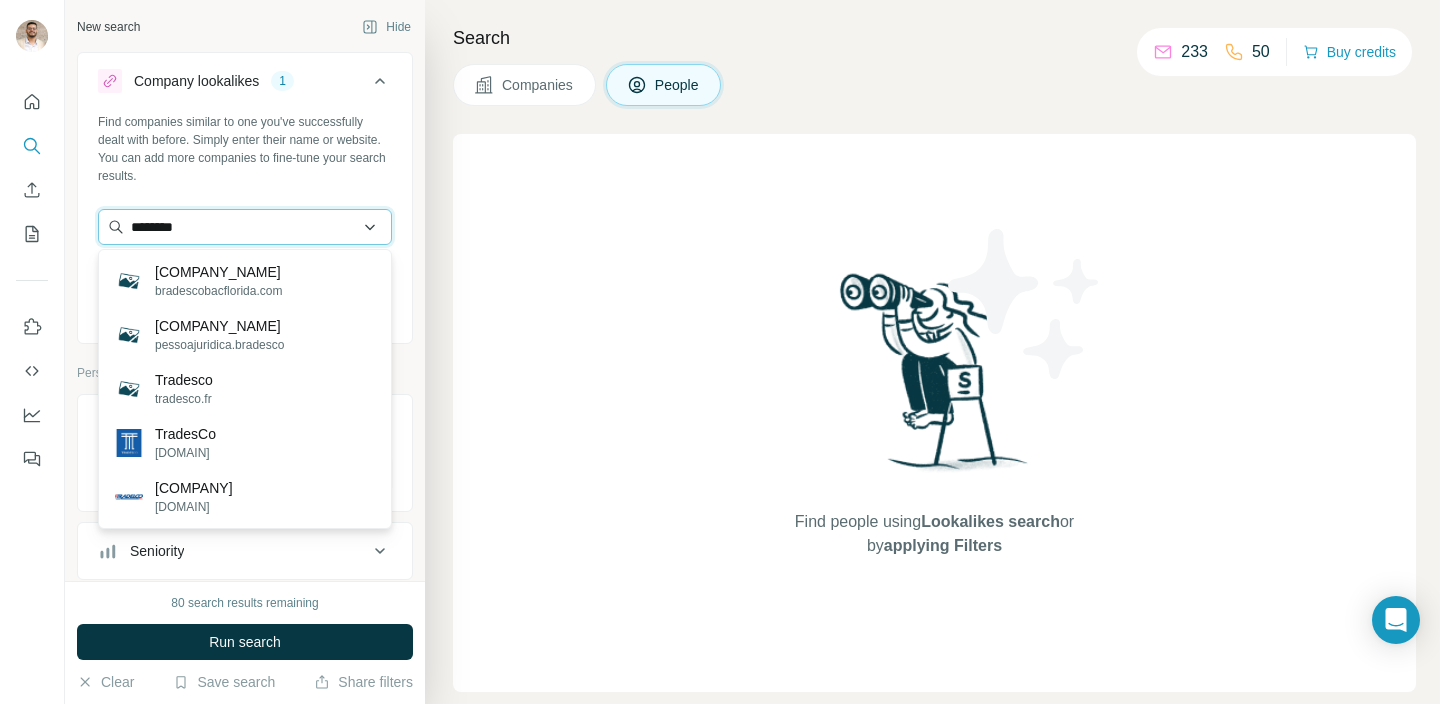 drag, startPoint x: 244, startPoint y: 228, endPoint x: 95, endPoint y: 228, distance: 149 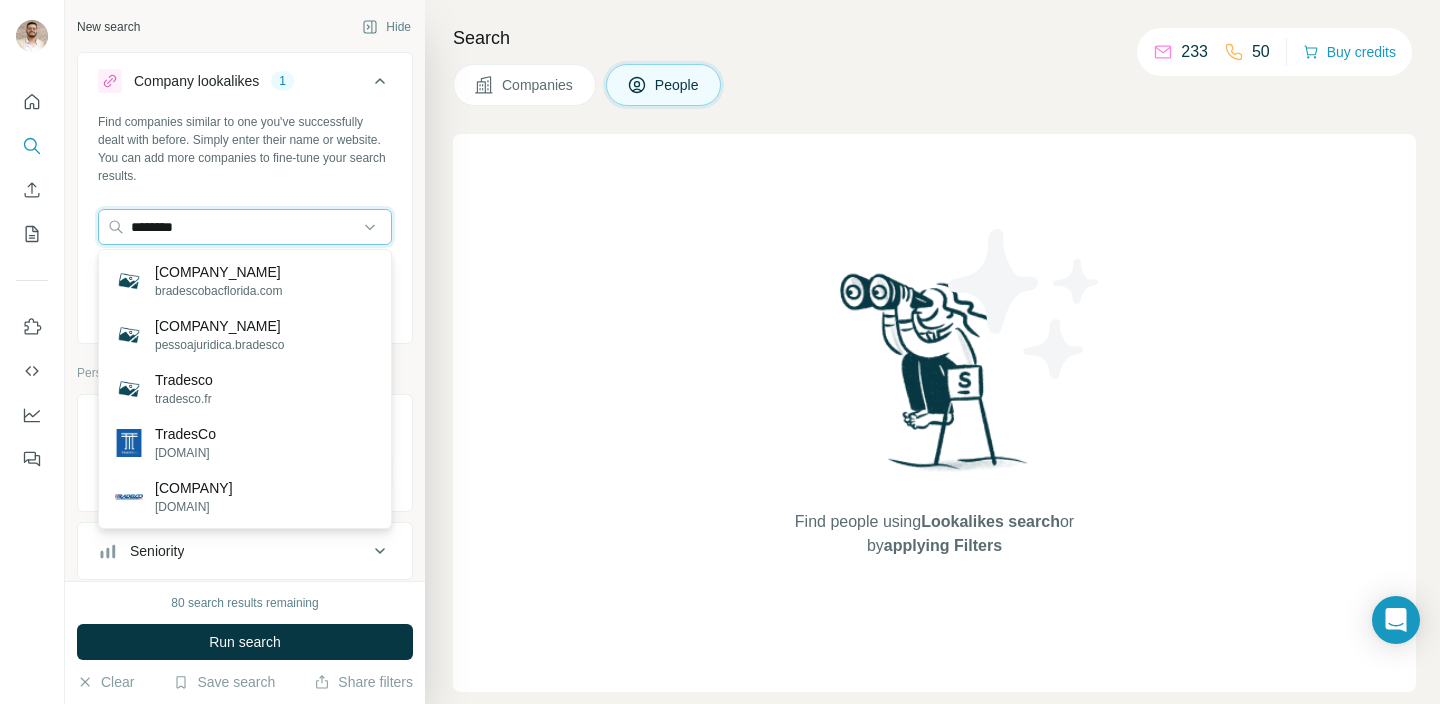 click on "Find companies similar to one you've successfully dealt with before. Simply enter their name or website. You can add more companies to fine-tune your search results. ******** [COMPANY_NAME]" at bounding box center [245, 226] 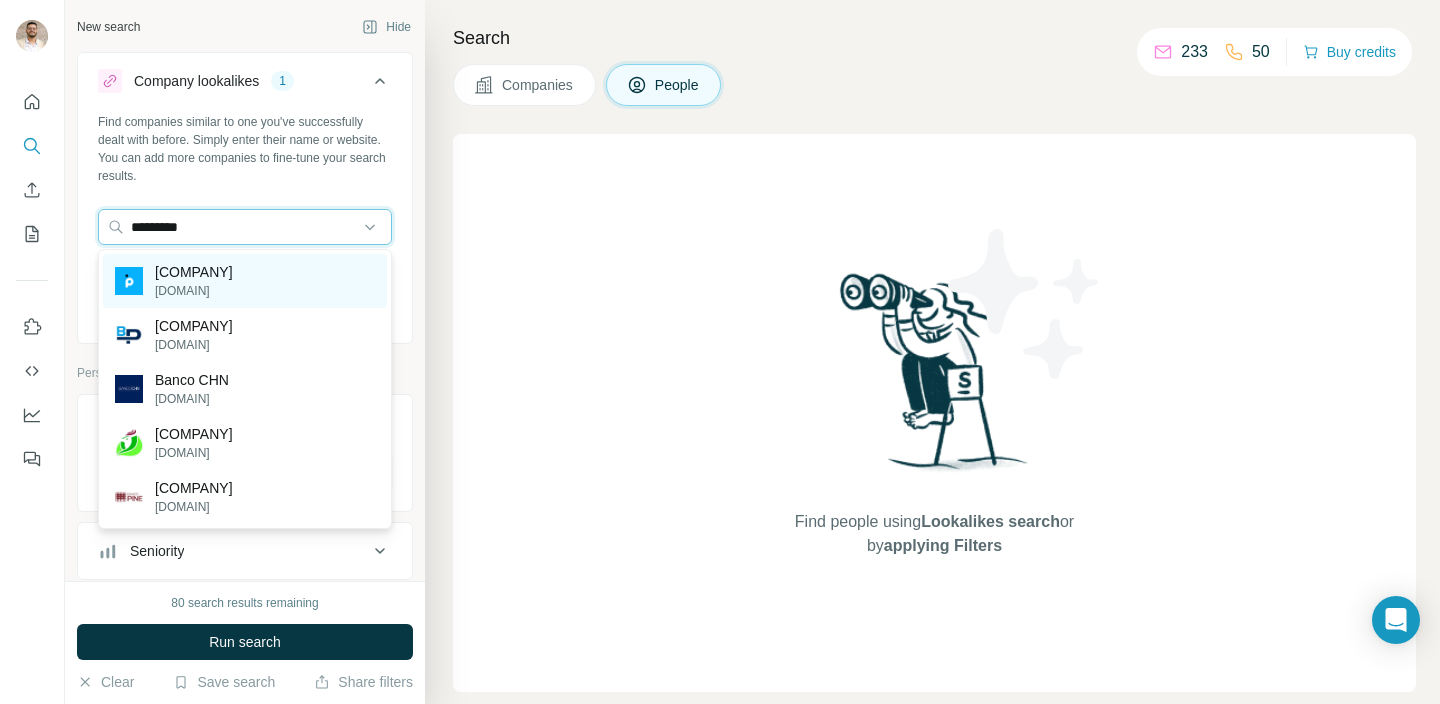 type on "*********" 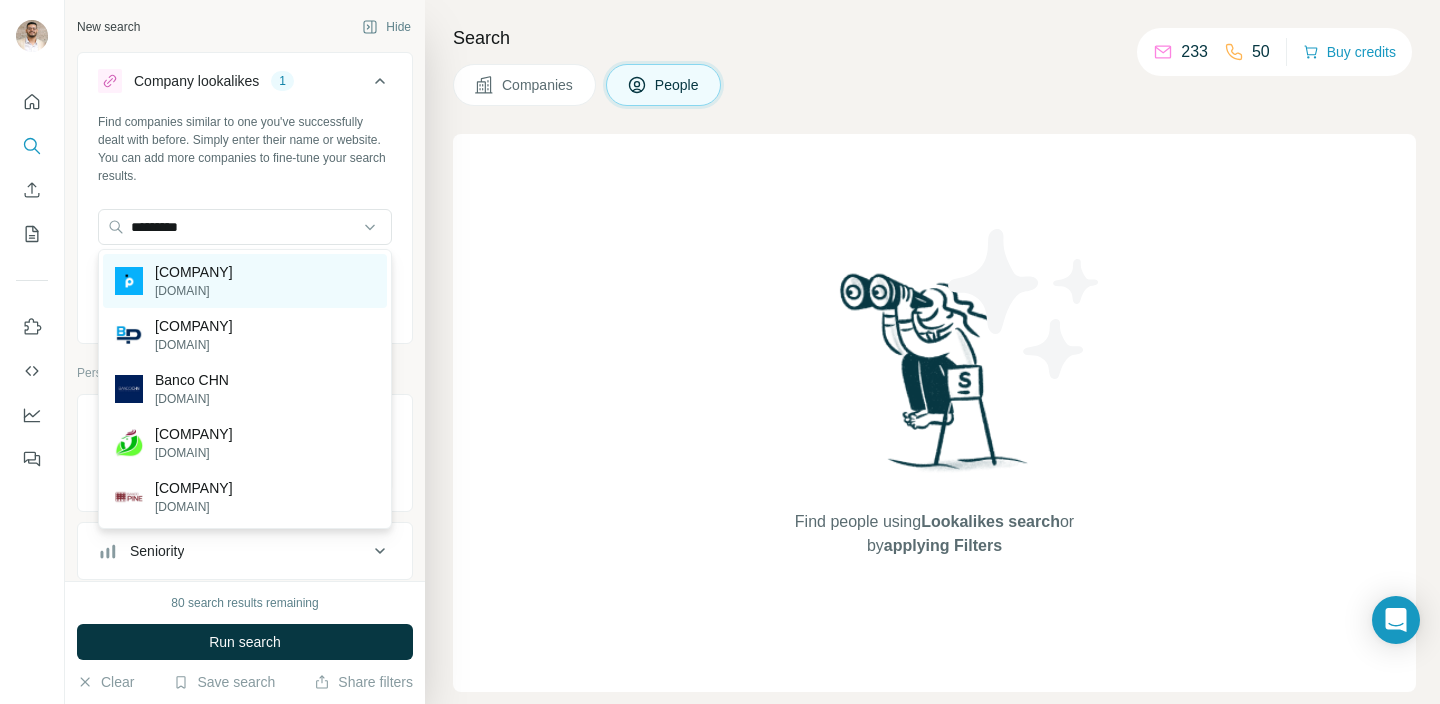 click on "[DOMAIN]" at bounding box center [194, 291] 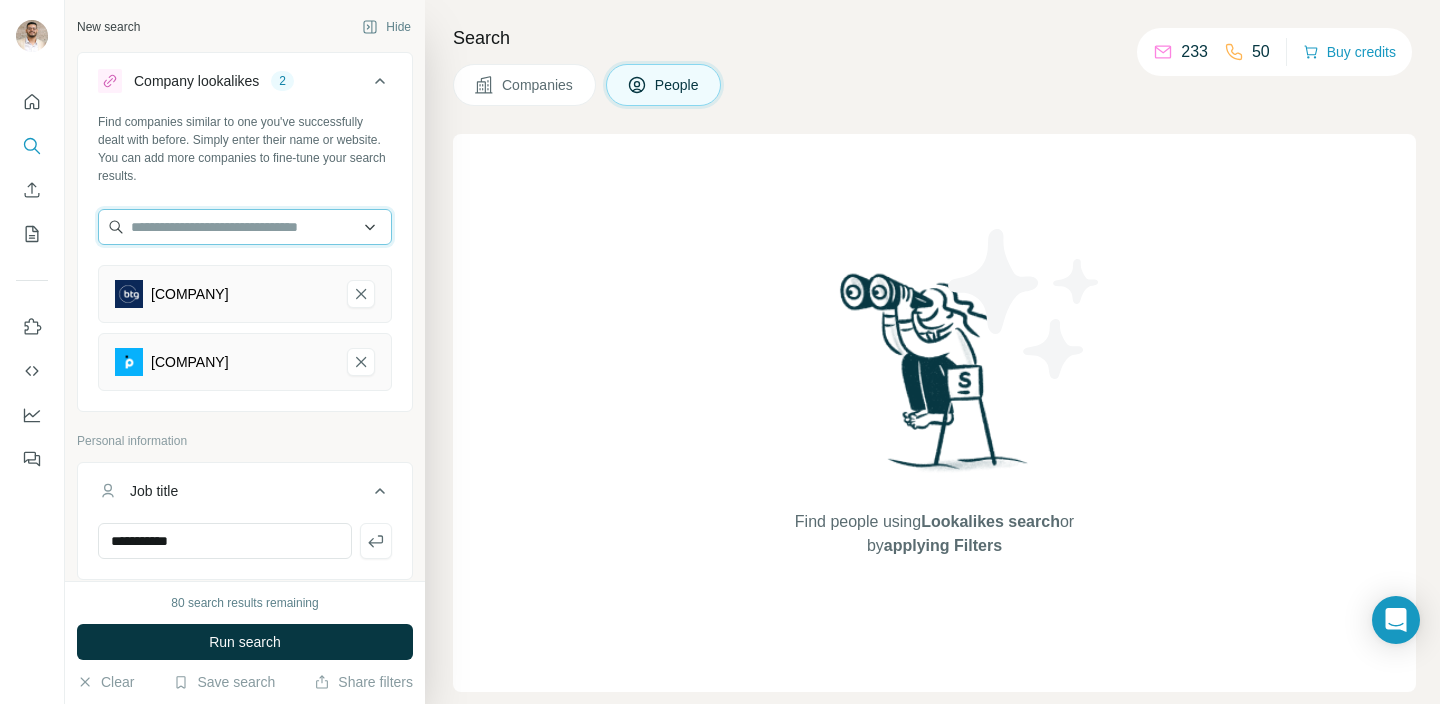 click at bounding box center (245, 227) 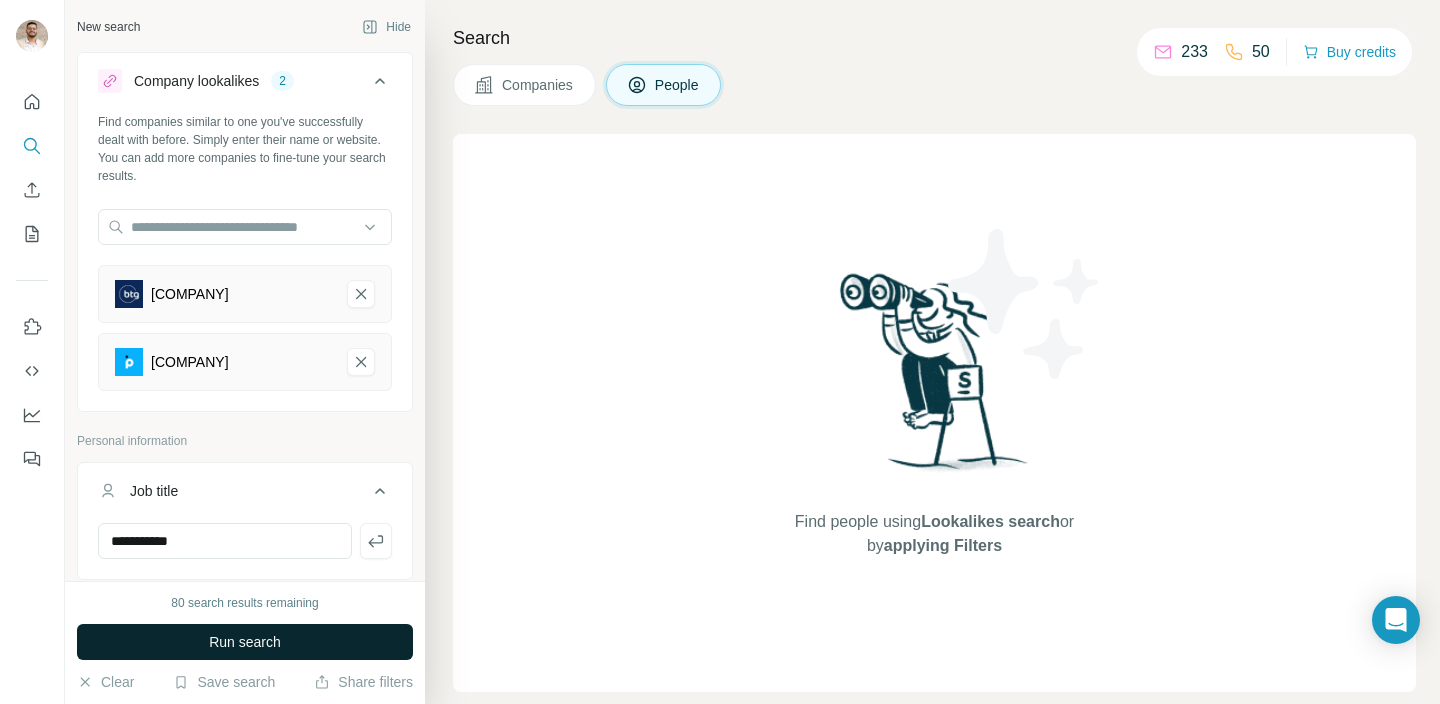 click on "Run search" at bounding box center (245, 642) 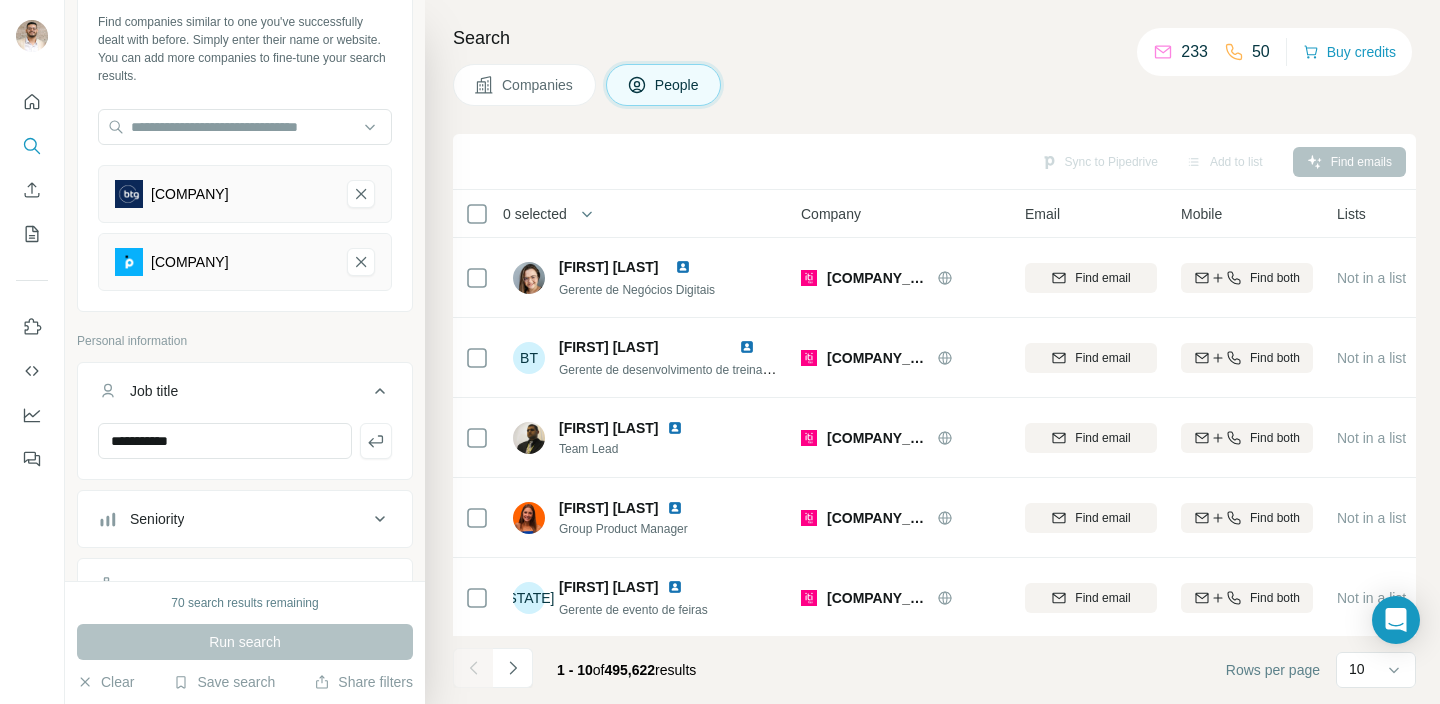 scroll, scrollTop: 108, scrollLeft: 0, axis: vertical 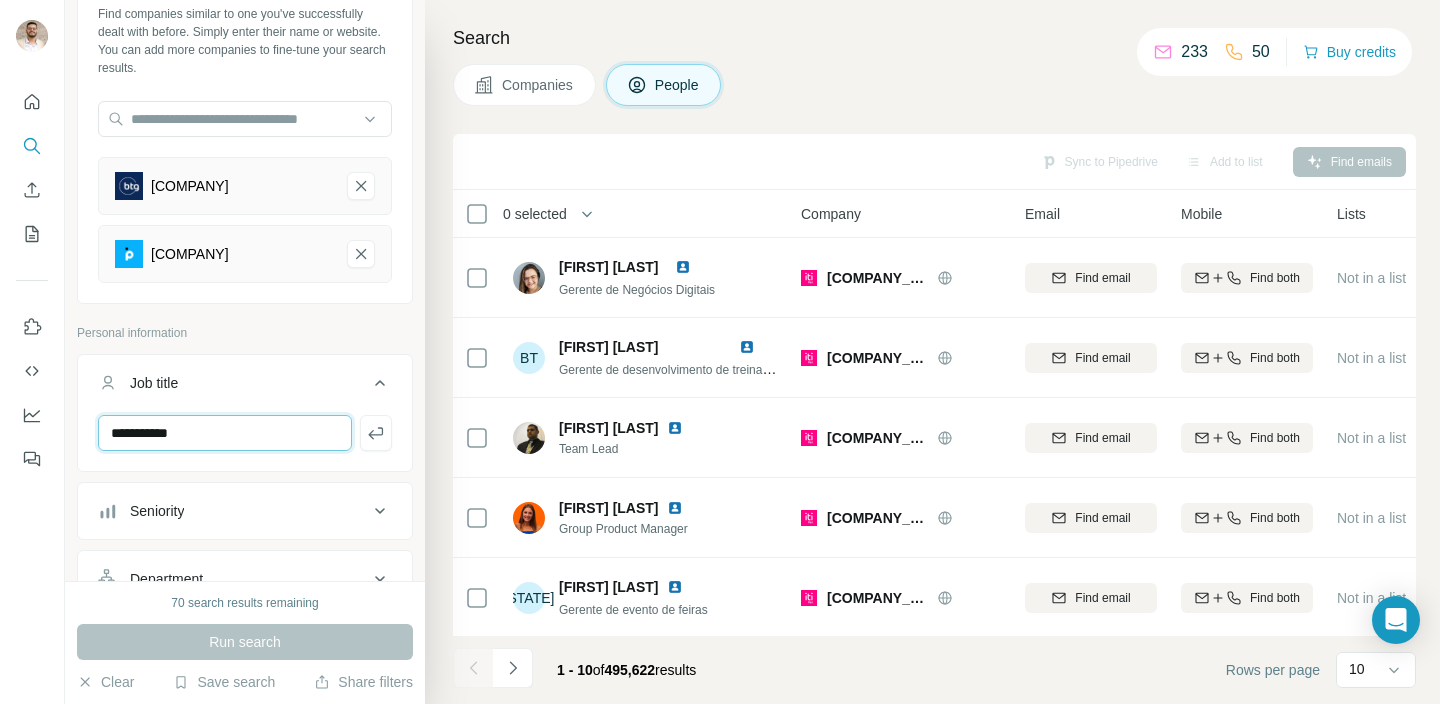 click on "**********" at bounding box center [225, 433] 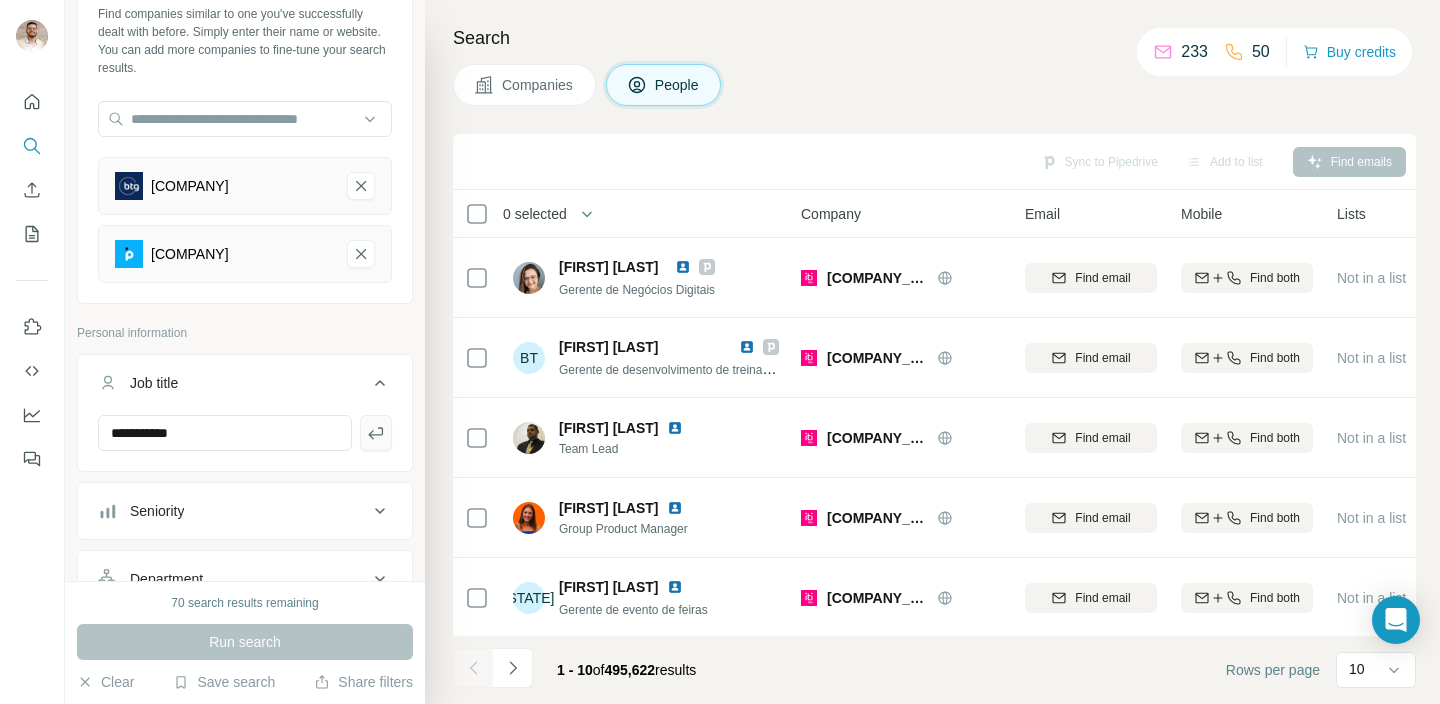 click at bounding box center [376, 433] 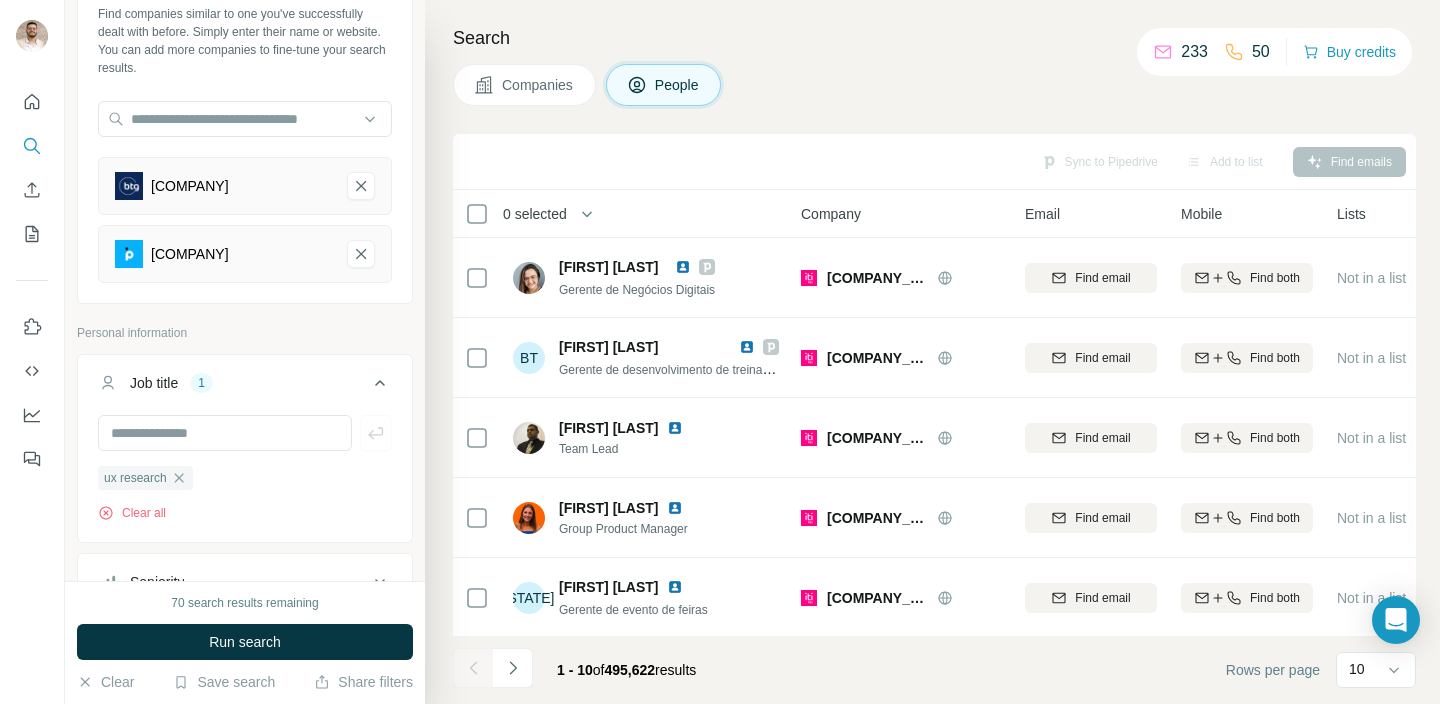 click on "70 search results remaining Run search Clear Save search Share filters" at bounding box center (245, 642) 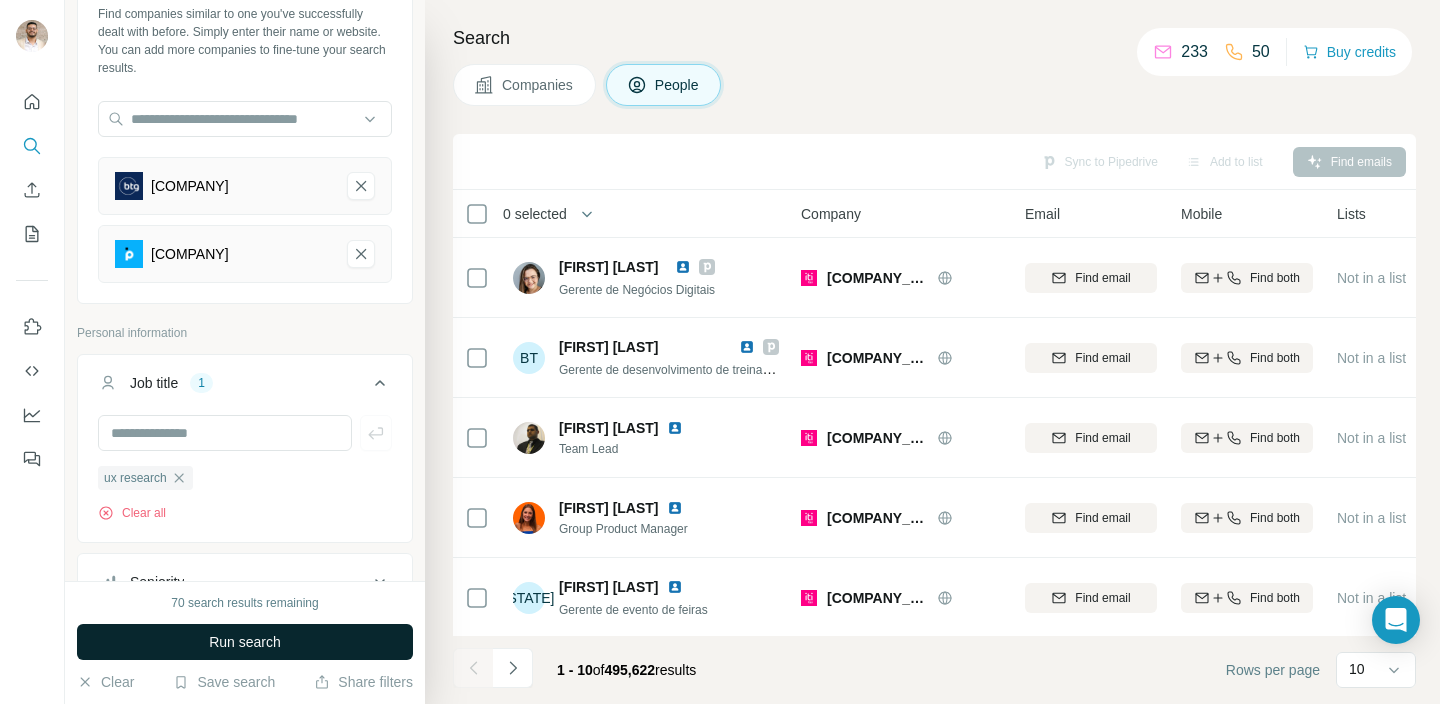click on "Run search" at bounding box center (245, 642) 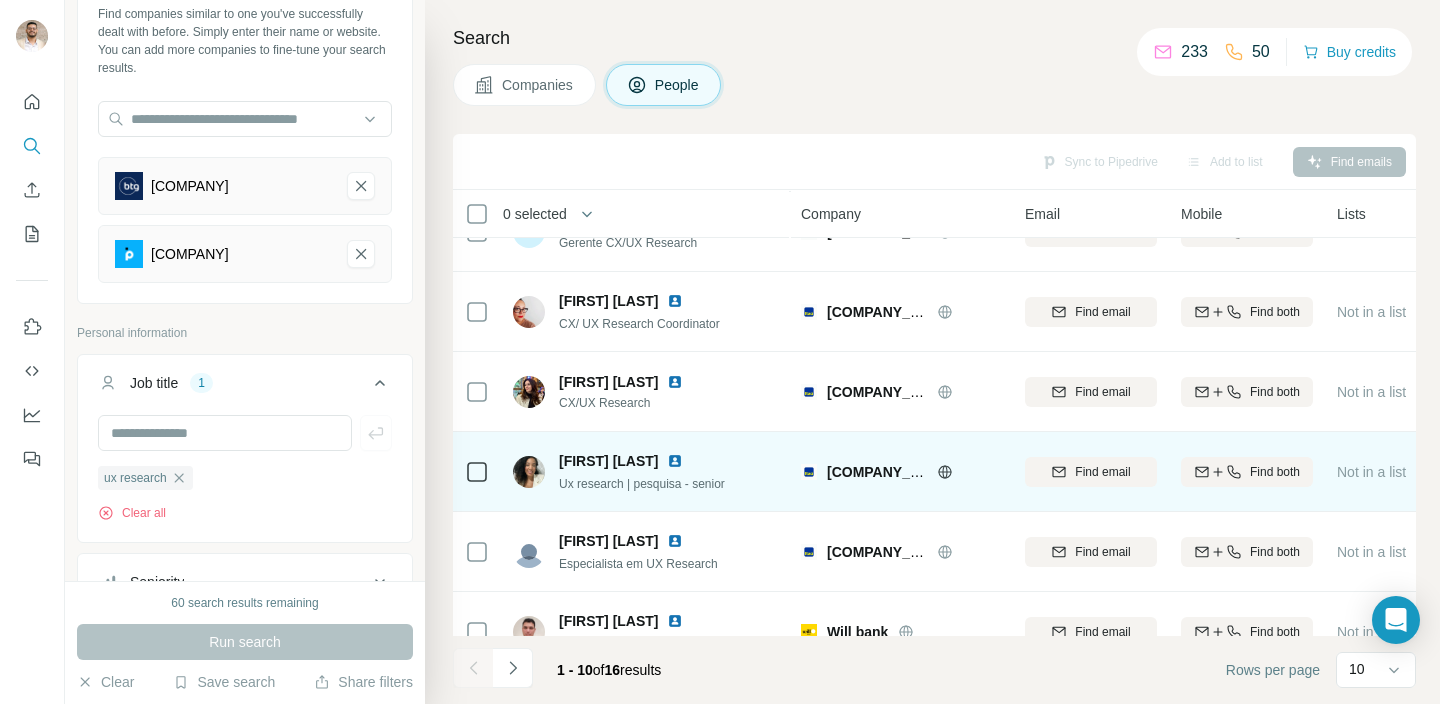 scroll, scrollTop: 0, scrollLeft: 0, axis: both 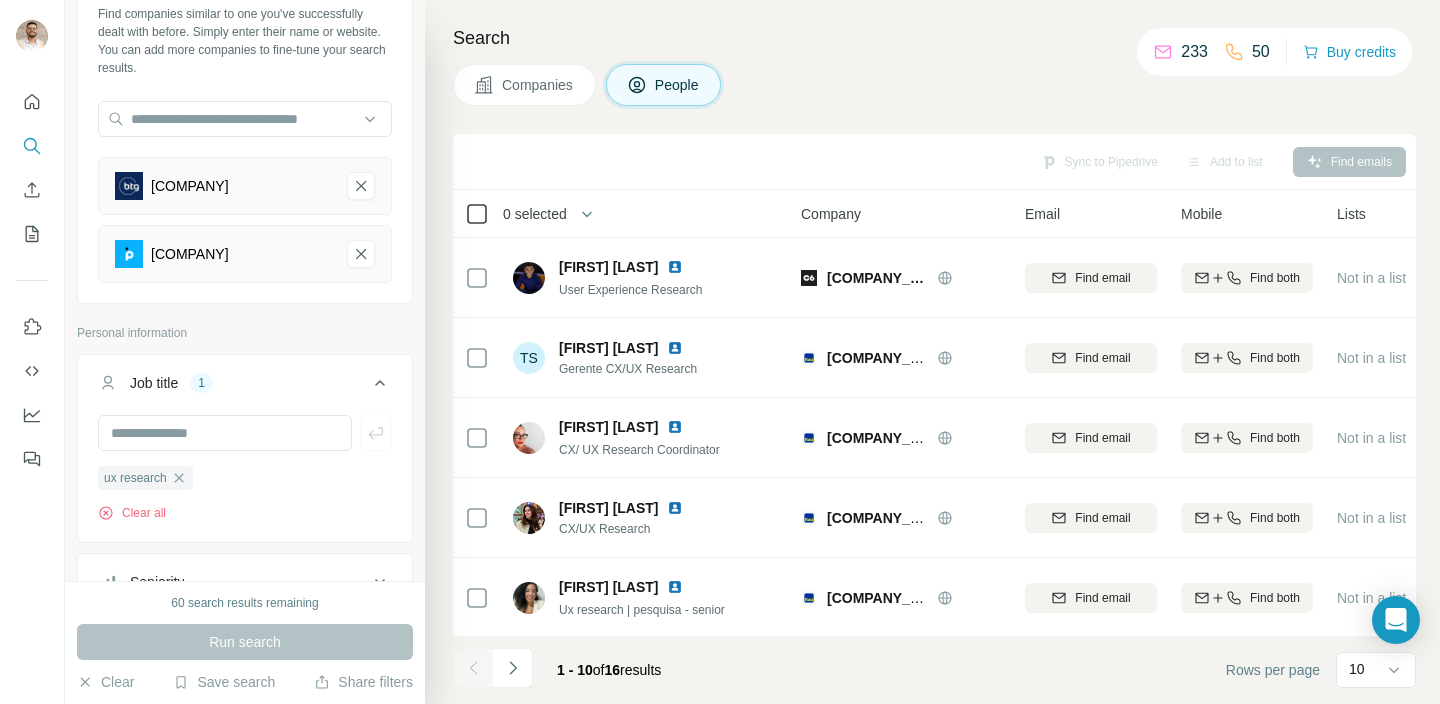 click 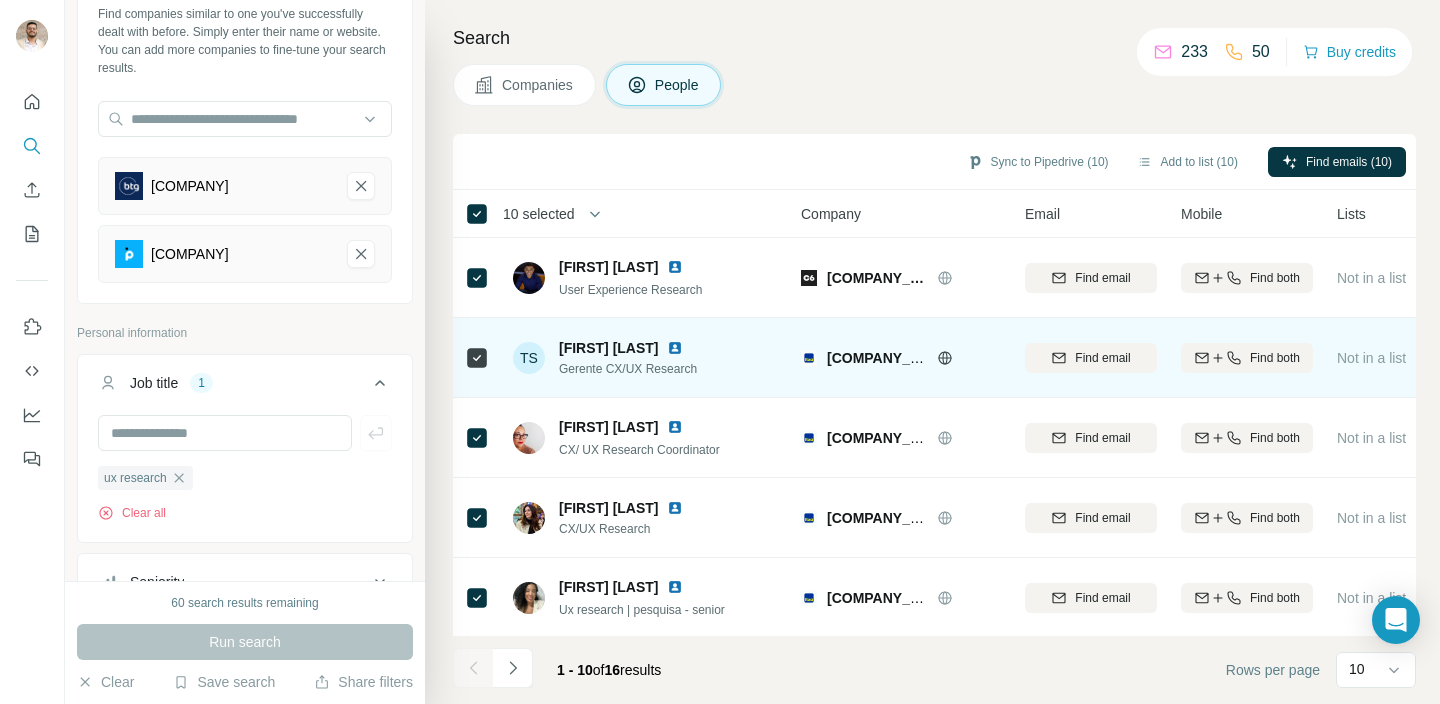 scroll, scrollTop: 402, scrollLeft: 0, axis: vertical 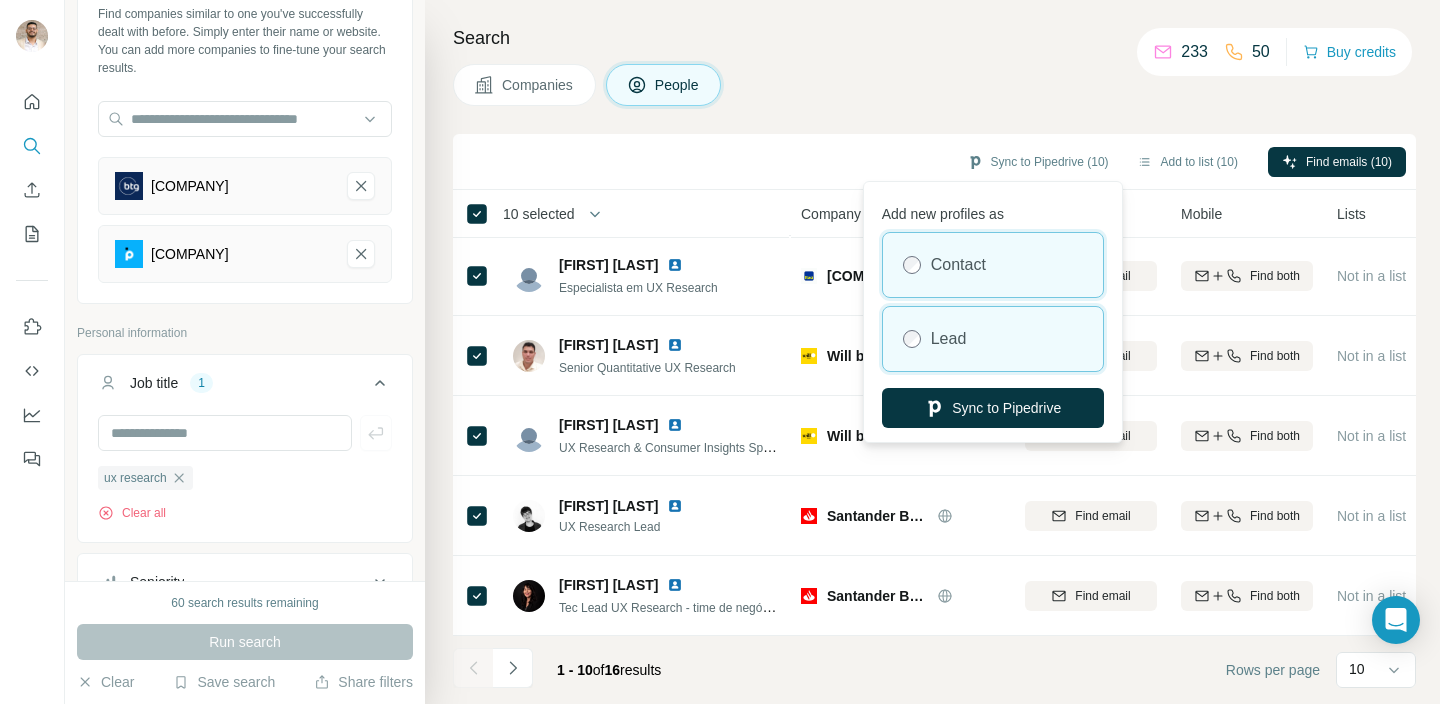 click on "Lead" at bounding box center (993, 339) 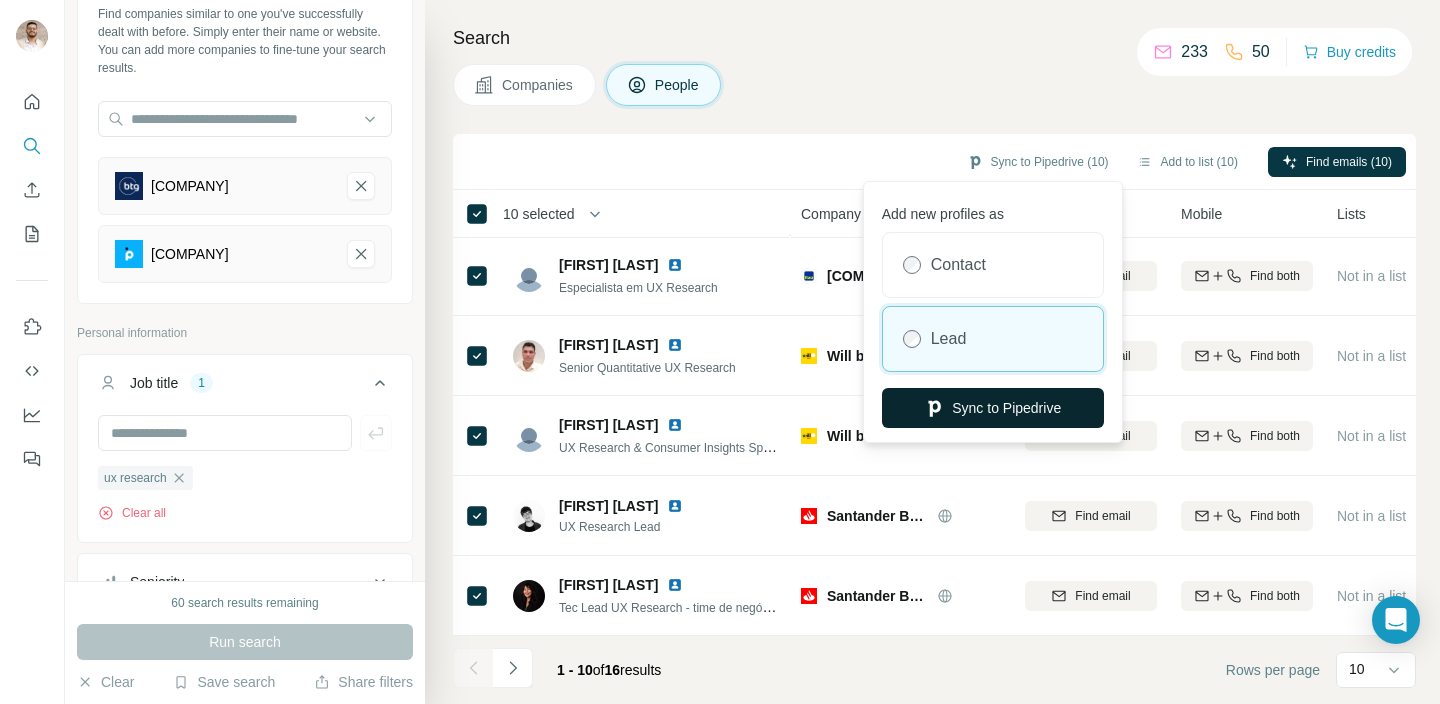 click on "Sync to Pipedrive" at bounding box center [993, 408] 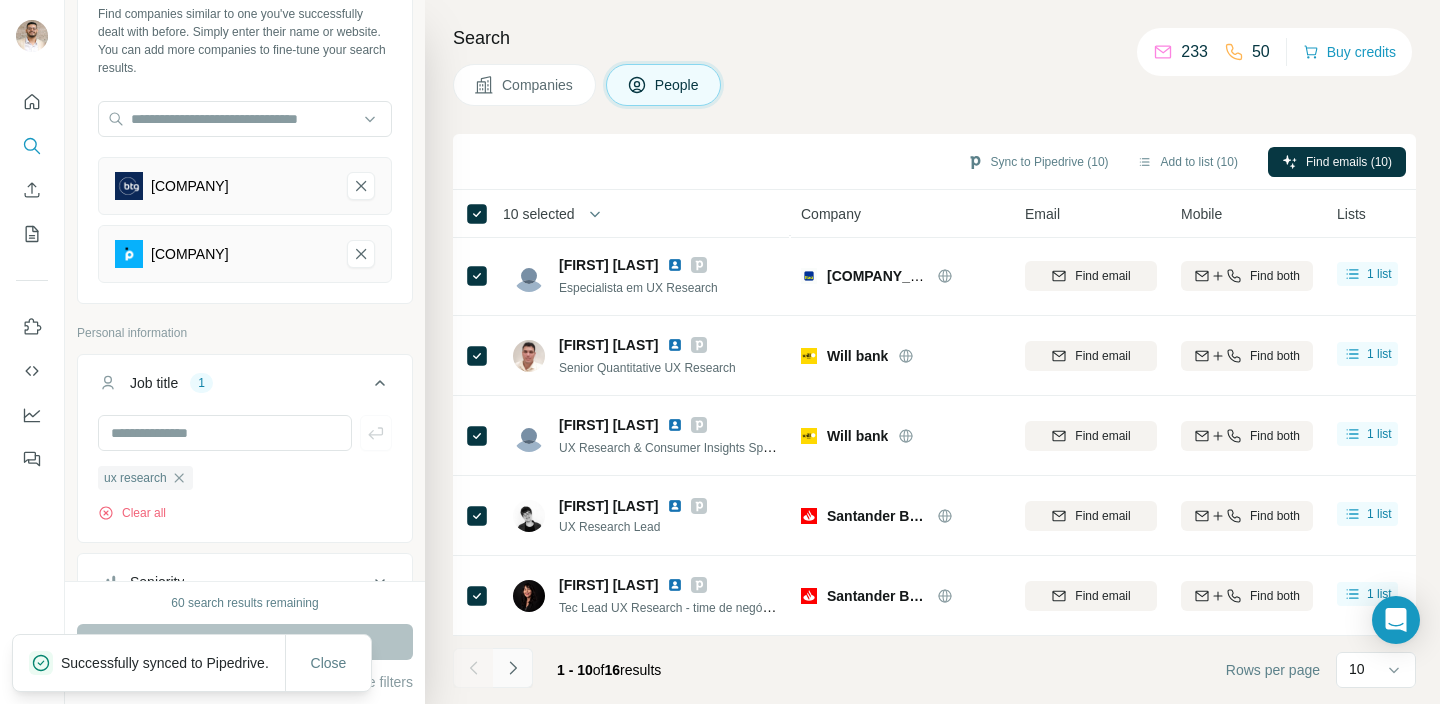 click 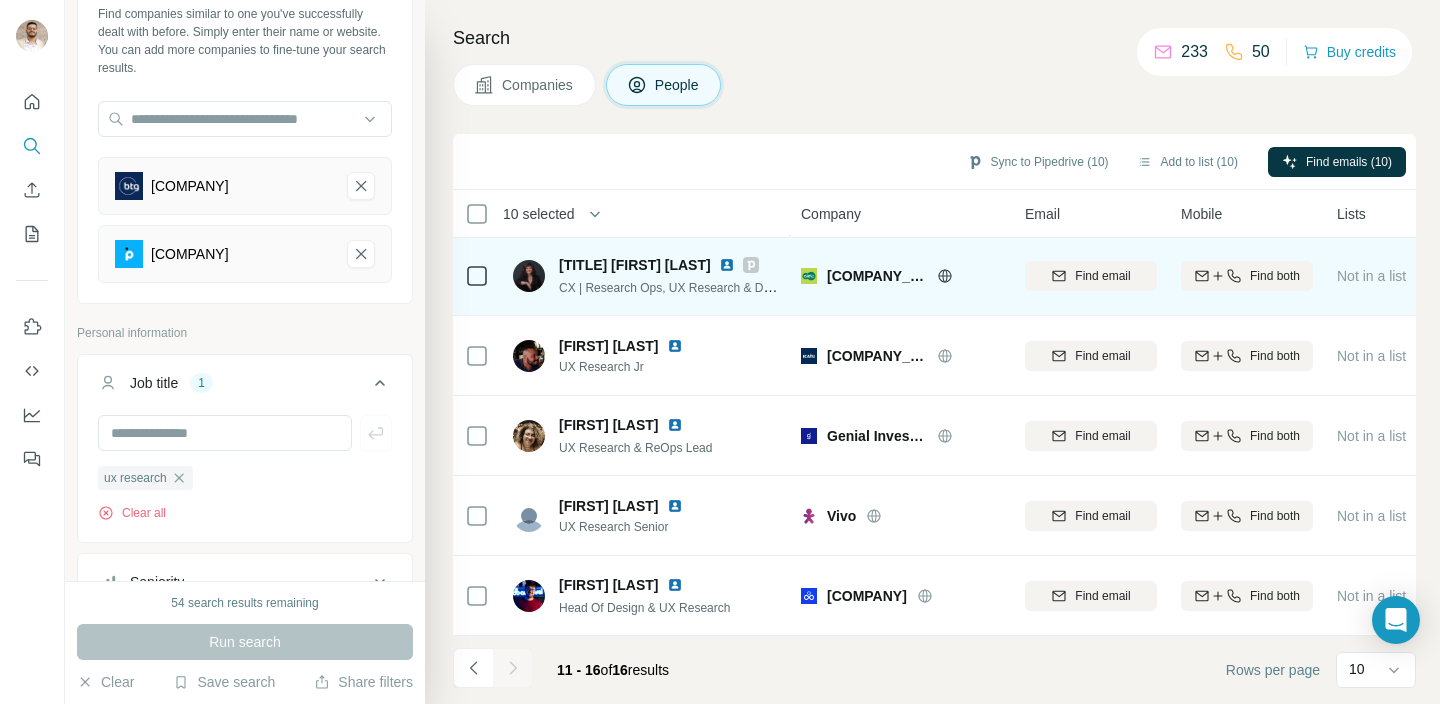 scroll, scrollTop: 0, scrollLeft: 0, axis: both 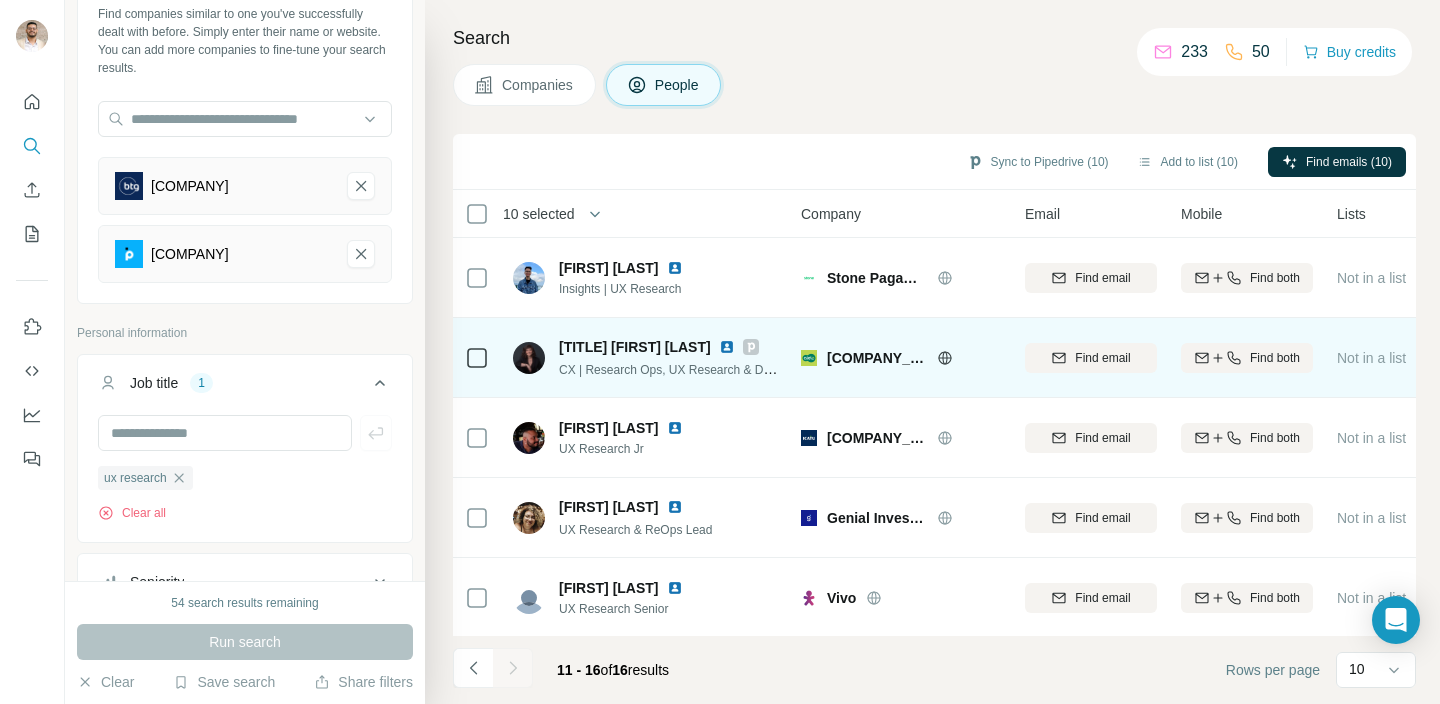 click on "[FIRST] [LAST] [TITLE] [COMPANY_NAME] Find email Find both Not in a list 🇧🇷 [COUNTRY] Other Other Find email first [FIRST] [LAST] [TITLE] [COMPANY_NAME] Find email Find both Not in a list 🇧🇷 [COUNTRY] Other R&D Find email first [FIRST] [LAST] [TITLE] [COMPANY_NAME] Find email Find both Not in a list 🇧🇷 [COUNTRY] Other R&D Find email first [FIRST] [LAST] [TITLE] [COMPANY_NAME] Find email Find both Not in a list 🇧🇷 [COUNTRY] Head Design, R&D Find email first" at bounding box center [1313, 454] 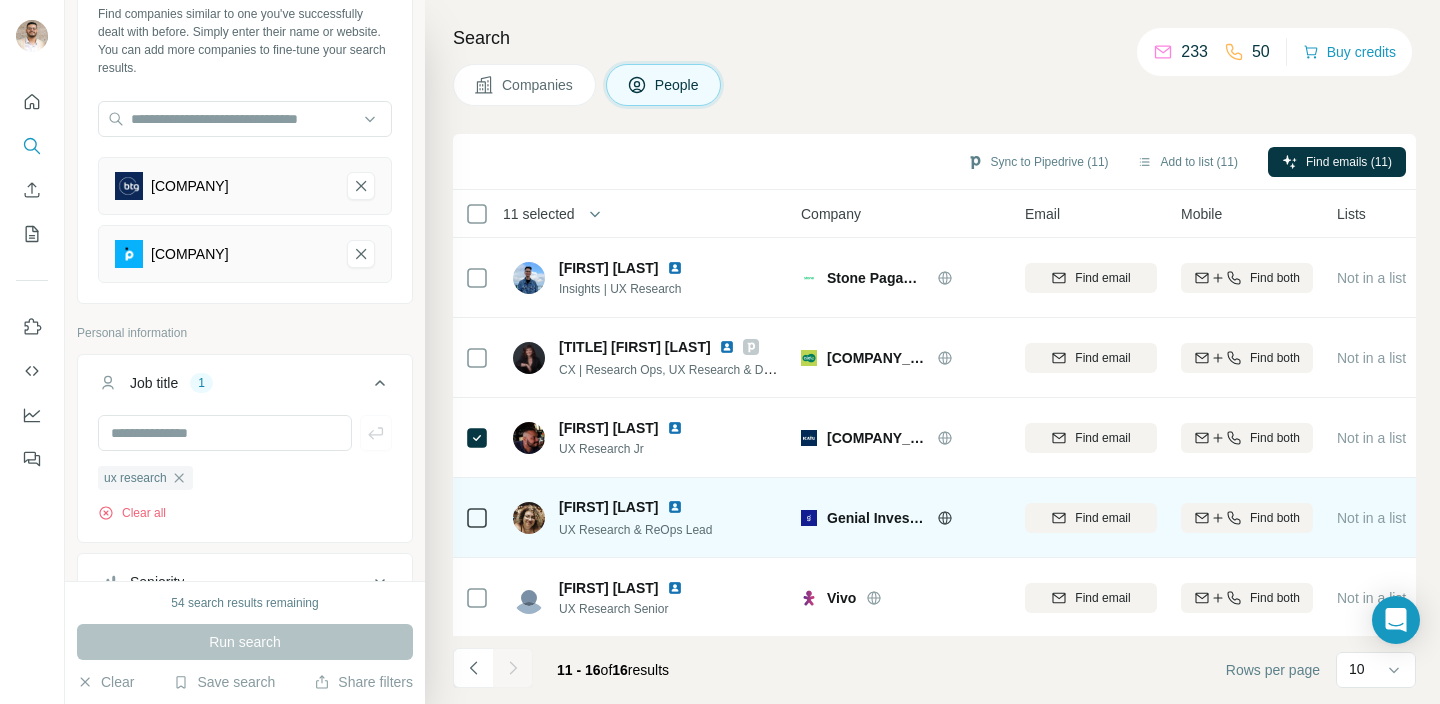 click at bounding box center (477, 518) 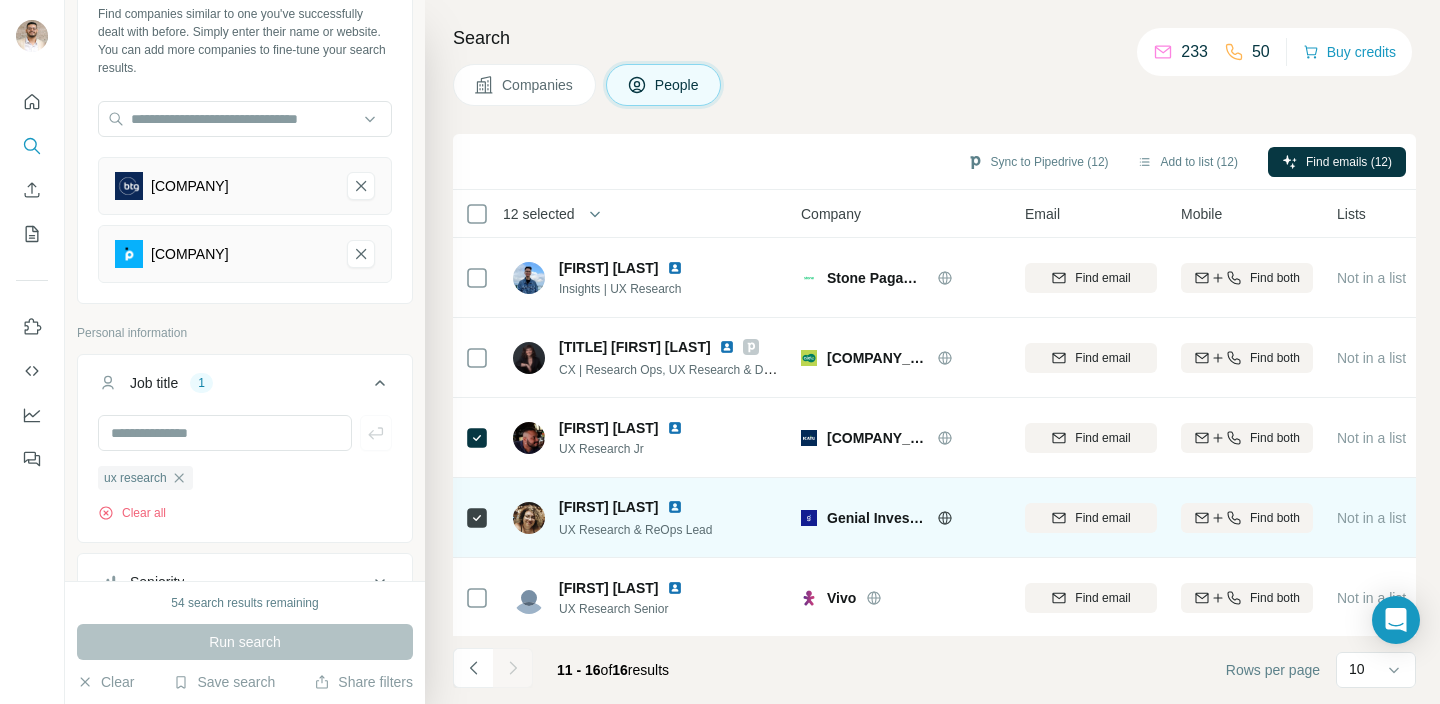 scroll, scrollTop: 82, scrollLeft: 0, axis: vertical 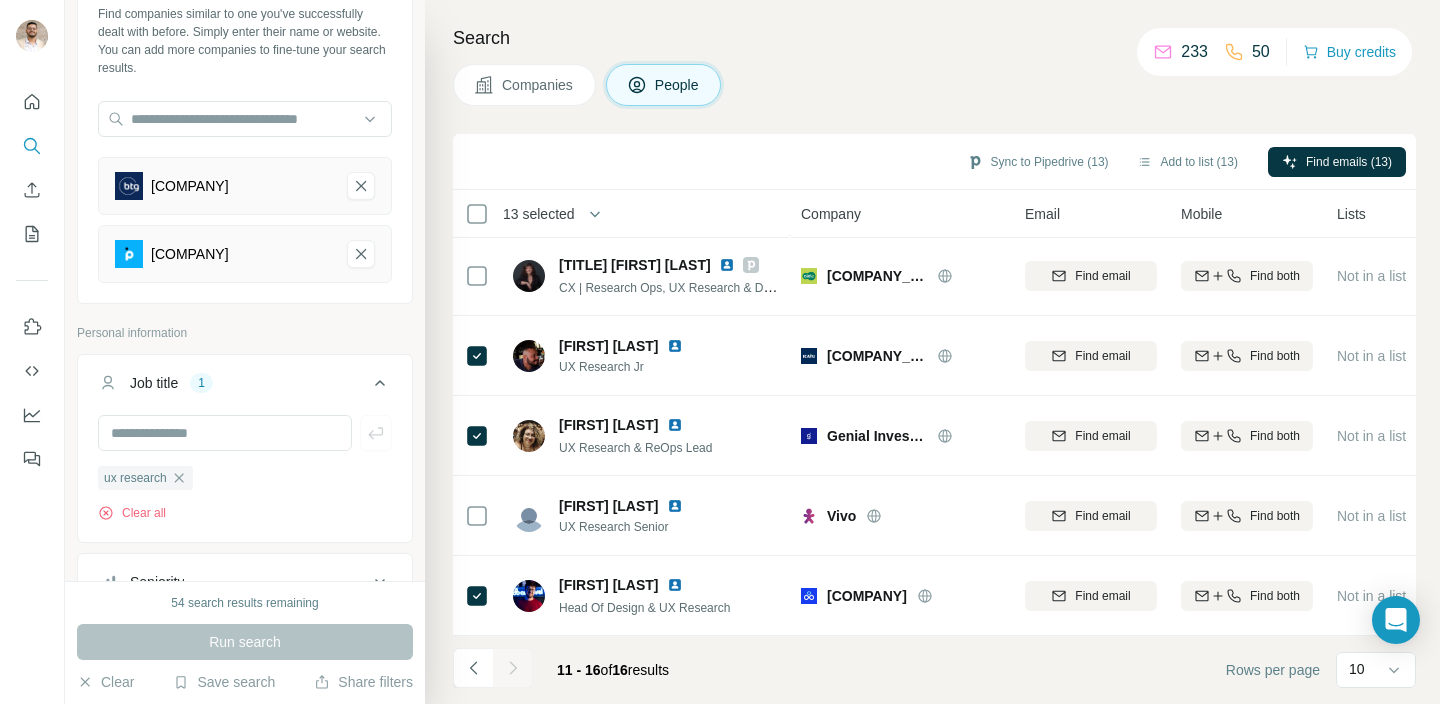 click at bounding box center (513, 668) 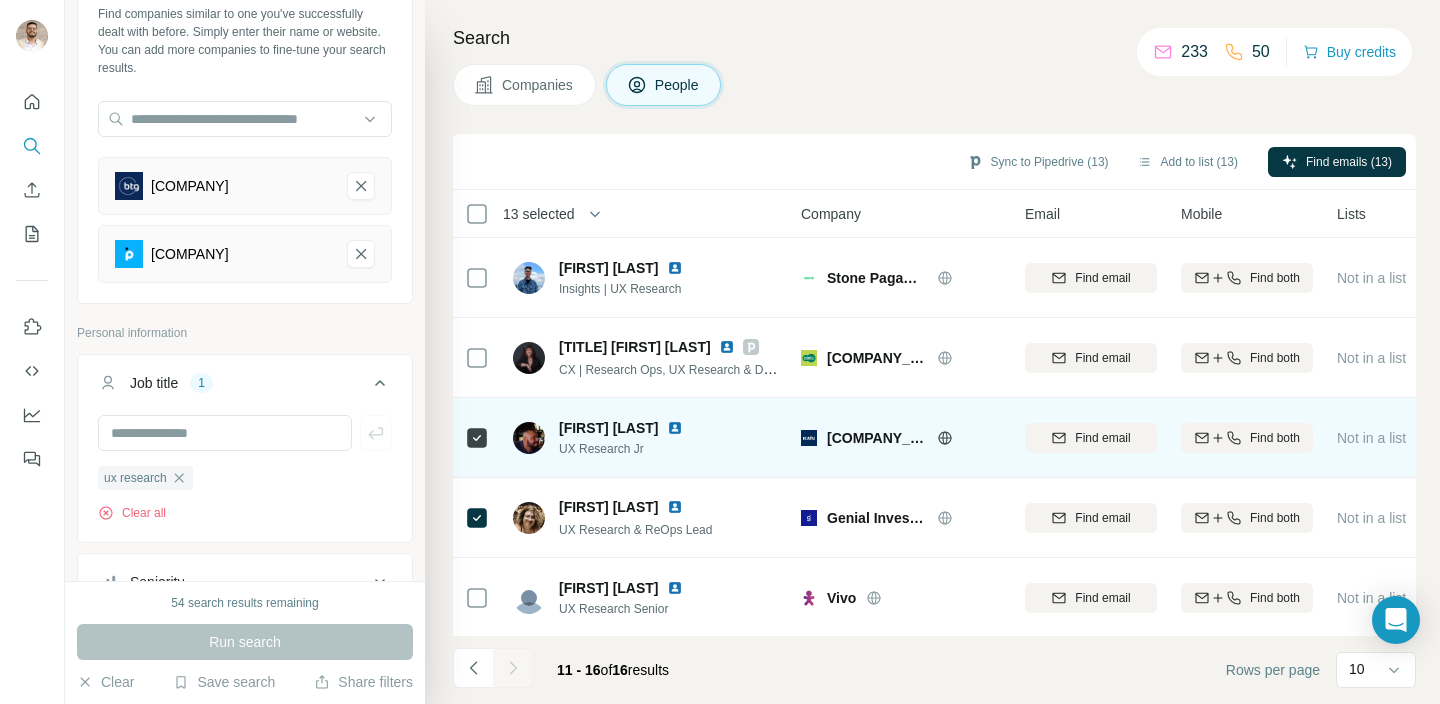 scroll, scrollTop: 82, scrollLeft: 0, axis: vertical 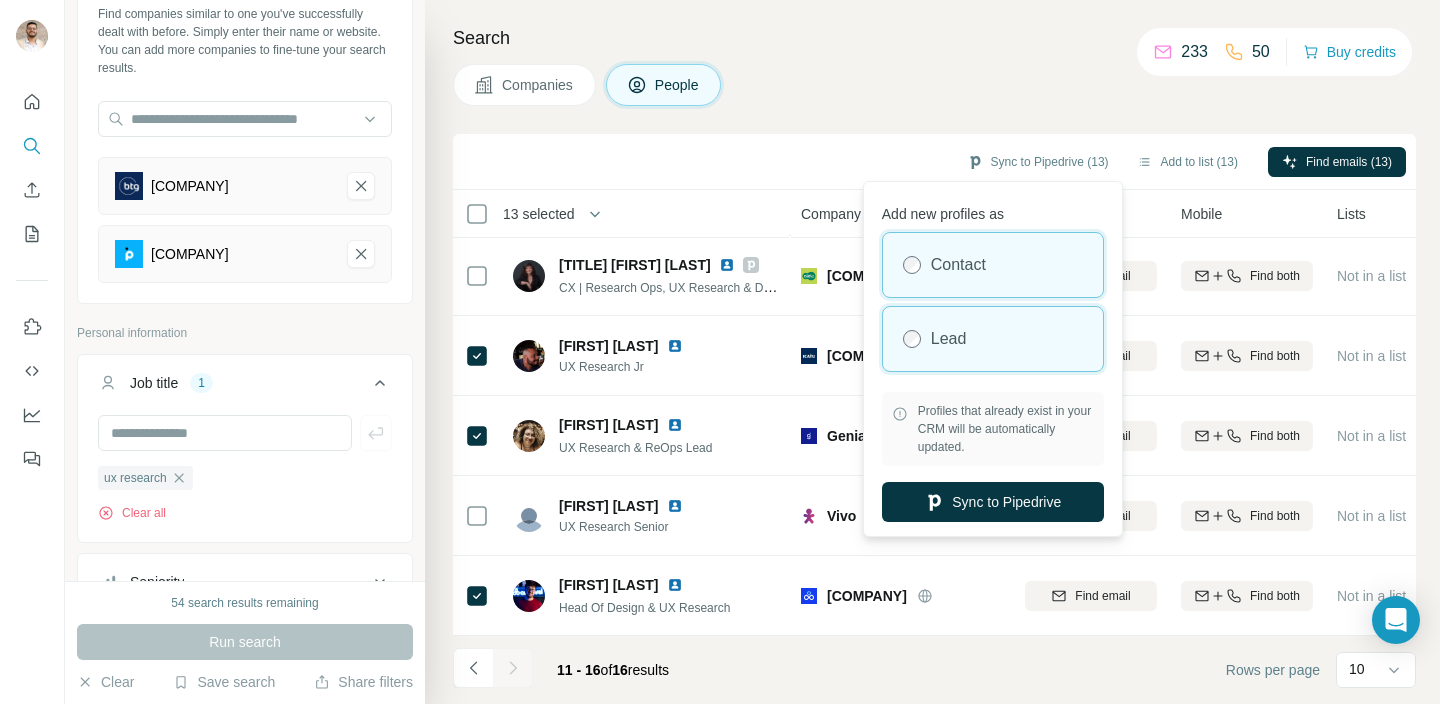 click on "Lead" at bounding box center [993, 339] 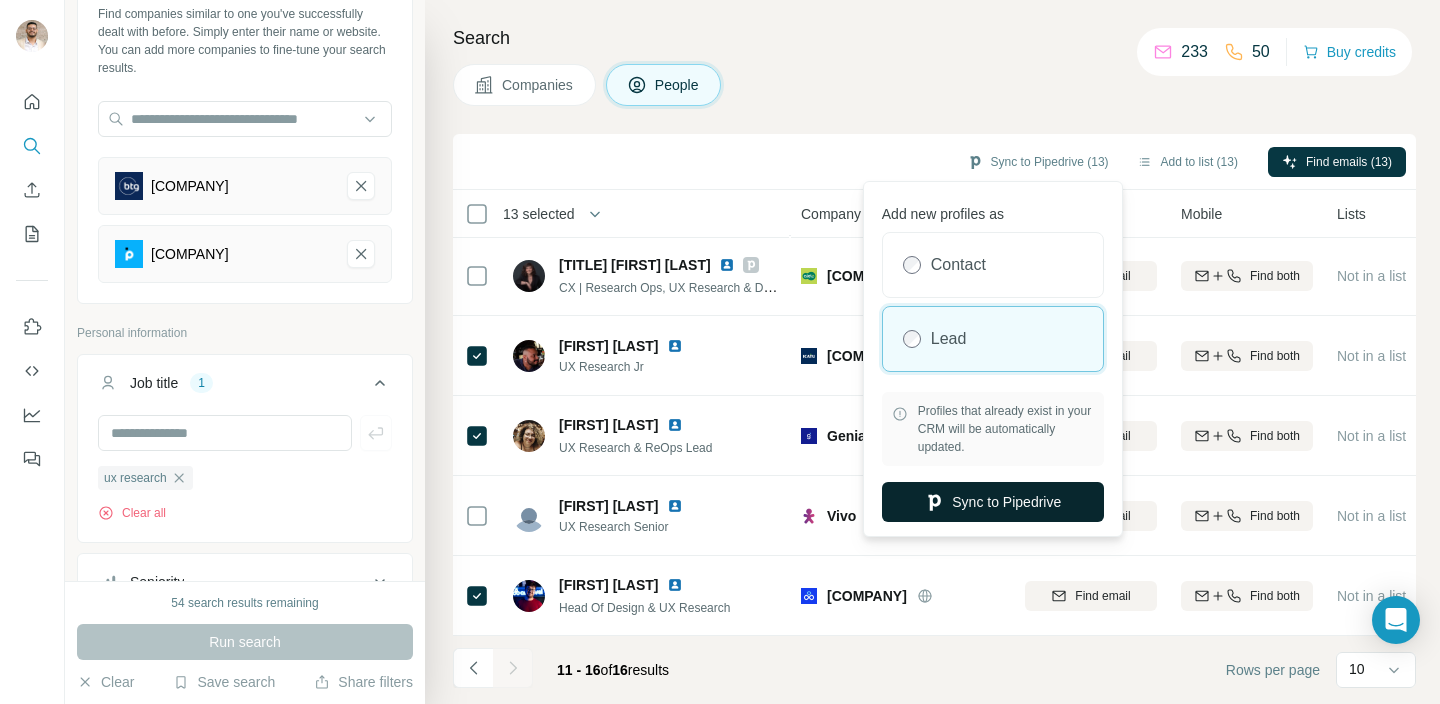 click on "Sync to Pipedrive" at bounding box center (993, 502) 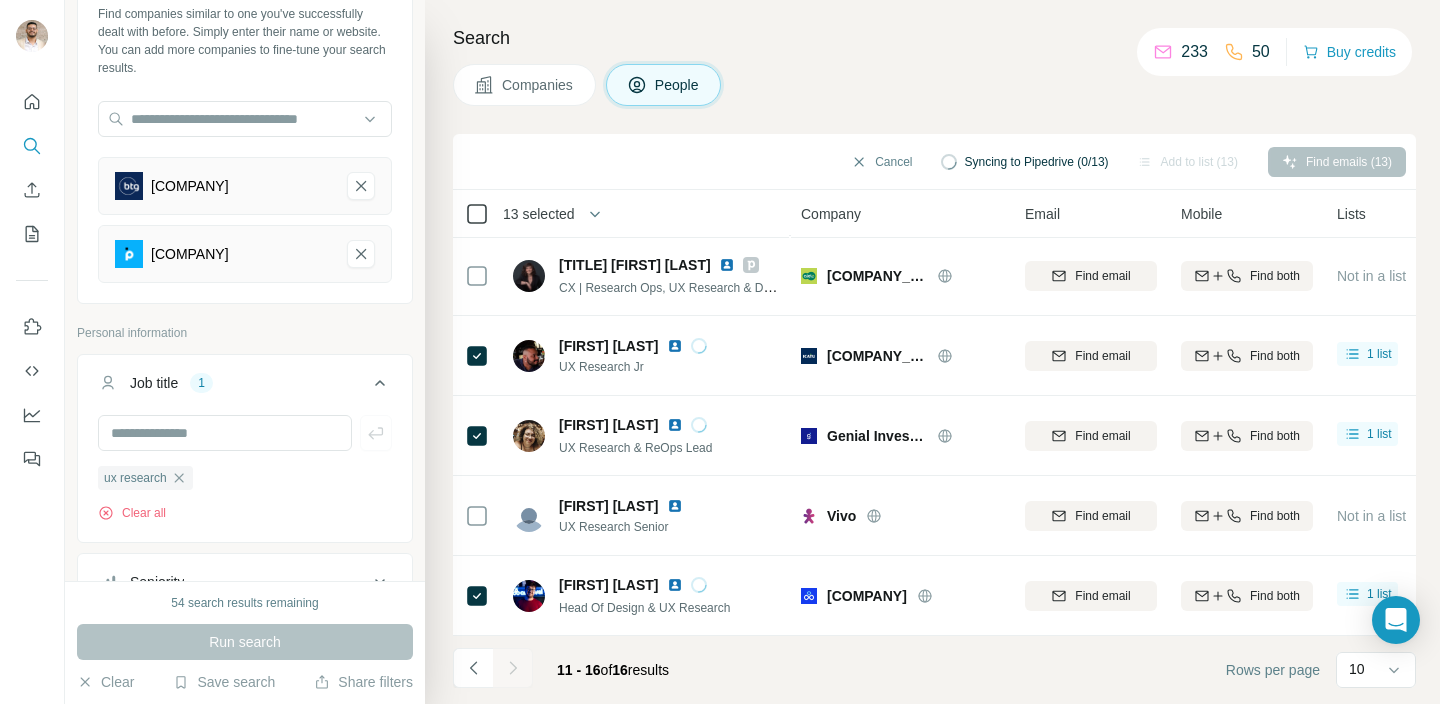 click 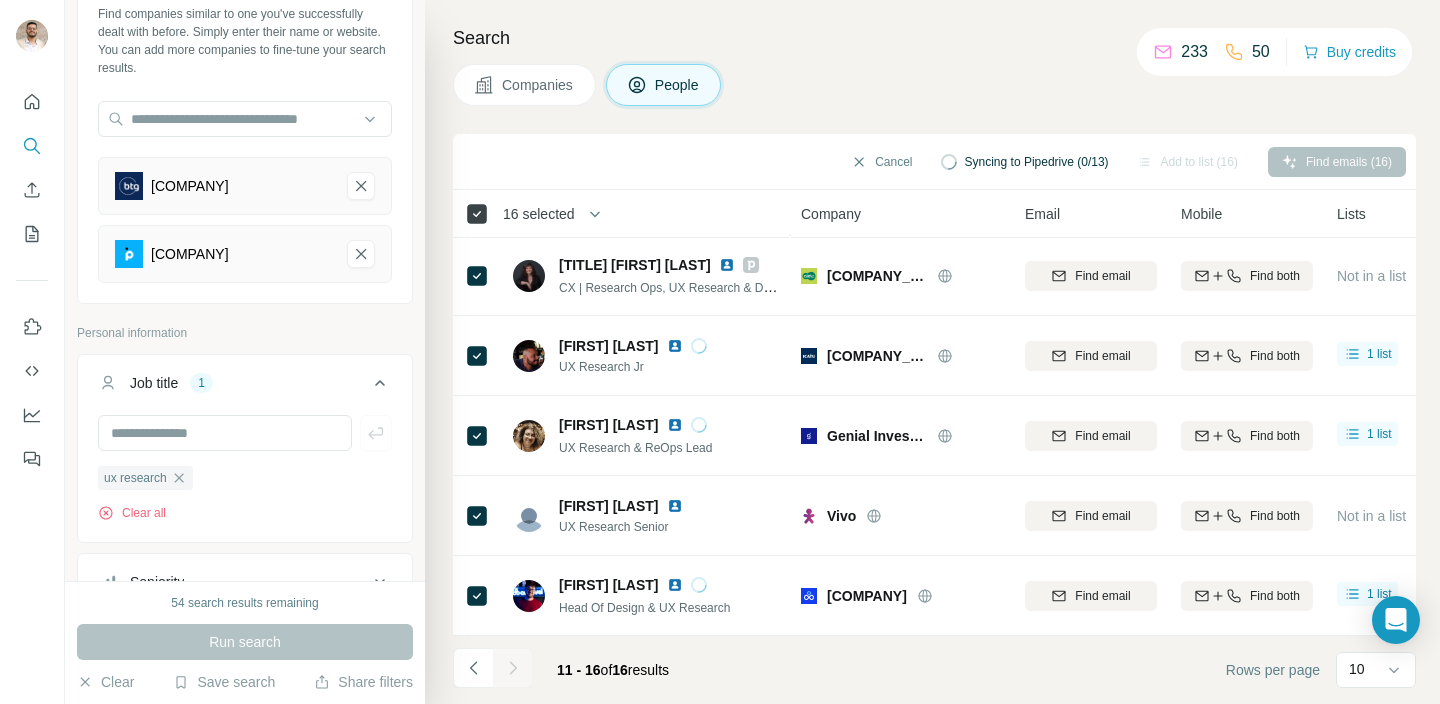 click 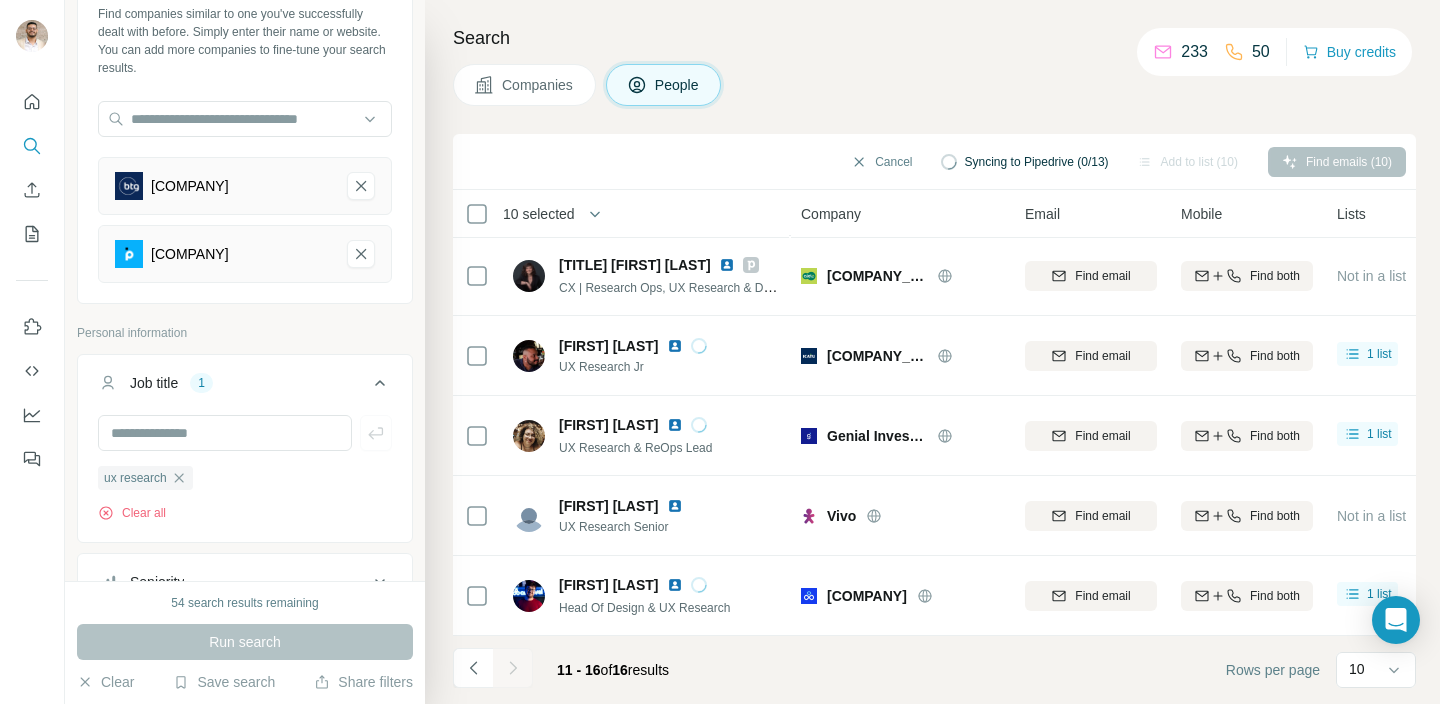 click at bounding box center (513, 668) 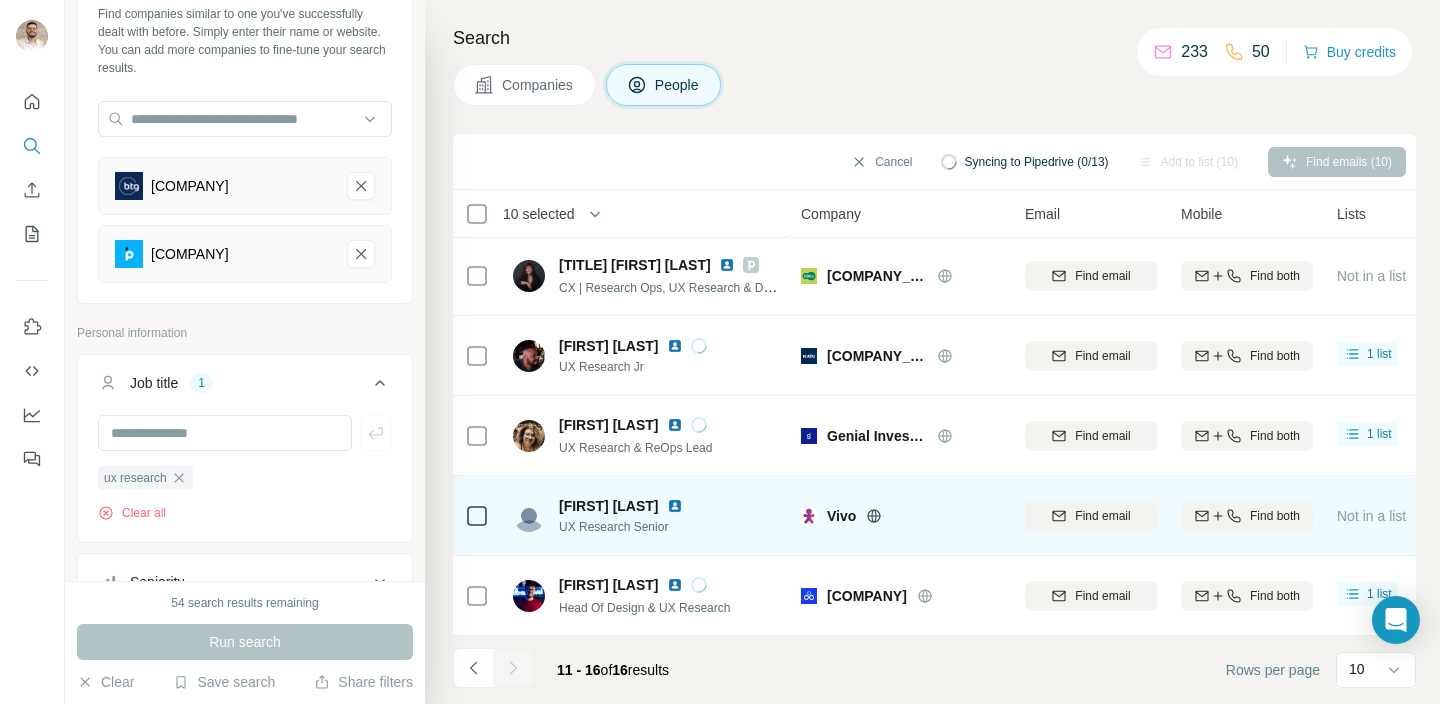 scroll, scrollTop: 0, scrollLeft: 0, axis: both 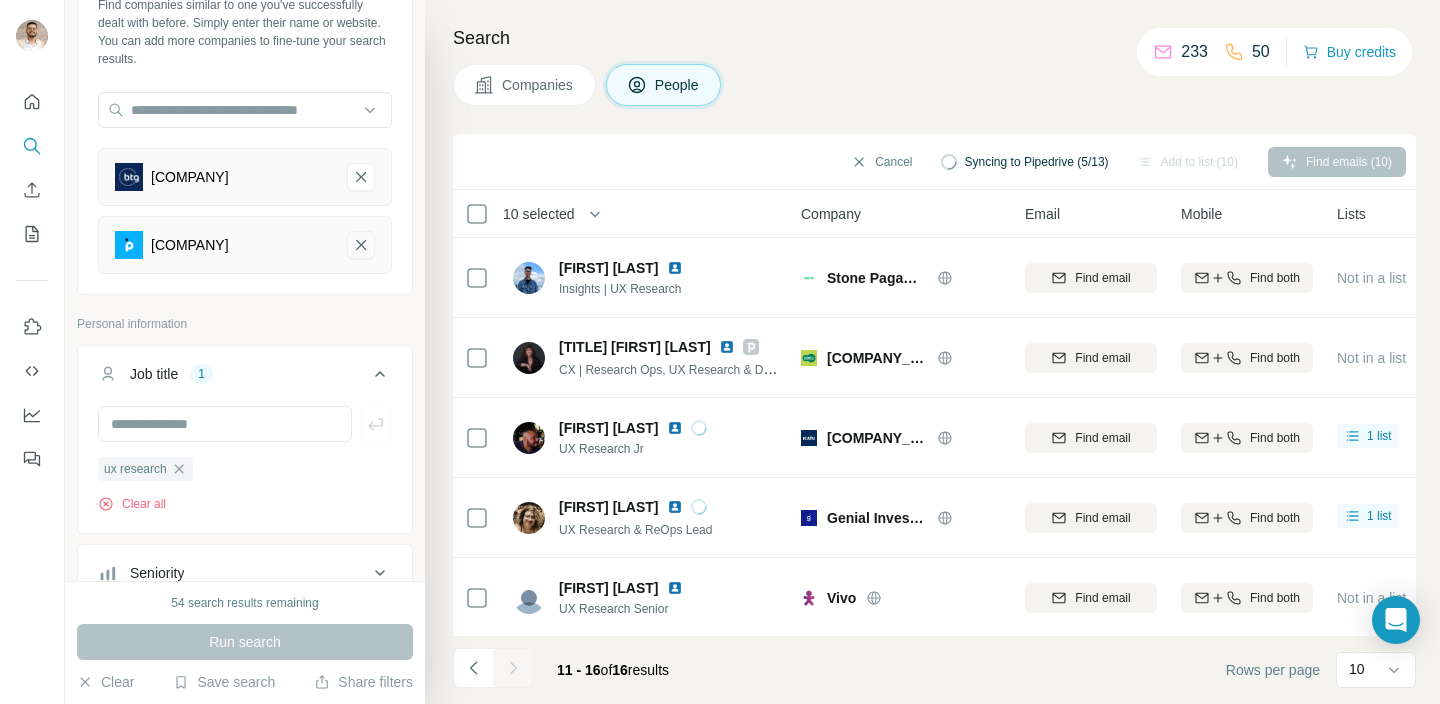 click 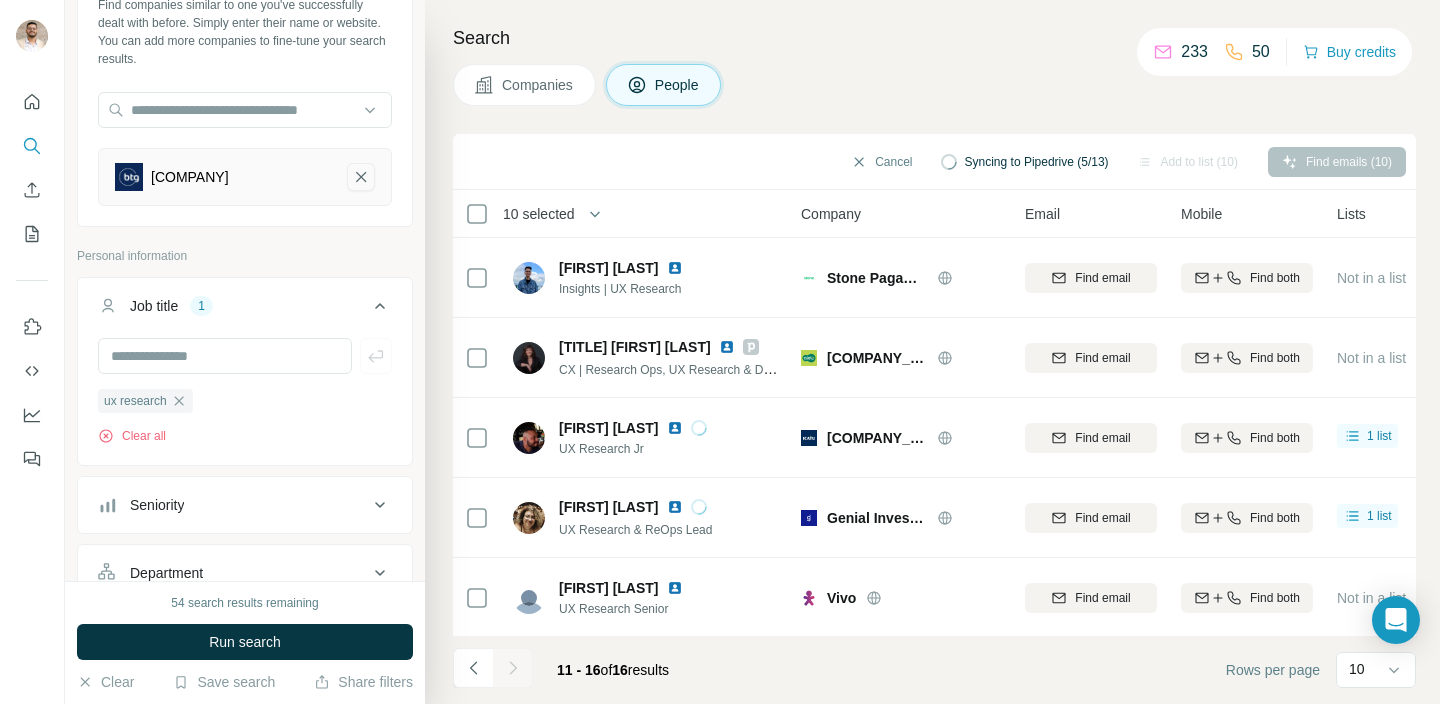 click 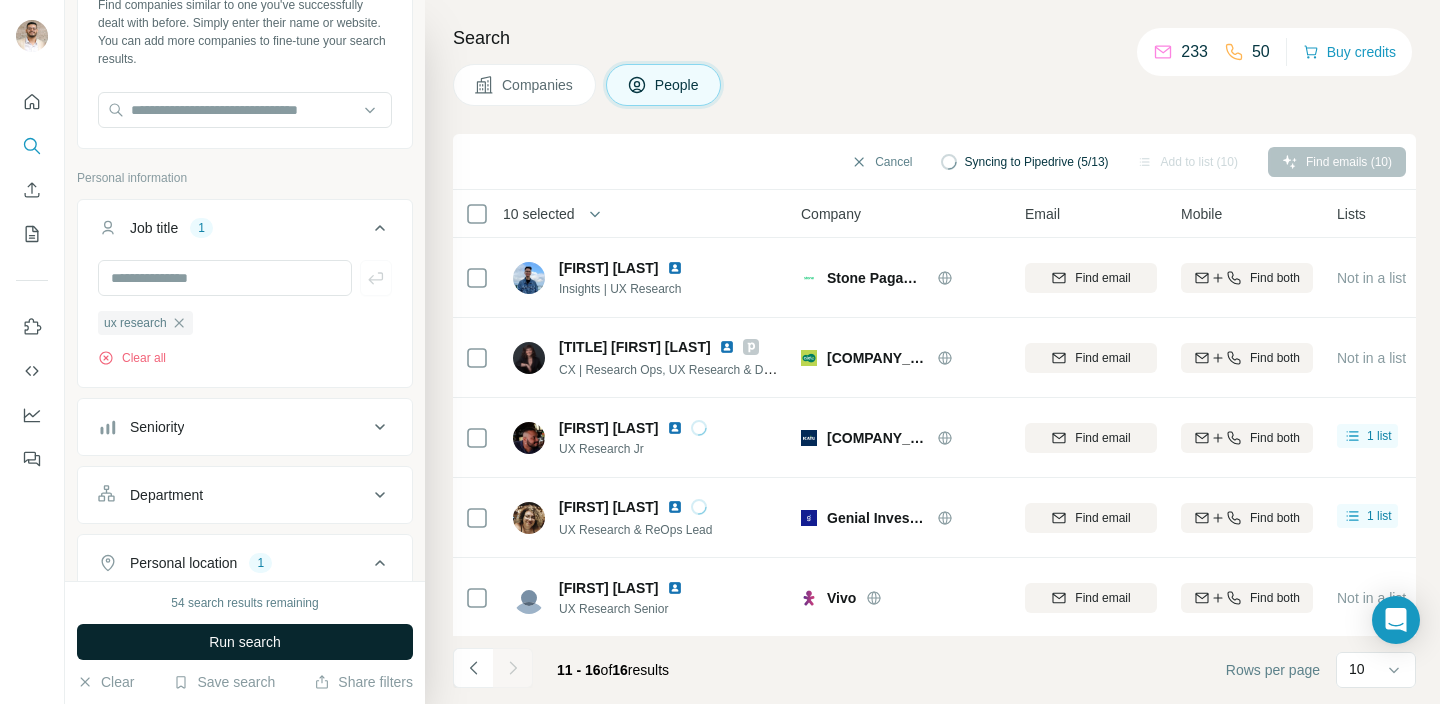 click on "Run search" at bounding box center [245, 642] 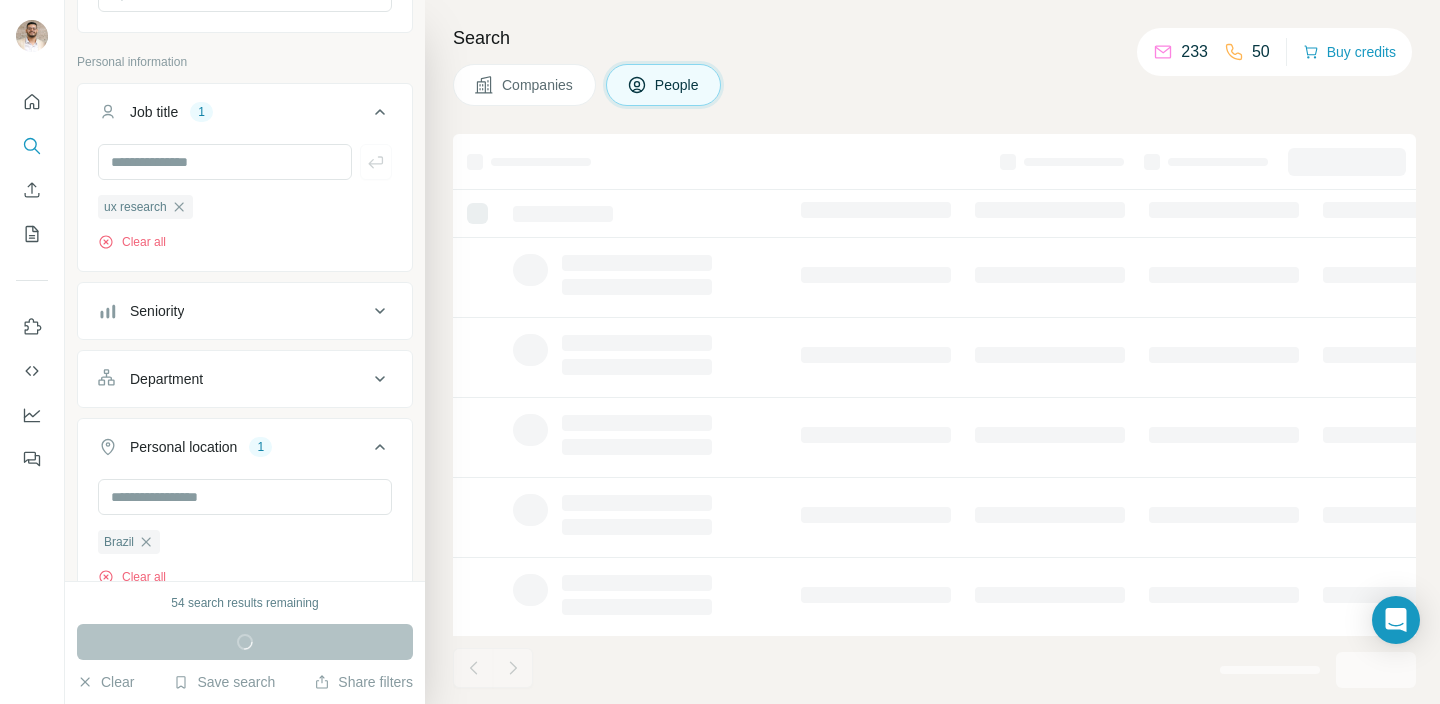 scroll, scrollTop: 411, scrollLeft: 0, axis: vertical 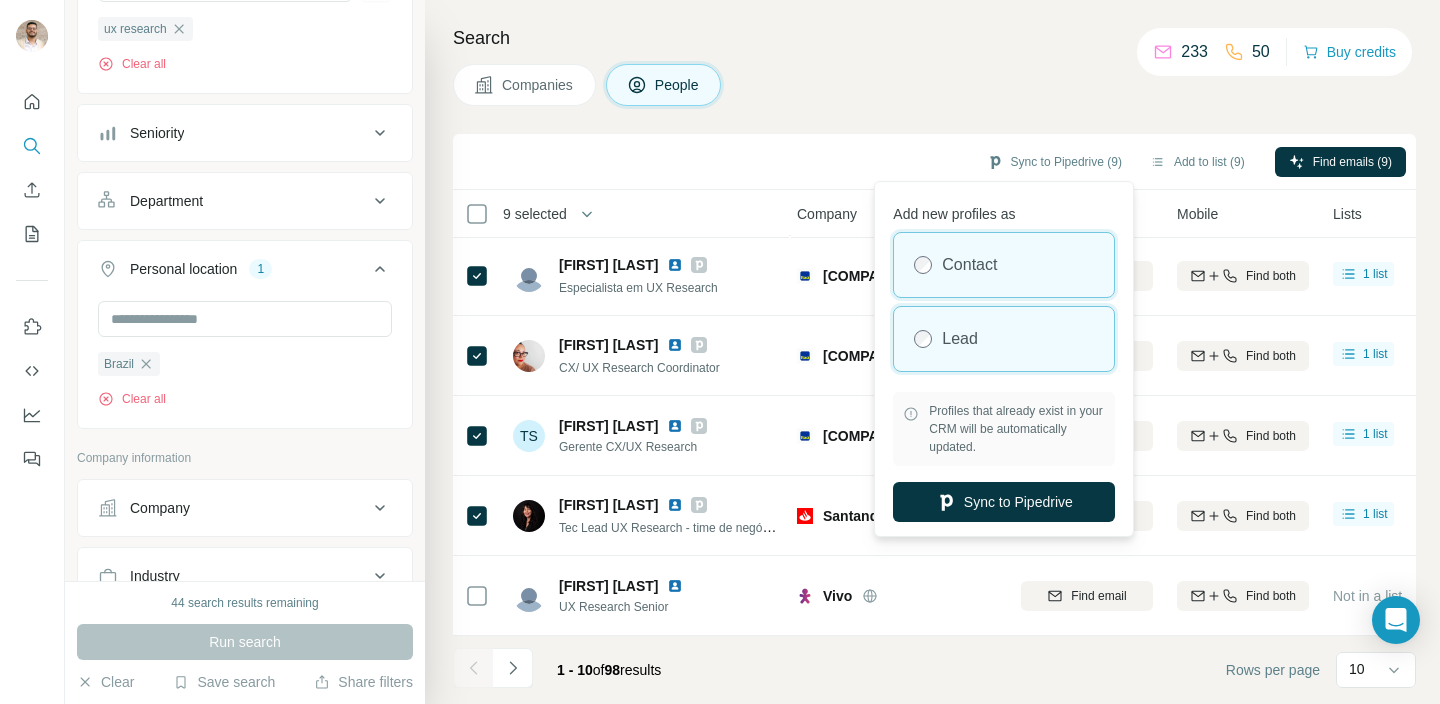click on "Lead" at bounding box center [1004, 339] 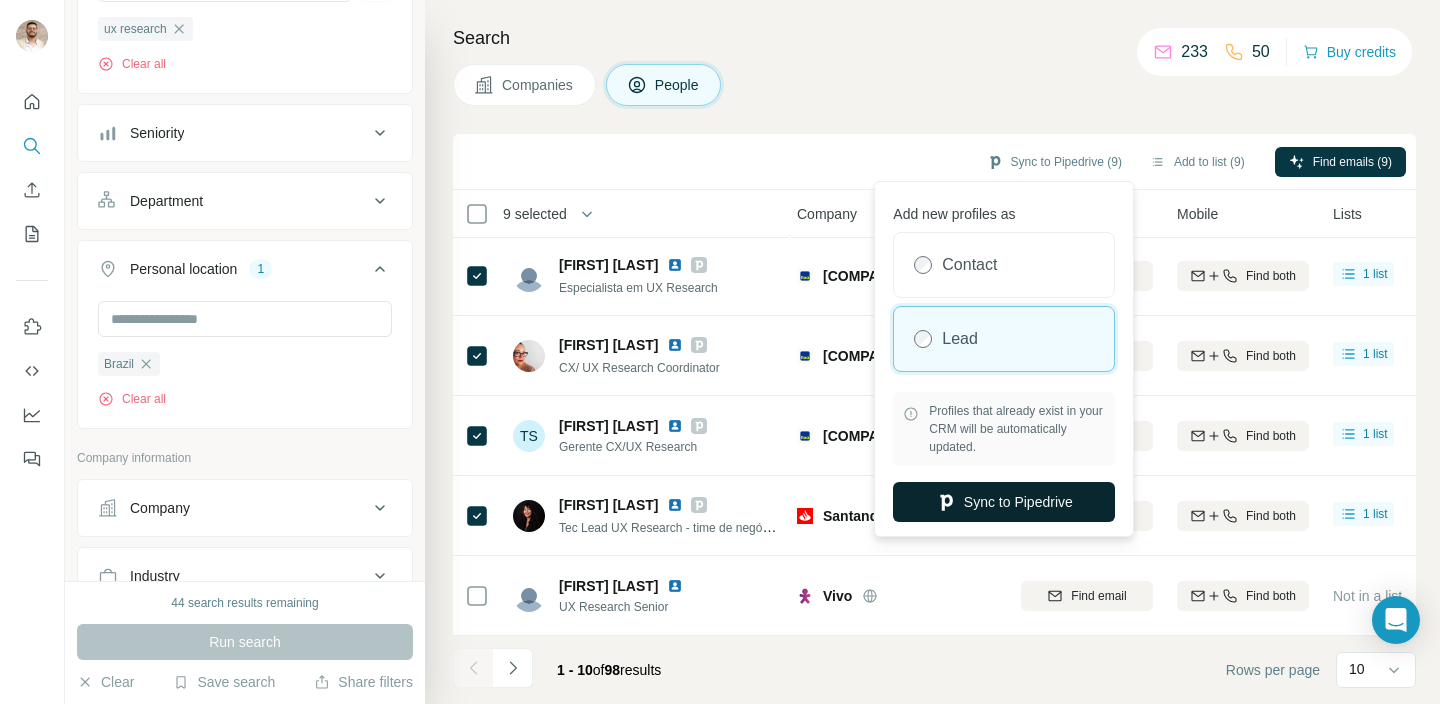 click on "Sync to Pipedrive" at bounding box center (1004, 502) 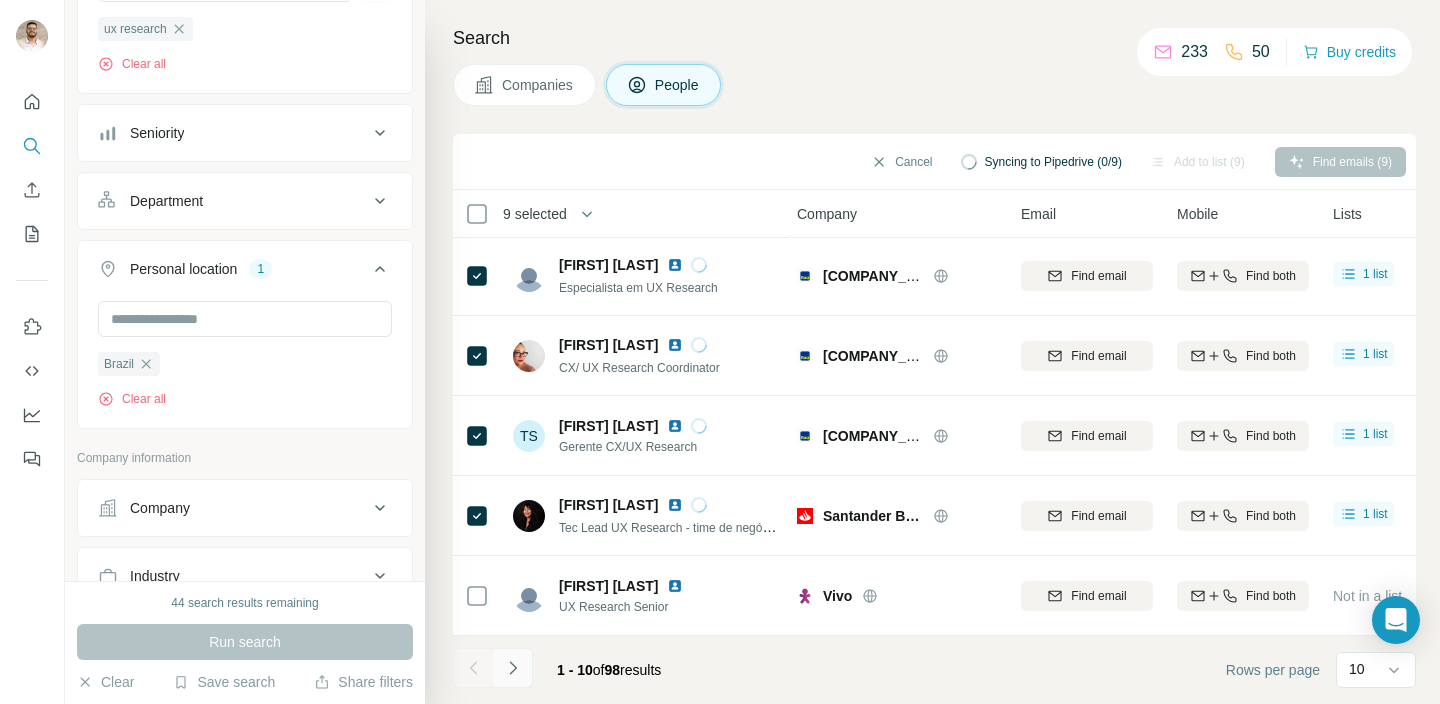 click 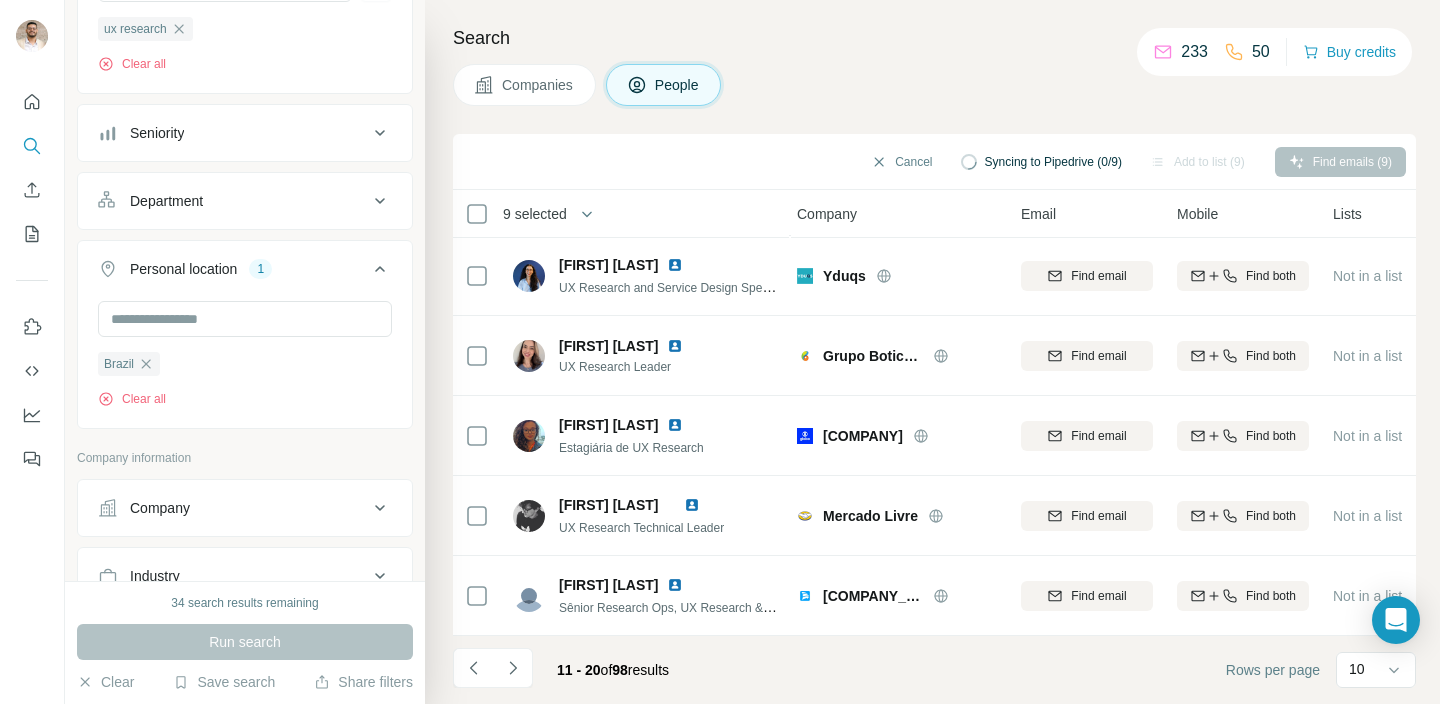 scroll, scrollTop: 0, scrollLeft: 4, axis: horizontal 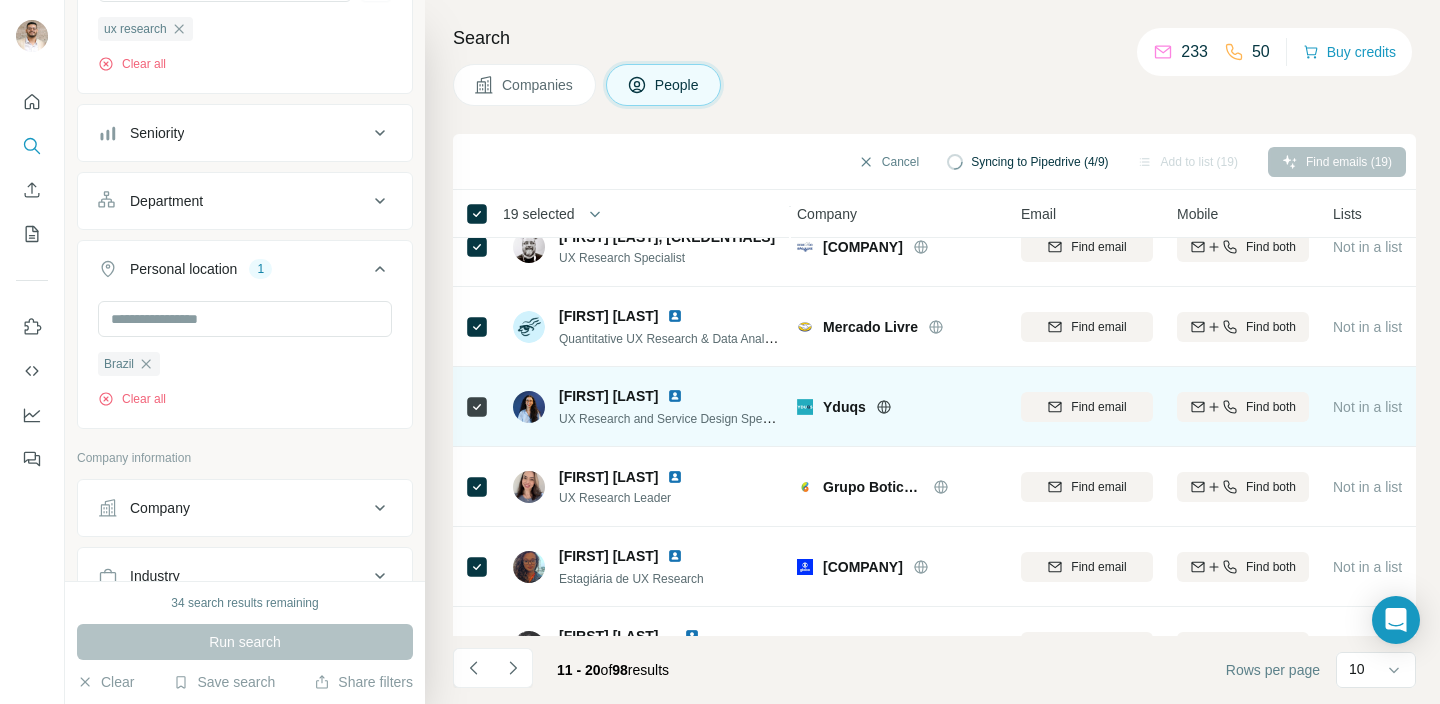 click 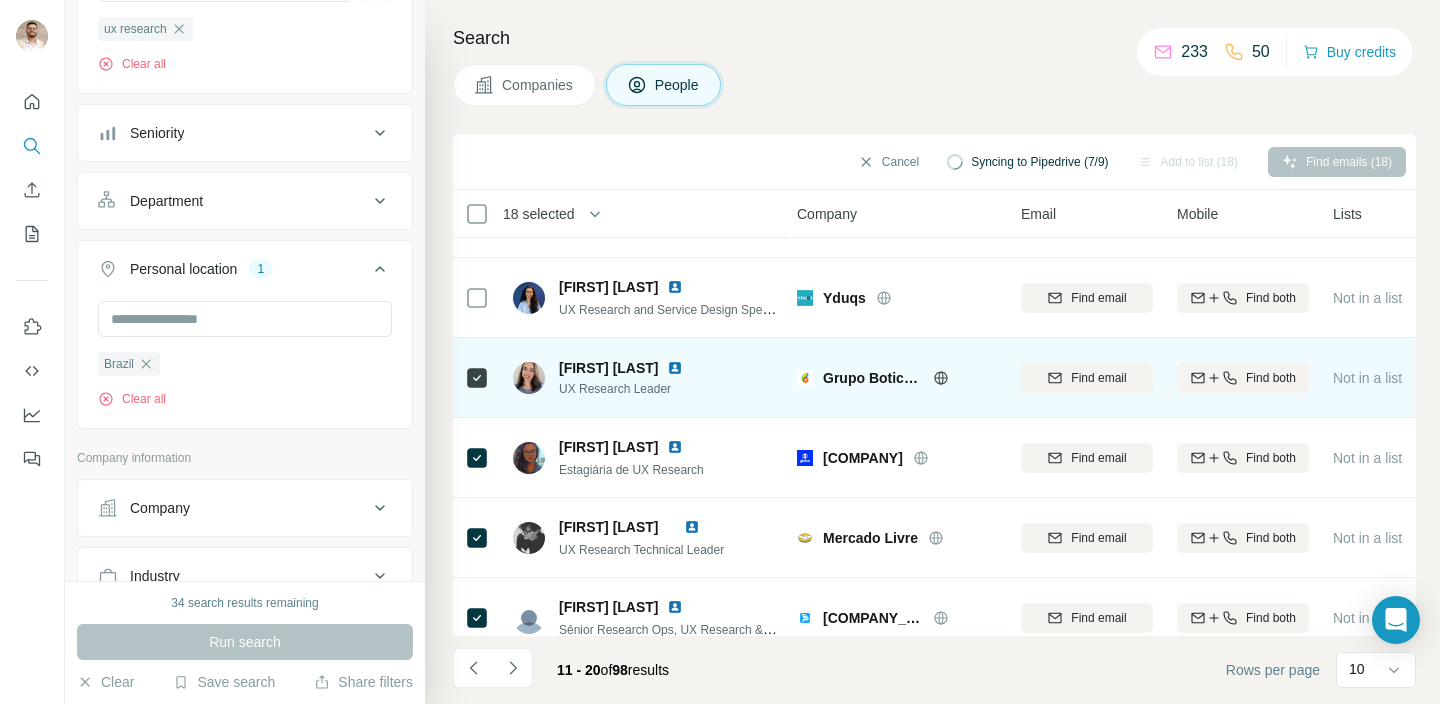 scroll, scrollTop: 402, scrollLeft: 4, axis: both 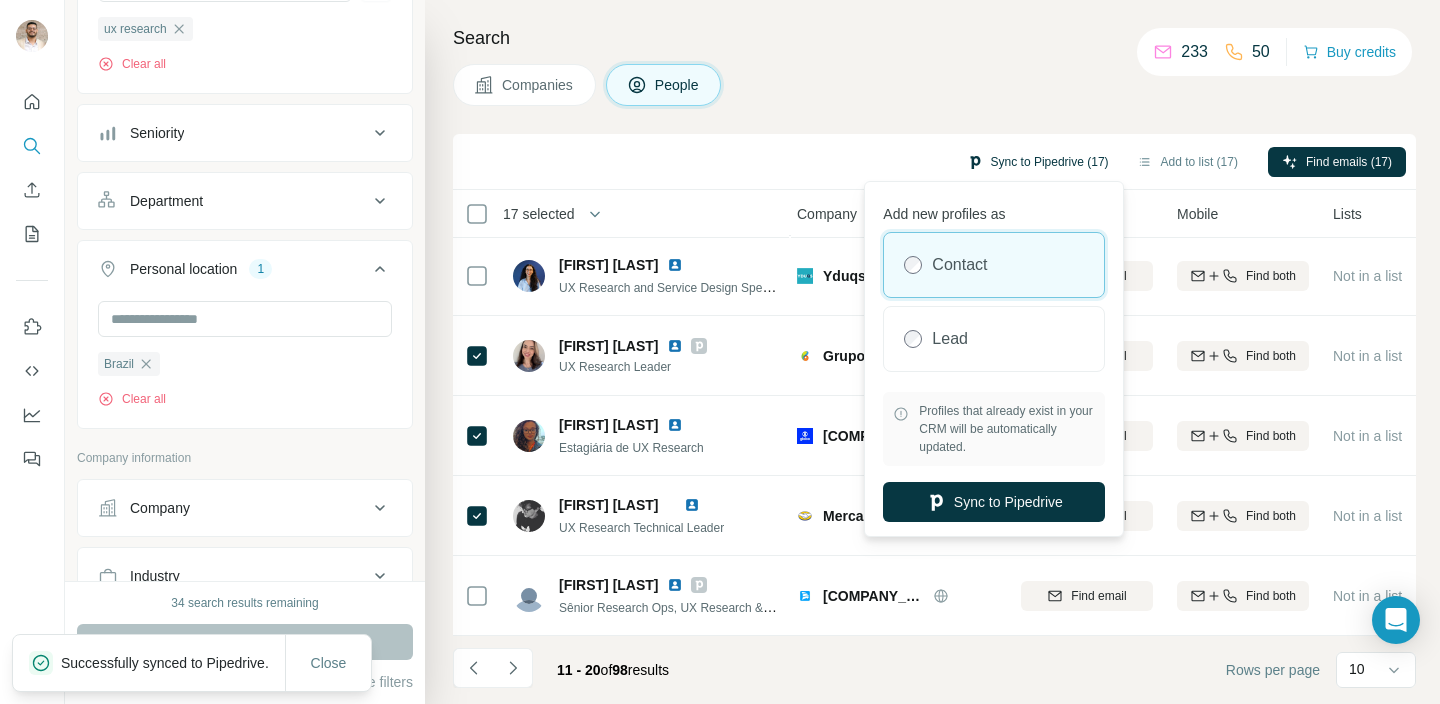 click on "Sync to Pipedrive (17)" at bounding box center (1038, 162) 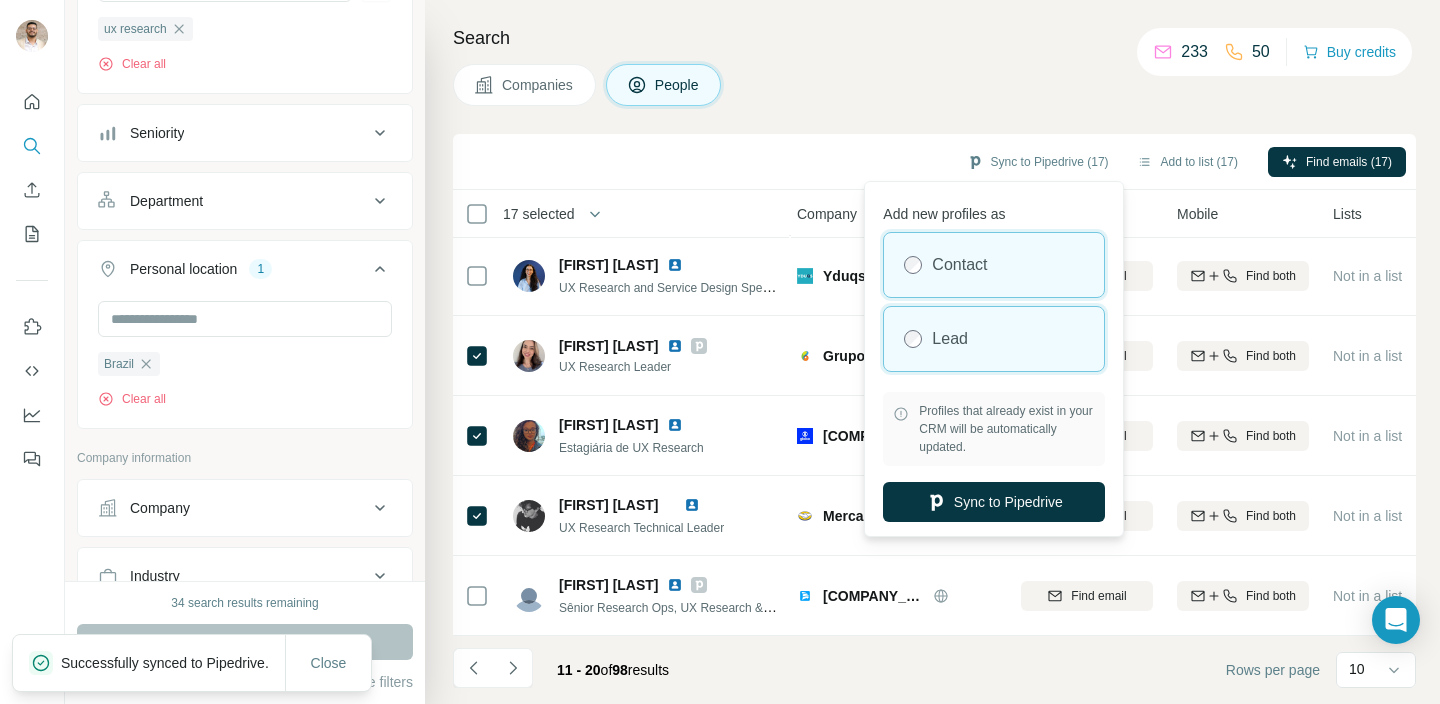 click on "Lead" at bounding box center (994, 339) 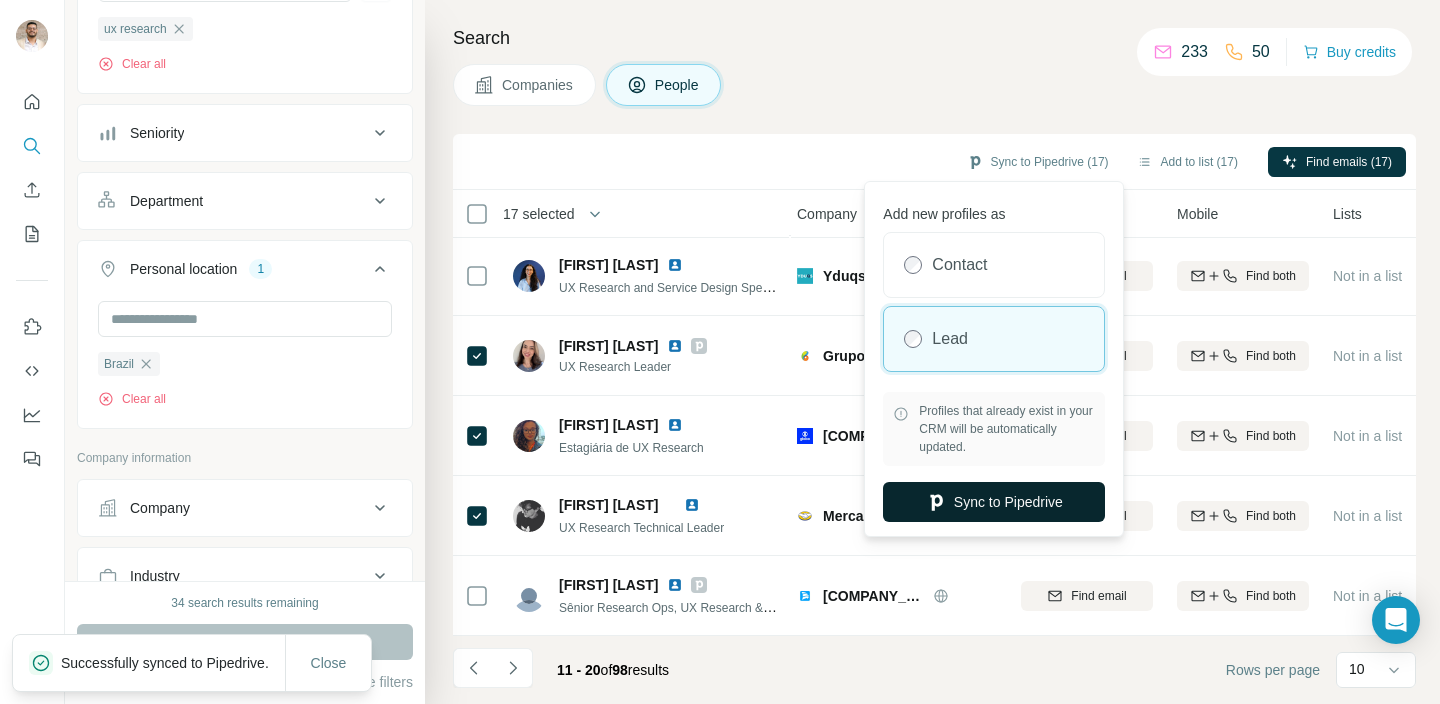 click on "Sync to Pipedrive" at bounding box center [994, 502] 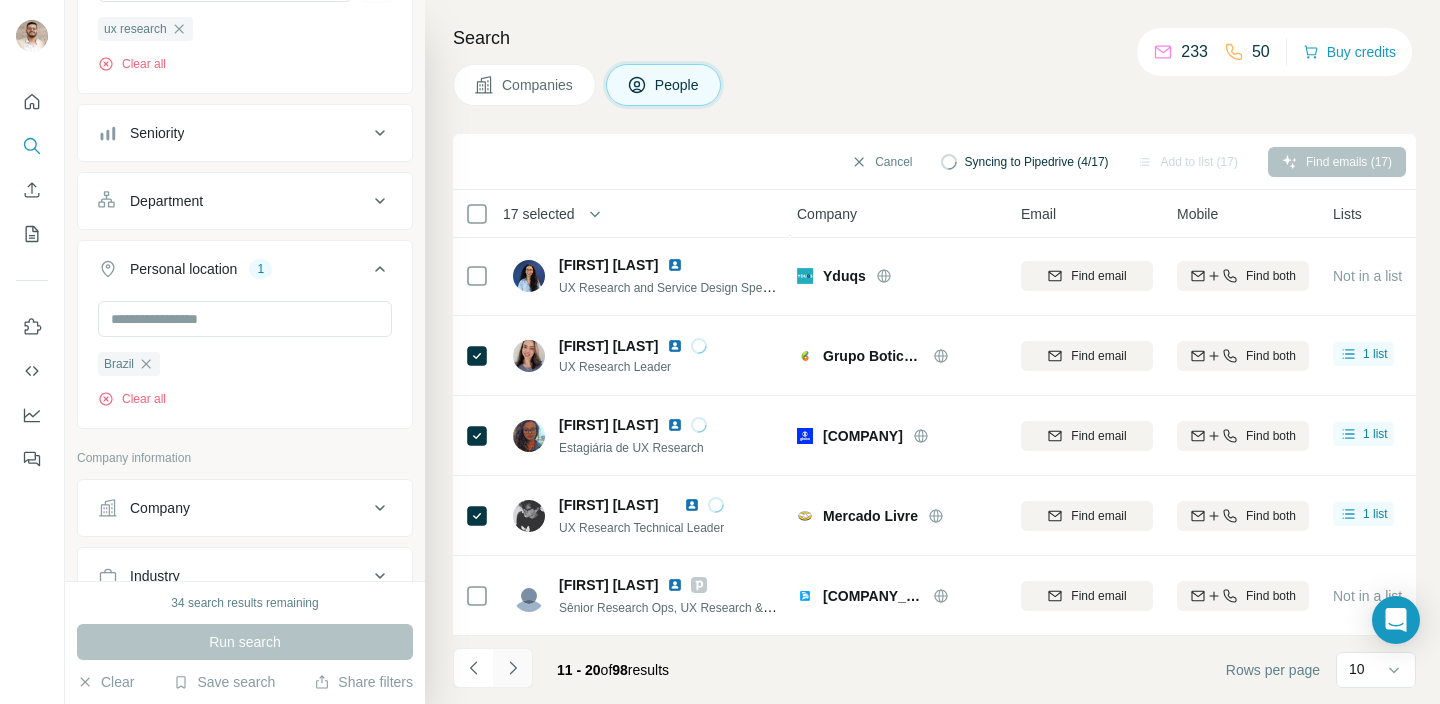 click 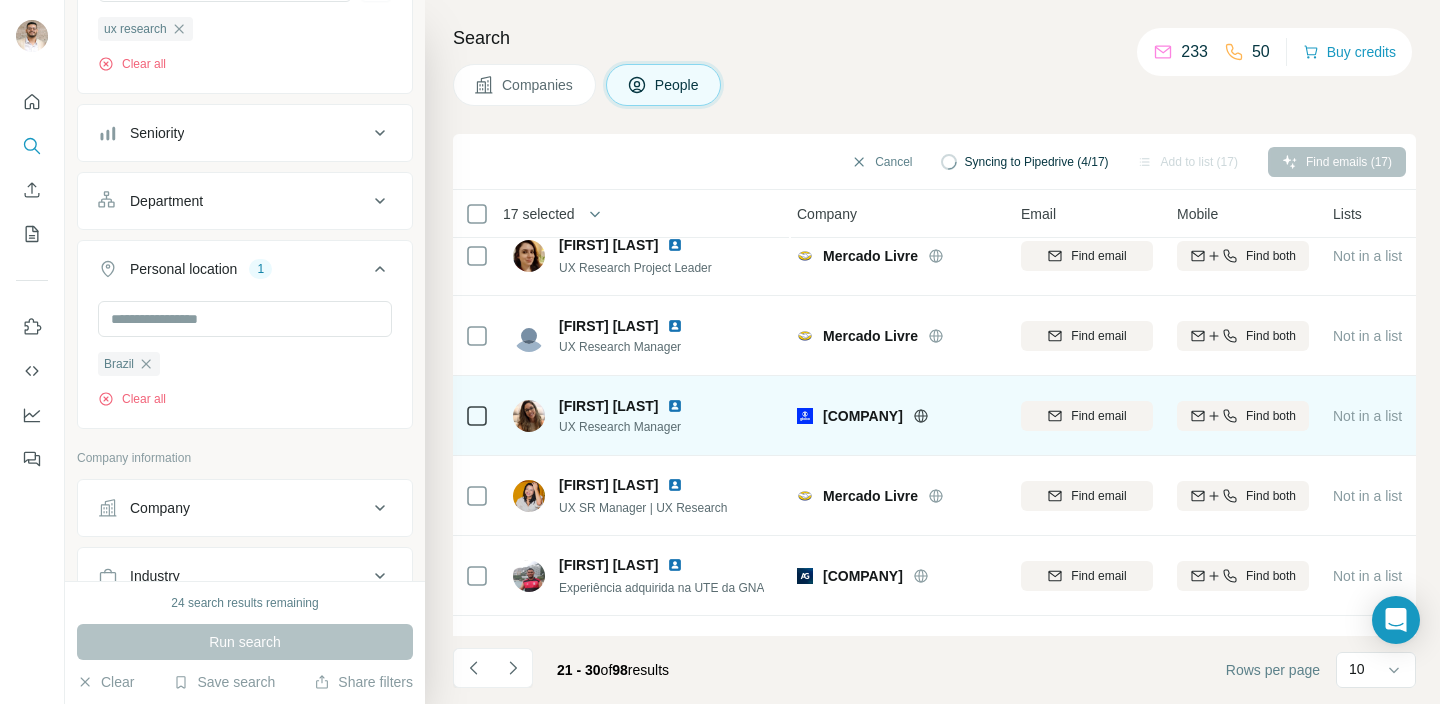 scroll, scrollTop: 28, scrollLeft: 4, axis: both 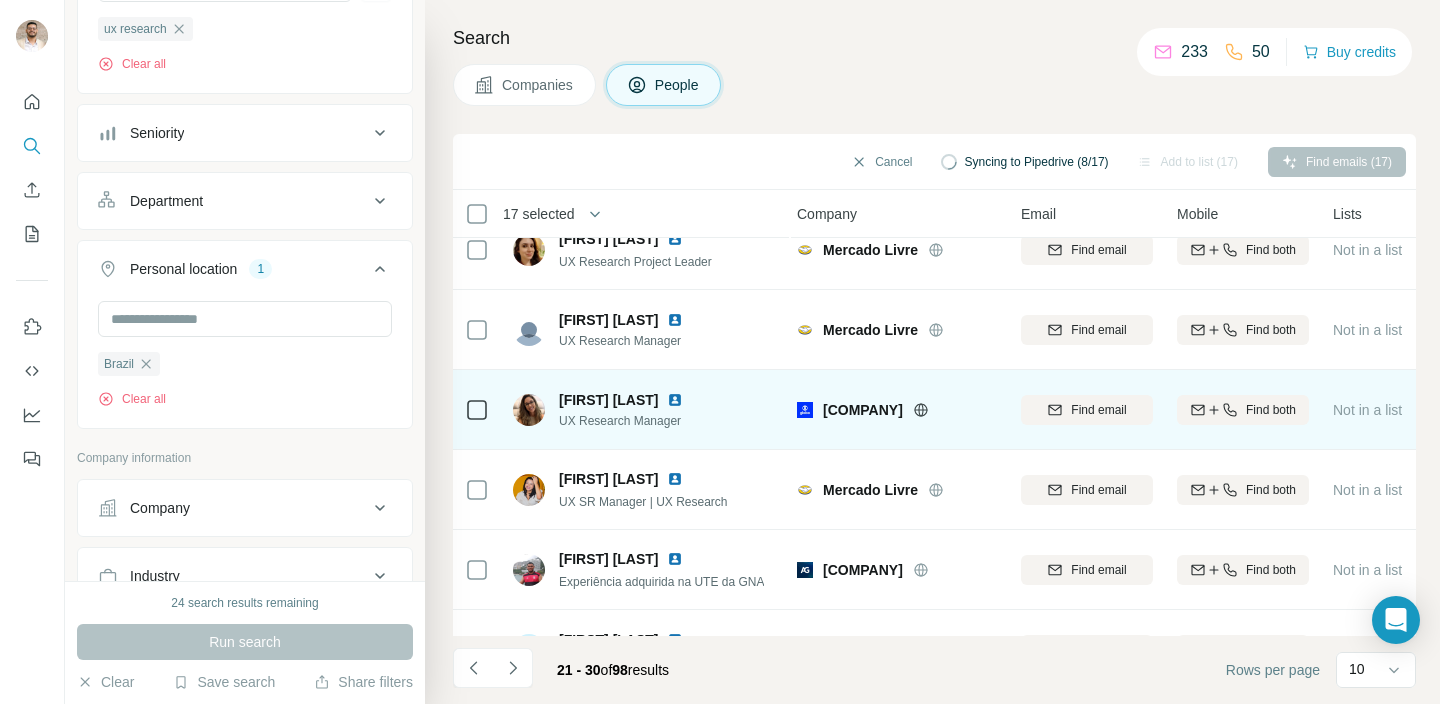 click 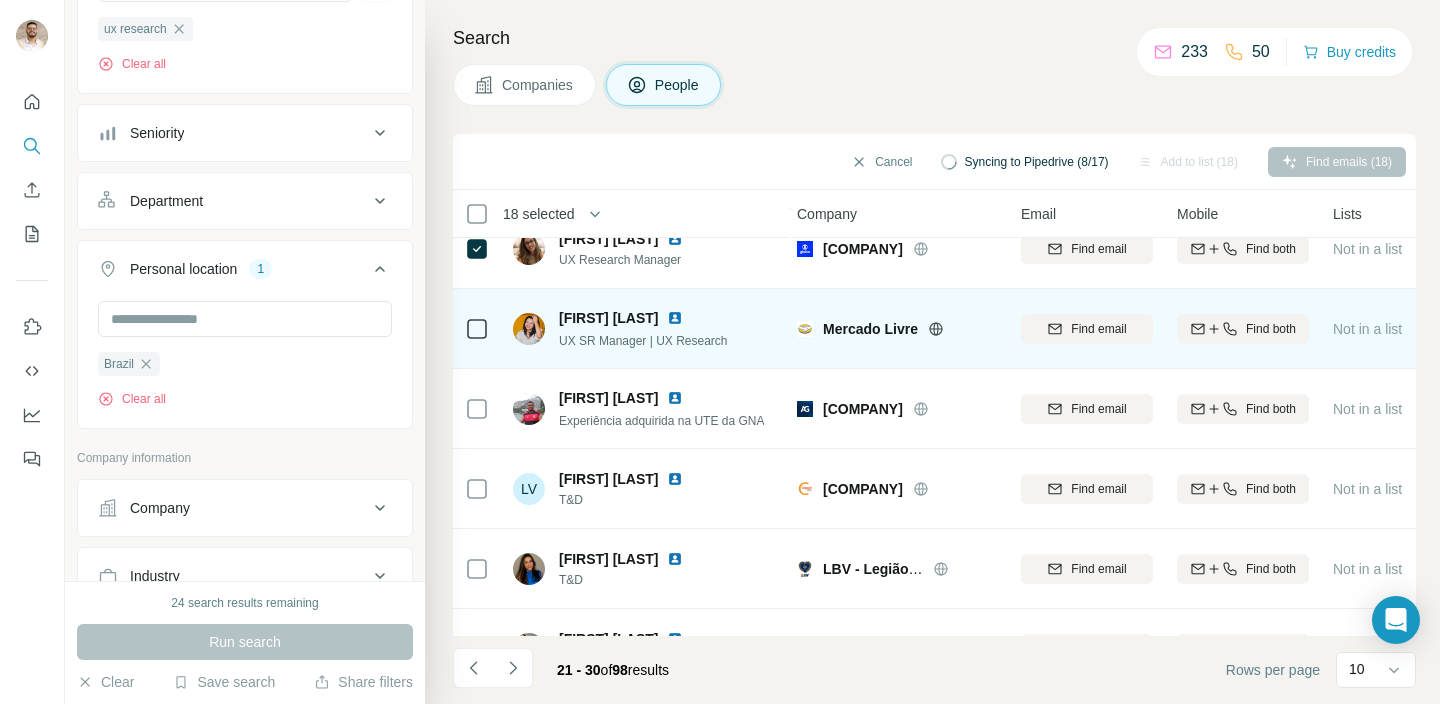 scroll, scrollTop: 191, scrollLeft: 4, axis: both 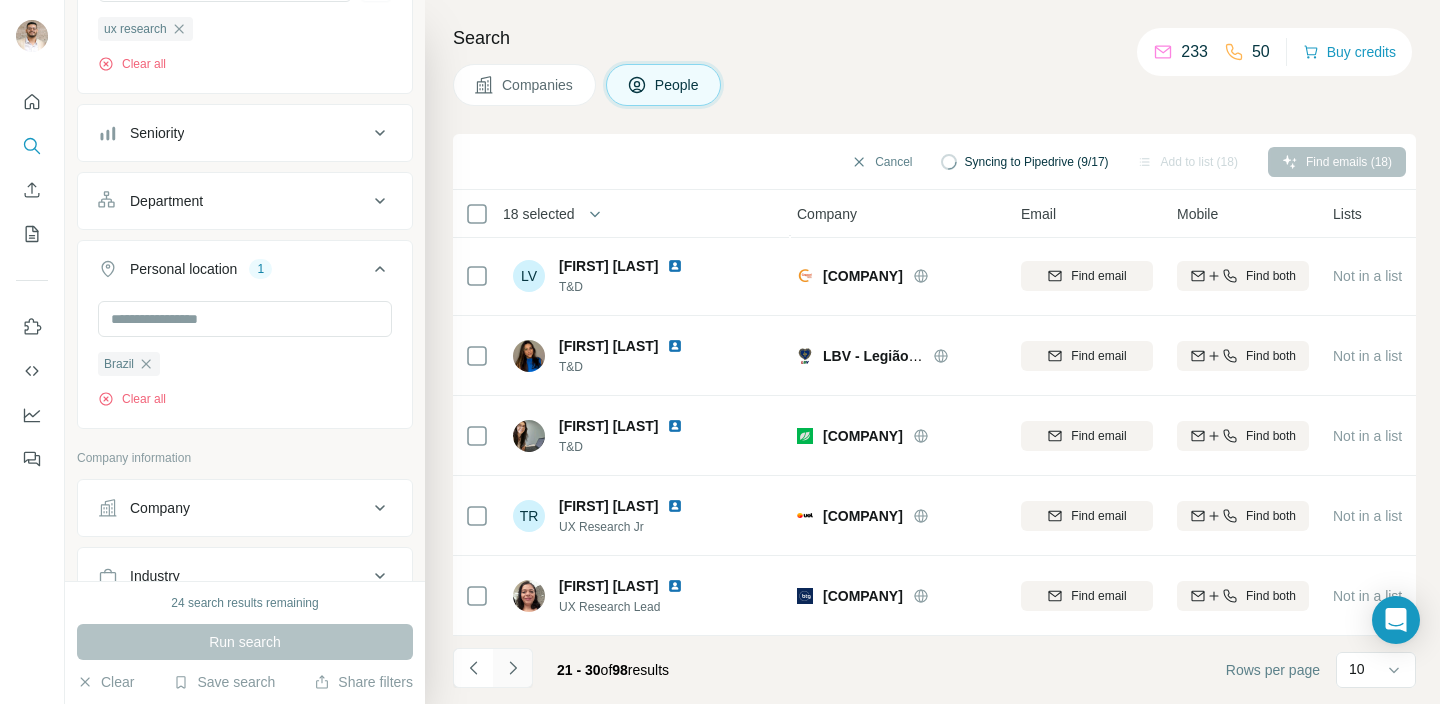 click at bounding box center [513, 668] 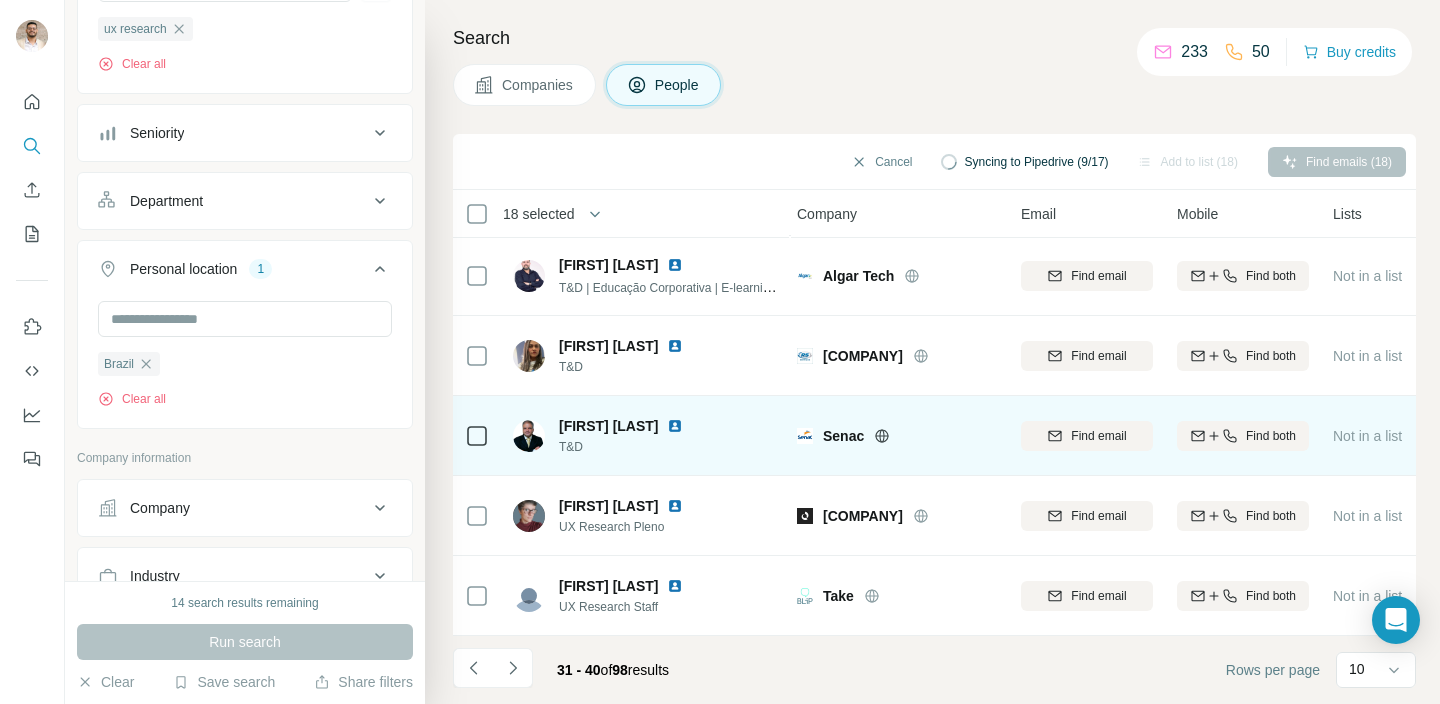 scroll, scrollTop: 402, scrollLeft: 4, axis: both 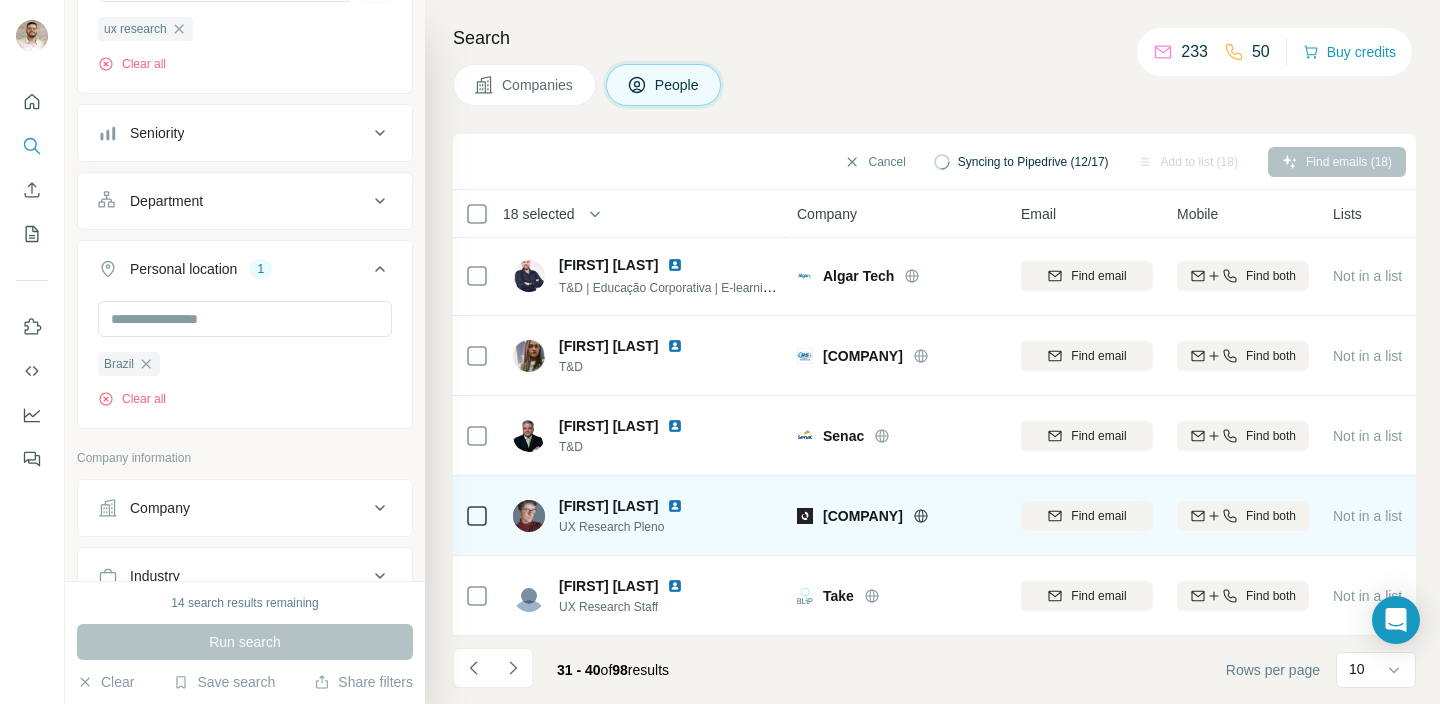 click at bounding box center [477, 516] 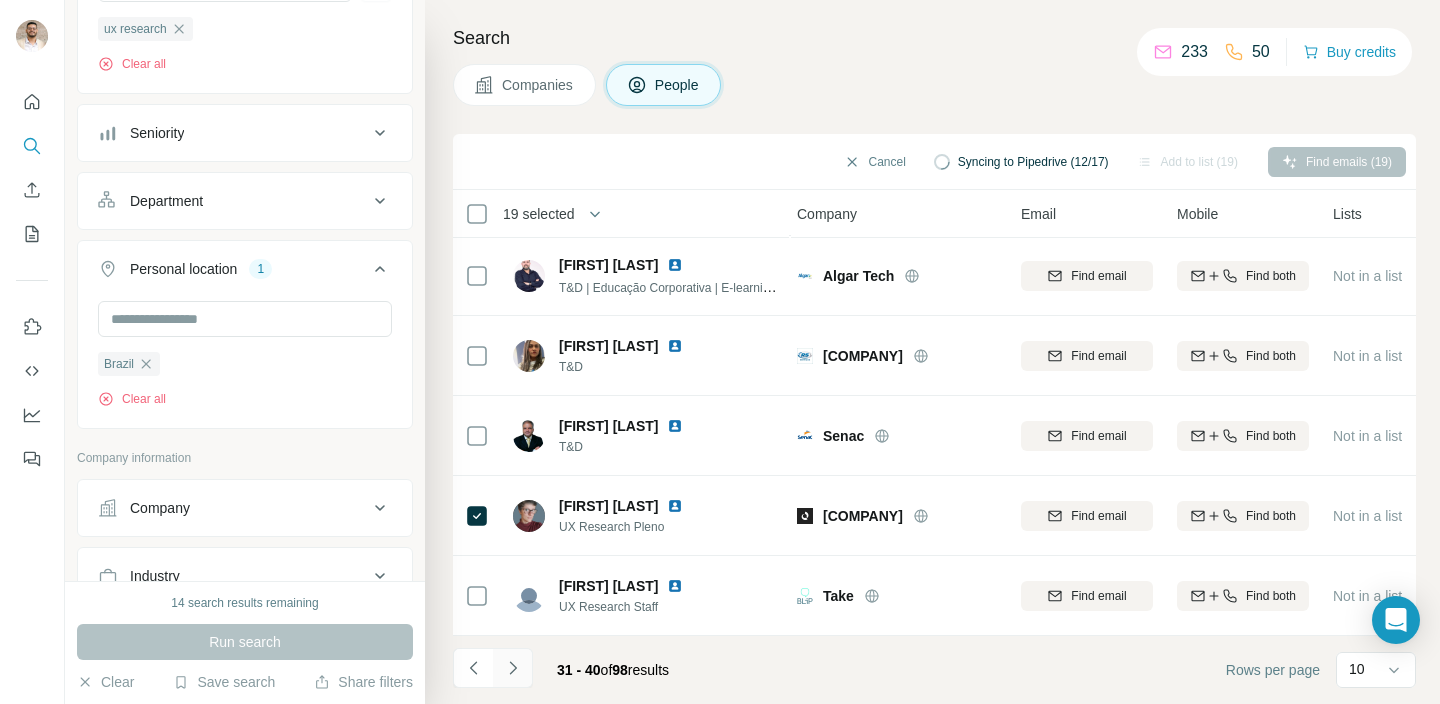 click 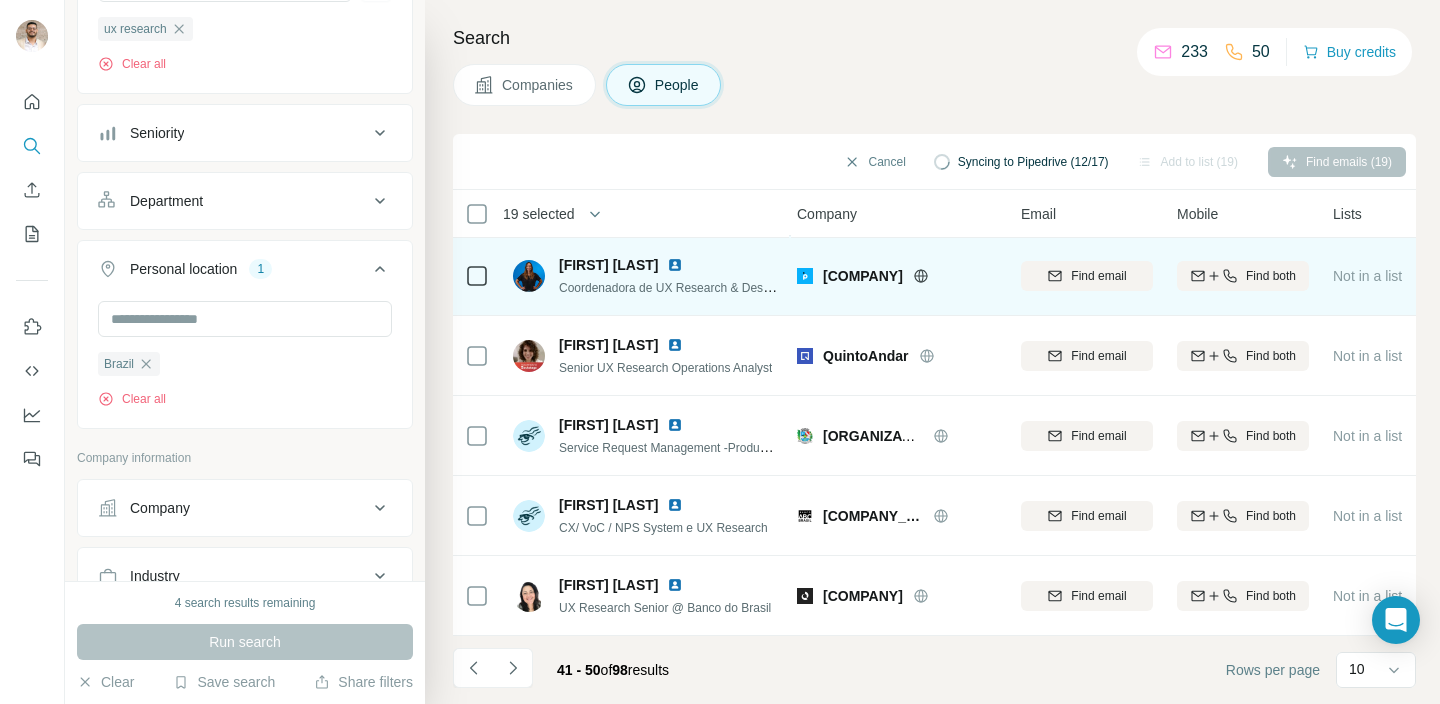click at bounding box center (477, 276) 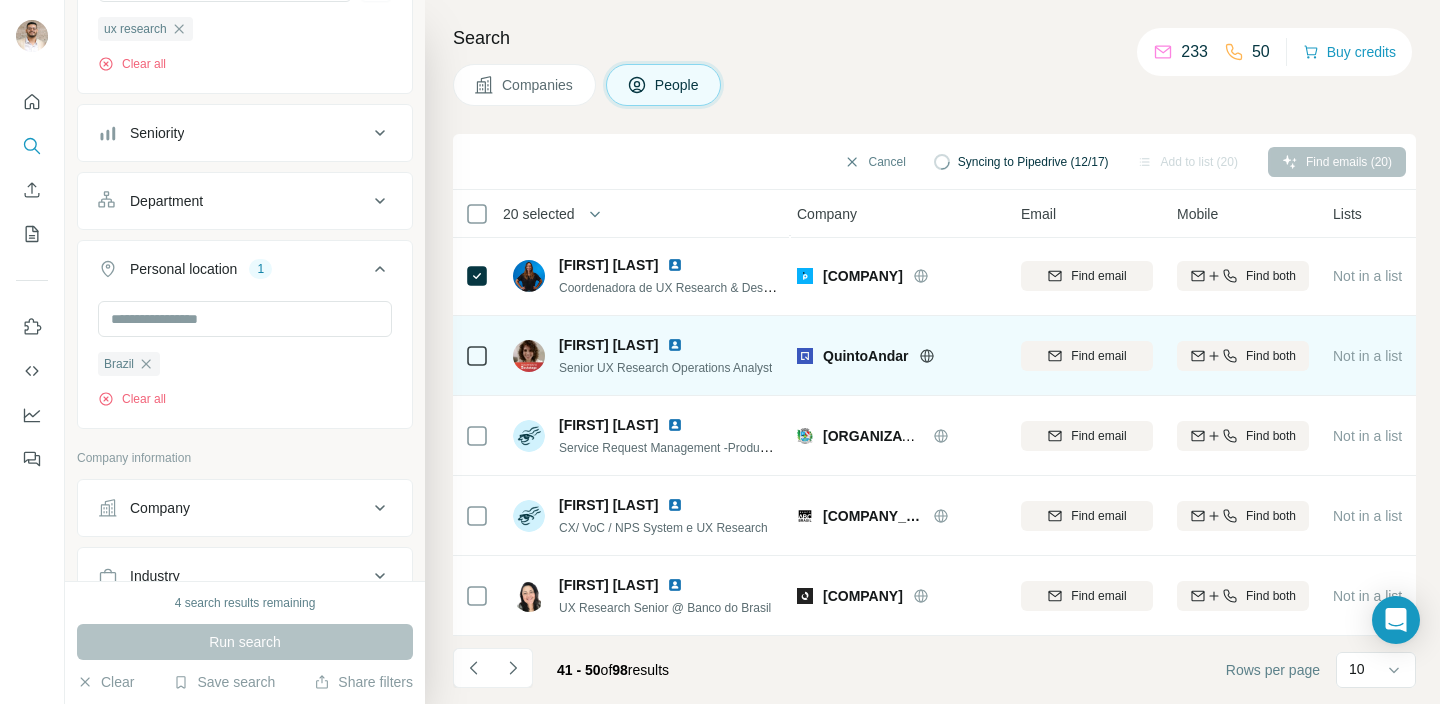 click at bounding box center [477, 356] 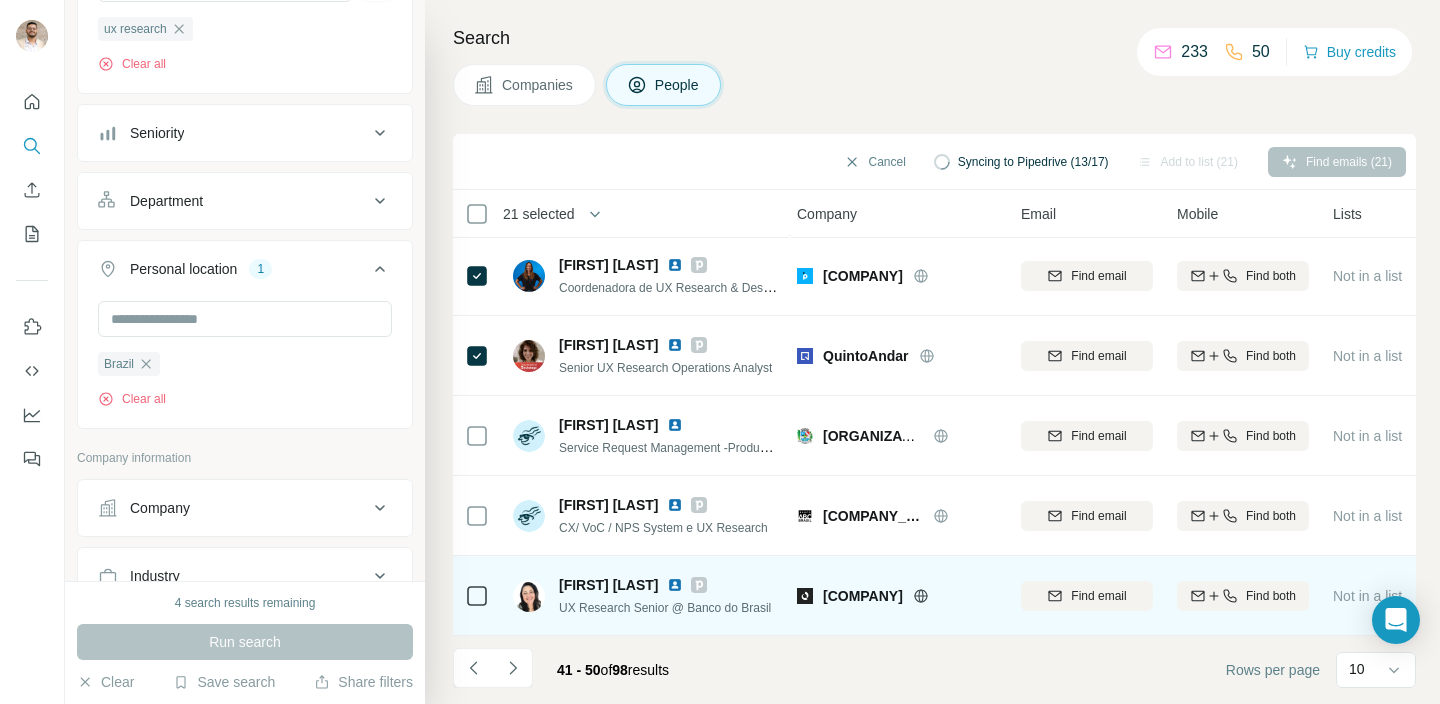 click at bounding box center (477, 595) 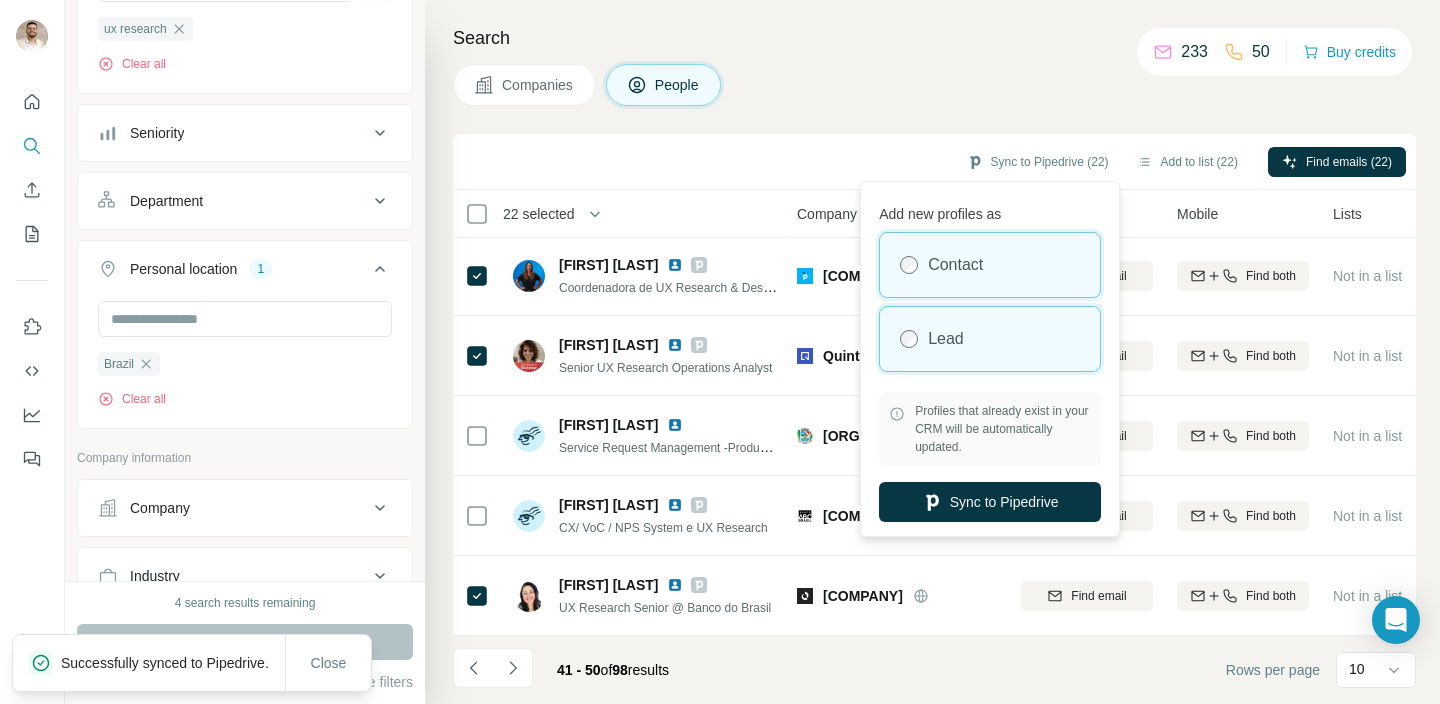 click on "Lead" at bounding box center (990, 339) 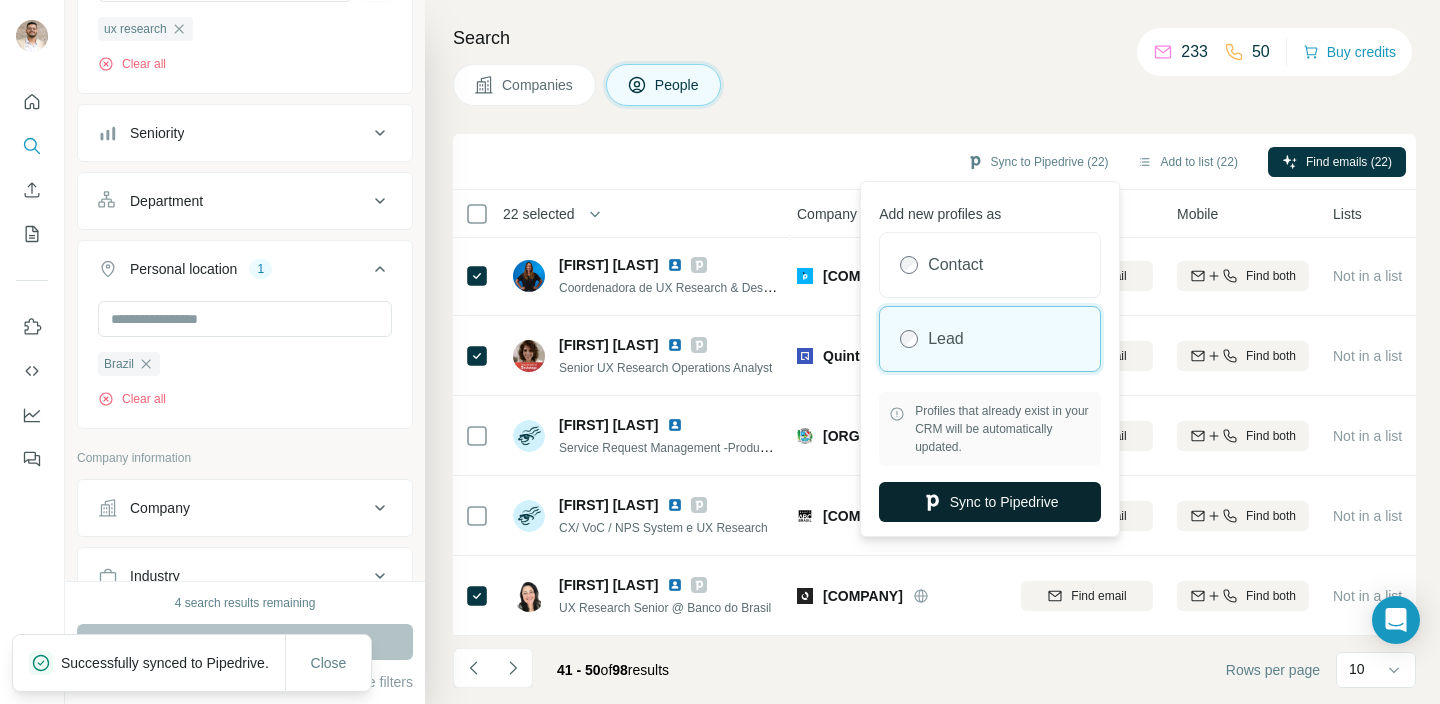 click on "Sync to Pipedrive" at bounding box center (990, 502) 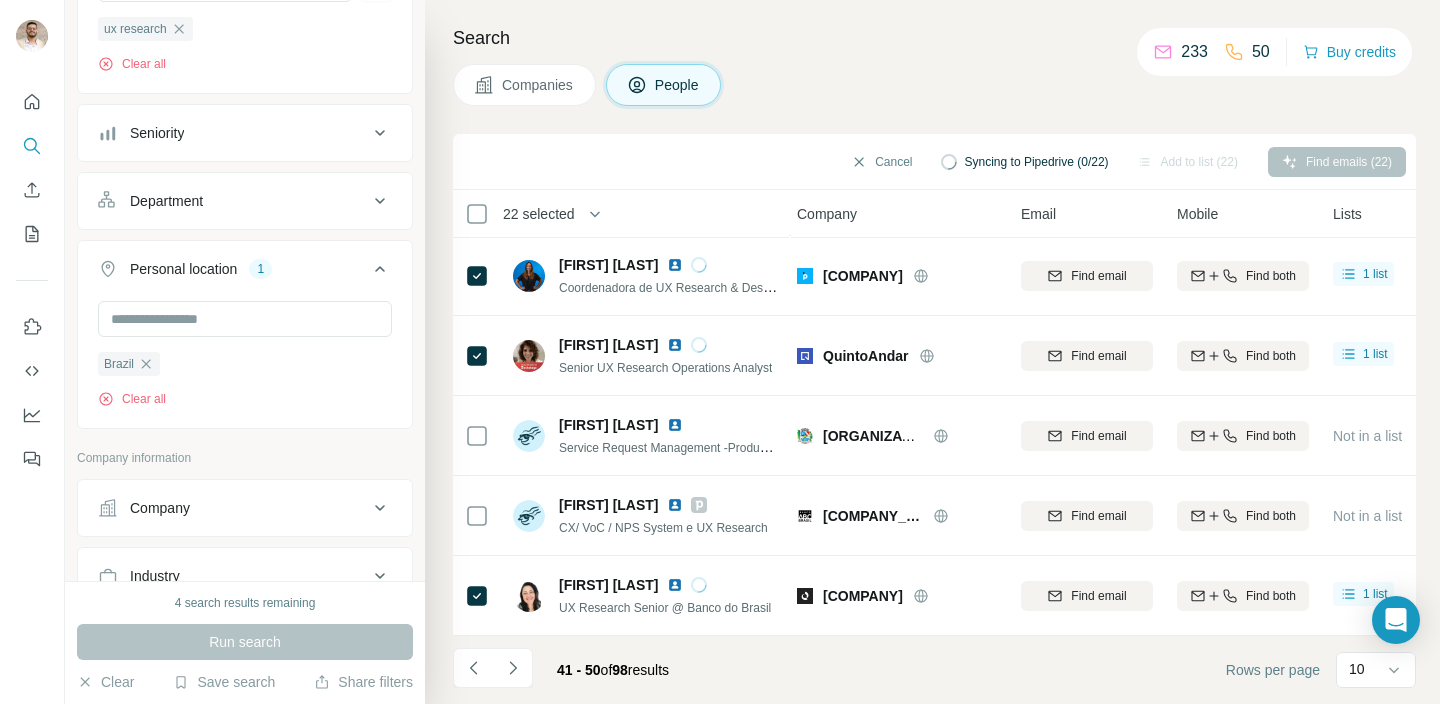 click on "Companies" at bounding box center (538, 85) 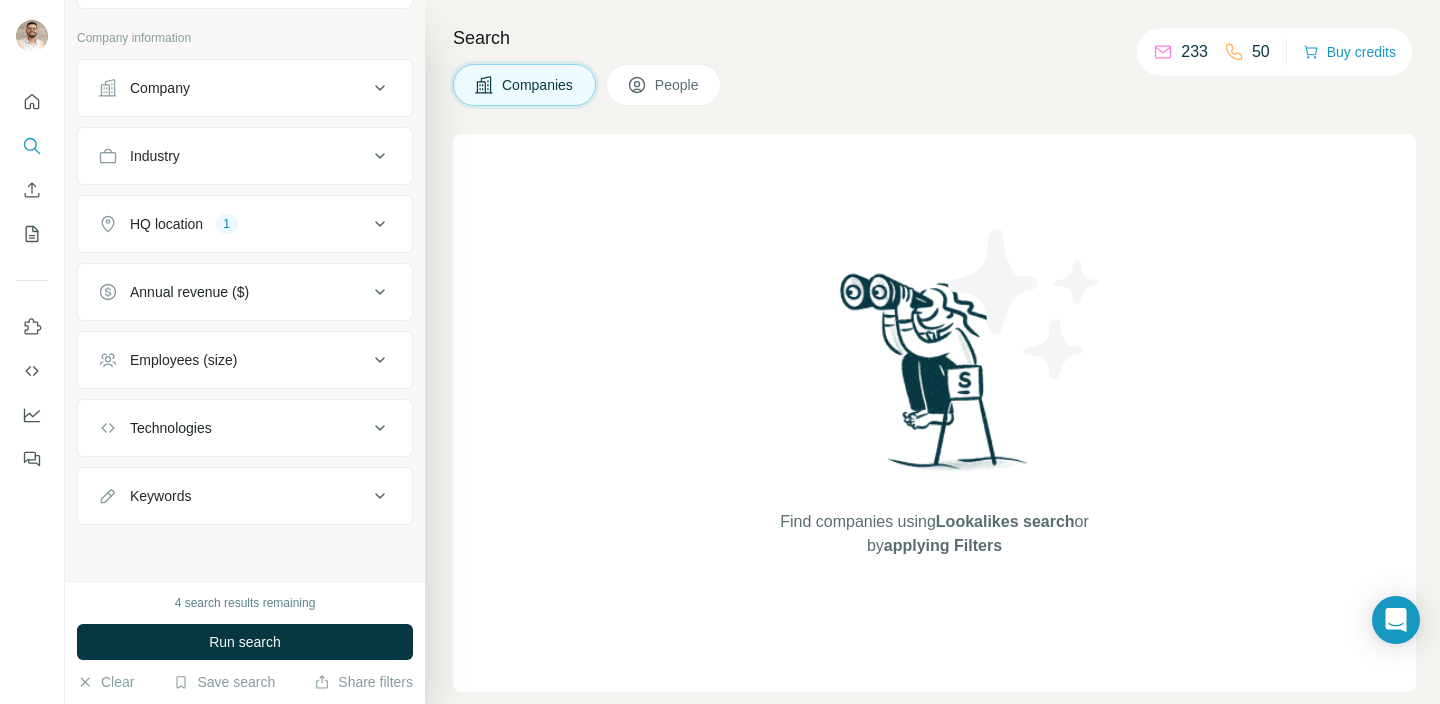 scroll, scrollTop: 0, scrollLeft: 0, axis: both 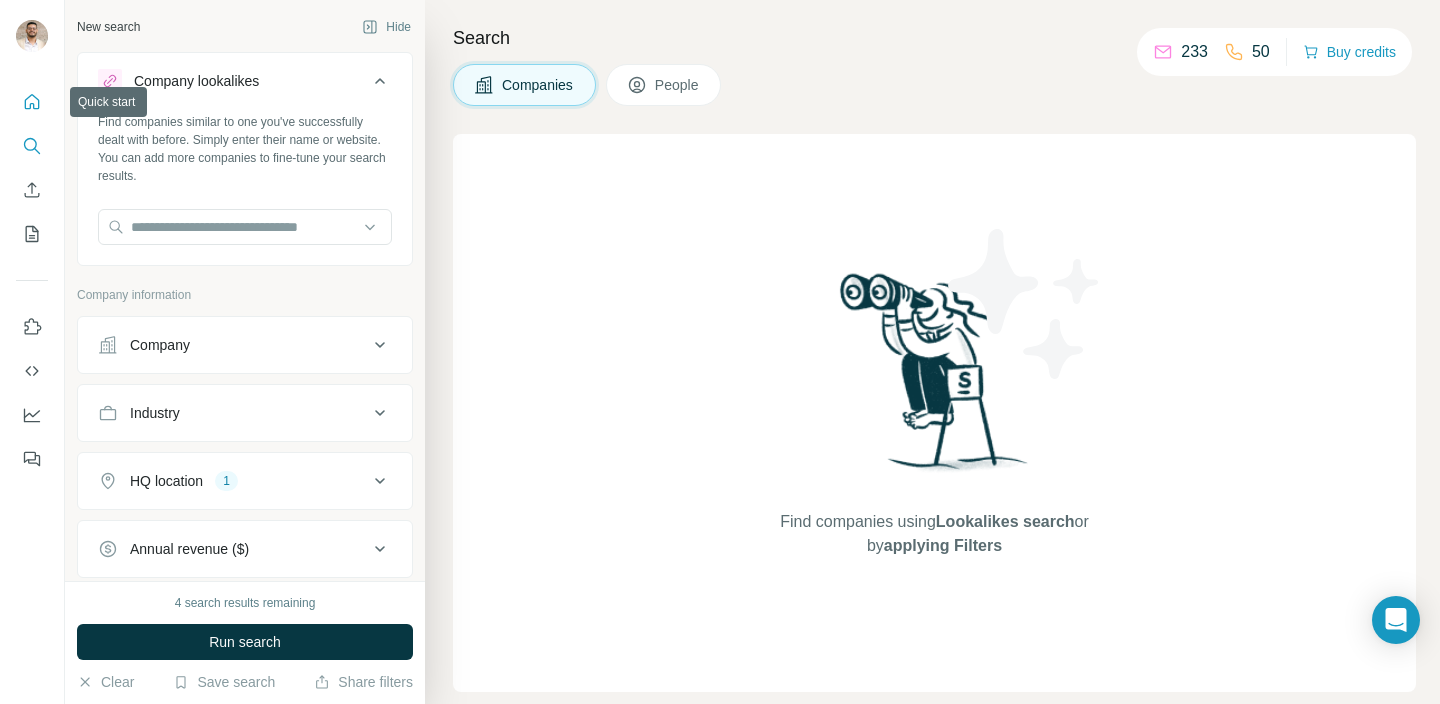 click 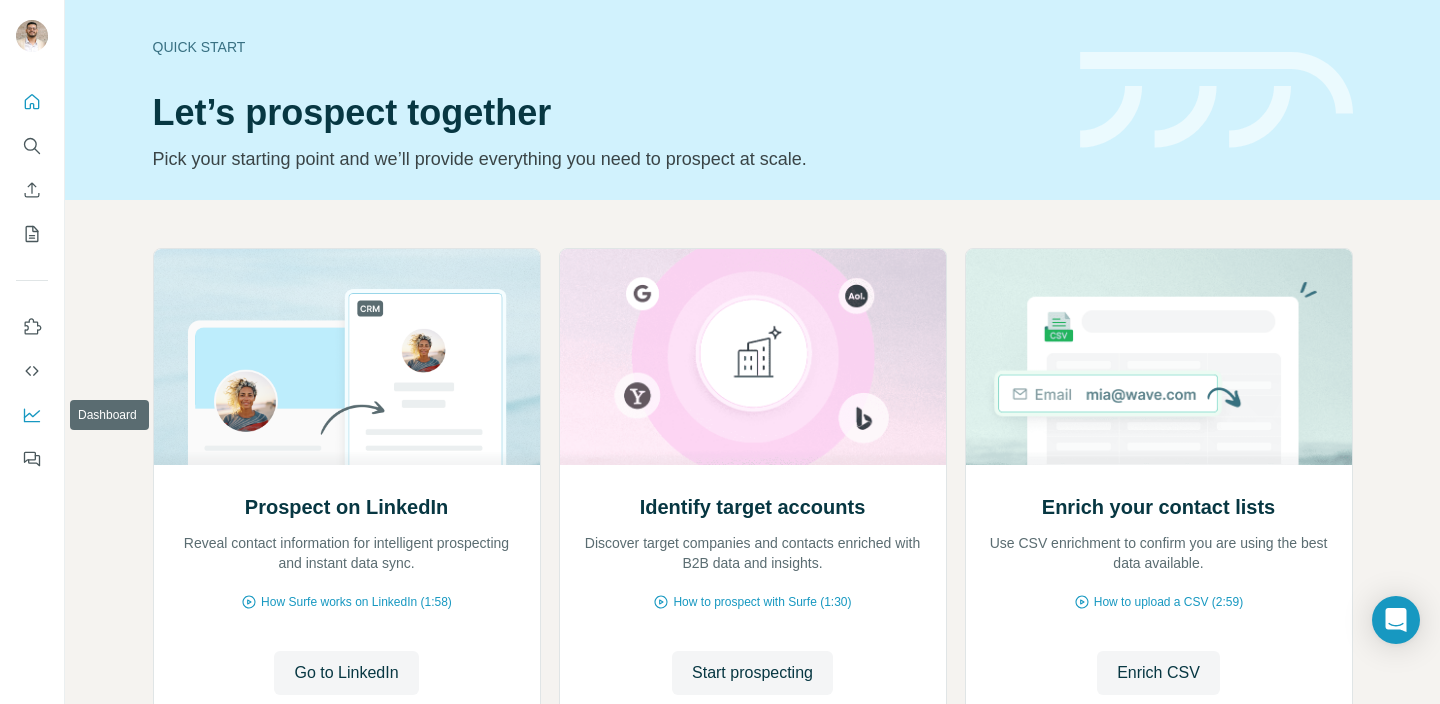 click at bounding box center [32, 415] 